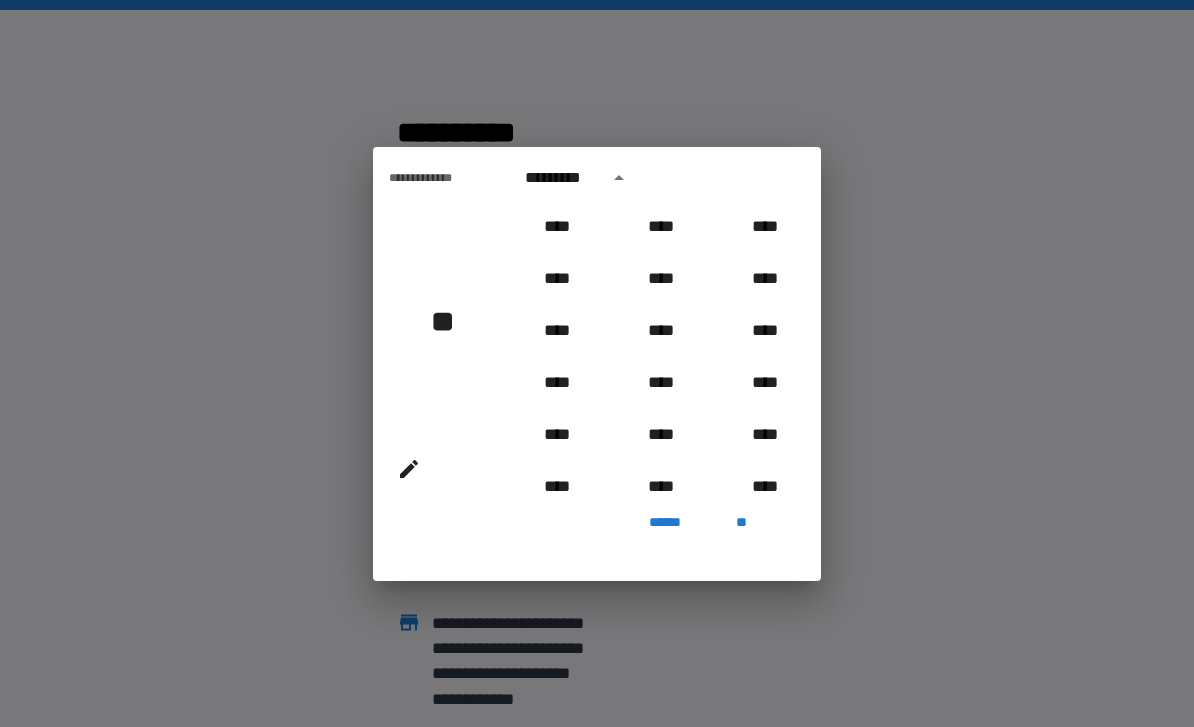 scroll, scrollTop: 0, scrollLeft: 0, axis: both 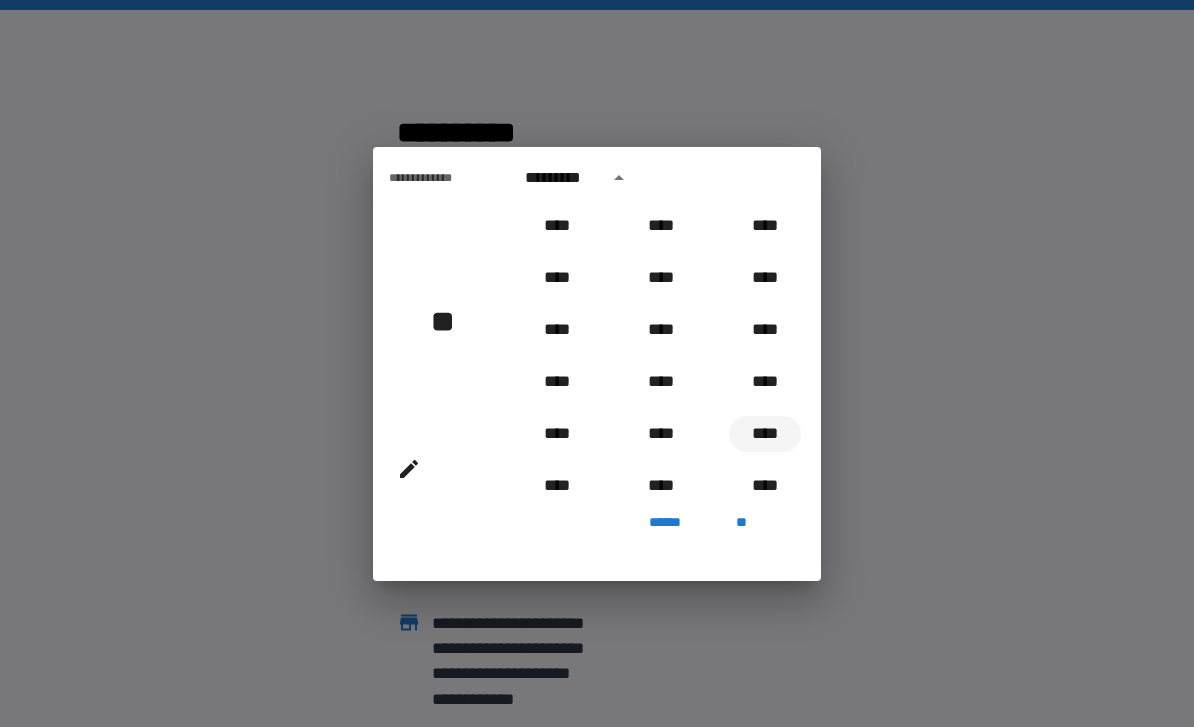 click on "****" at bounding box center [765, 434] 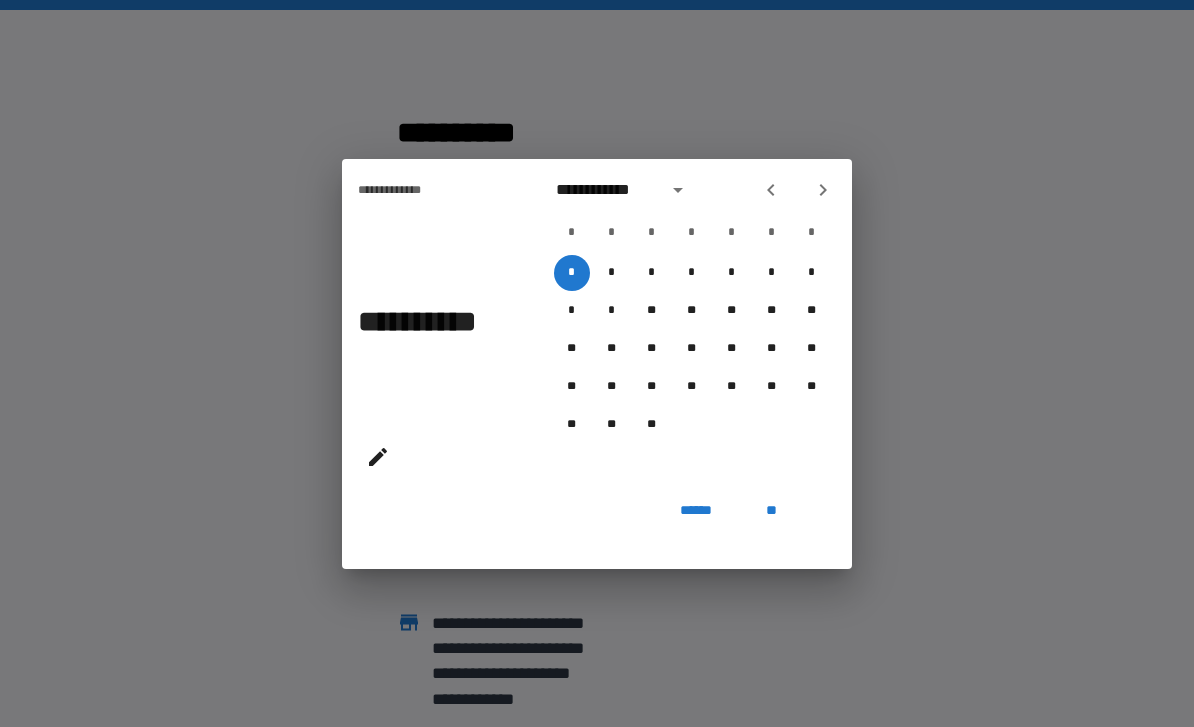 click 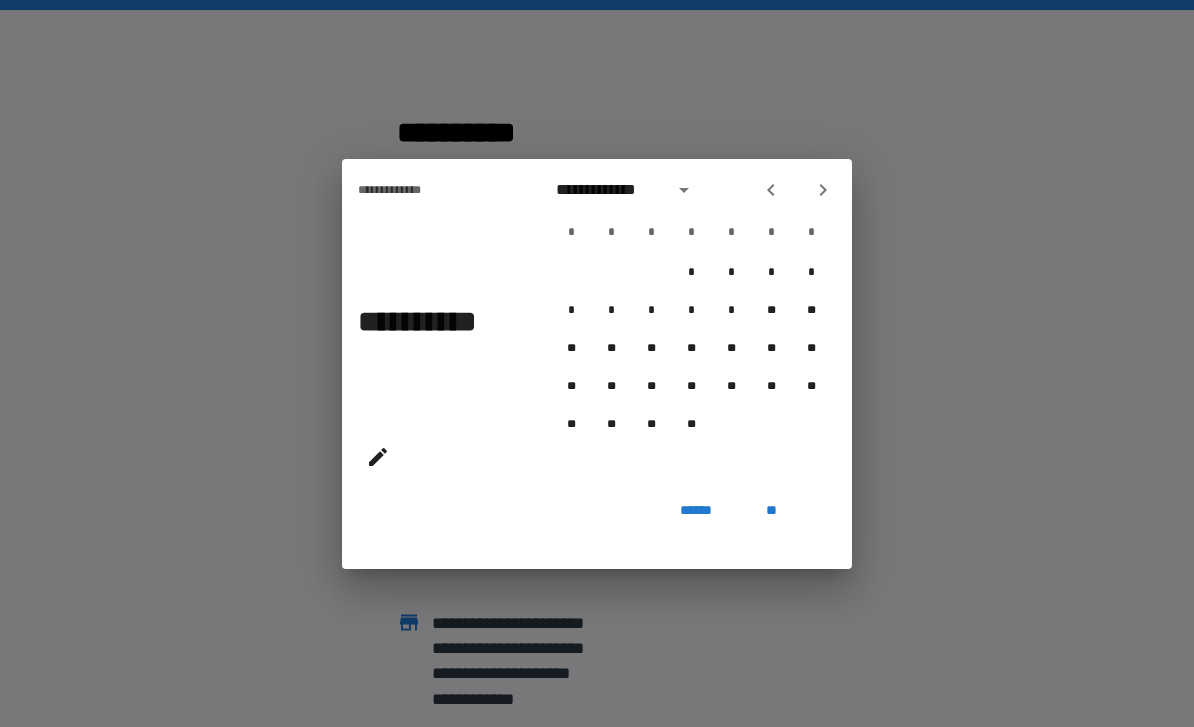 click 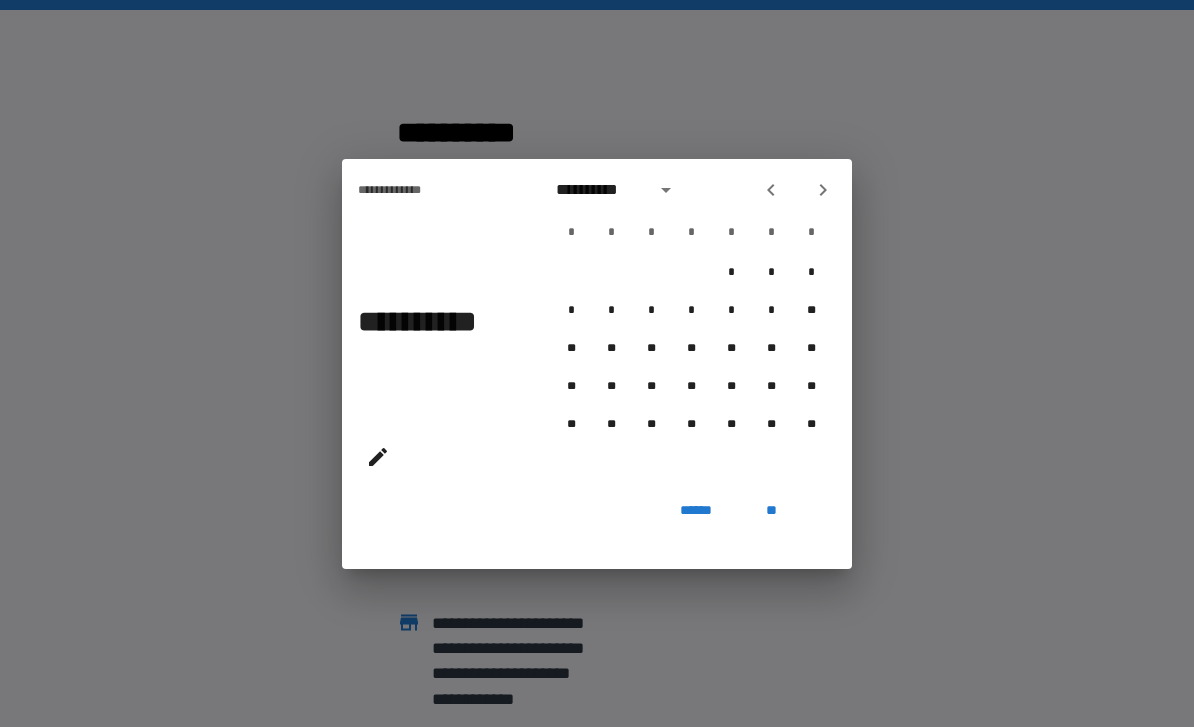 click at bounding box center (823, 190) 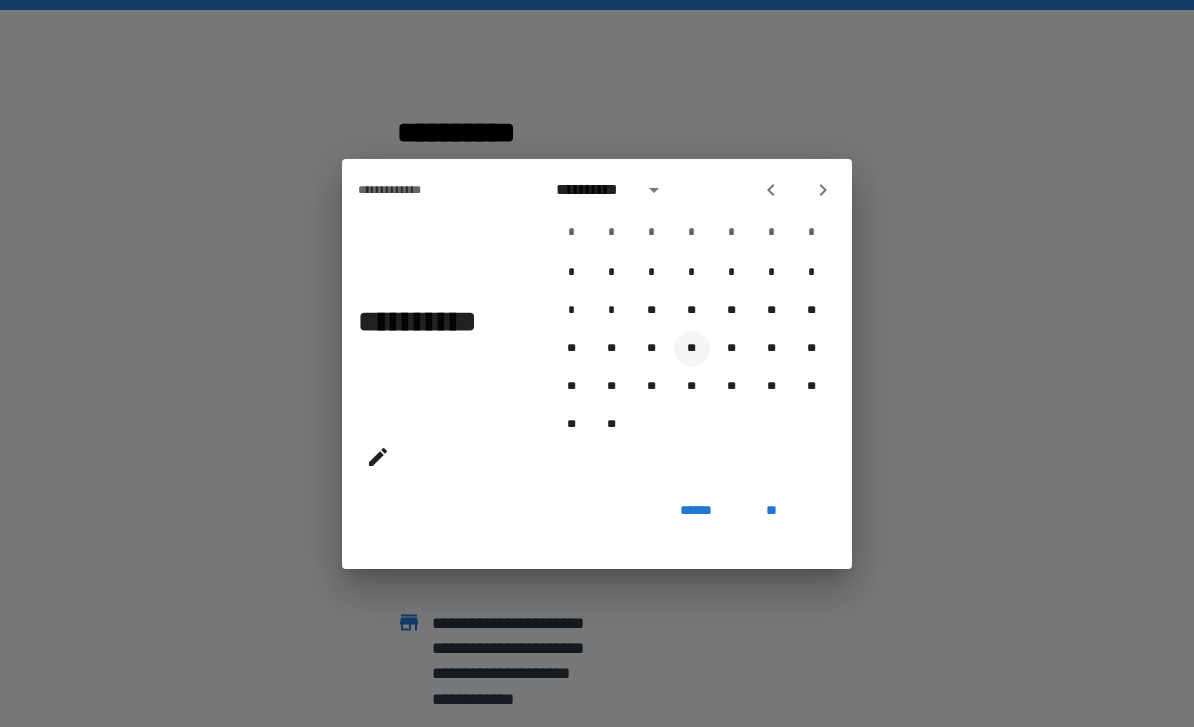 click on "**" at bounding box center (692, 349) 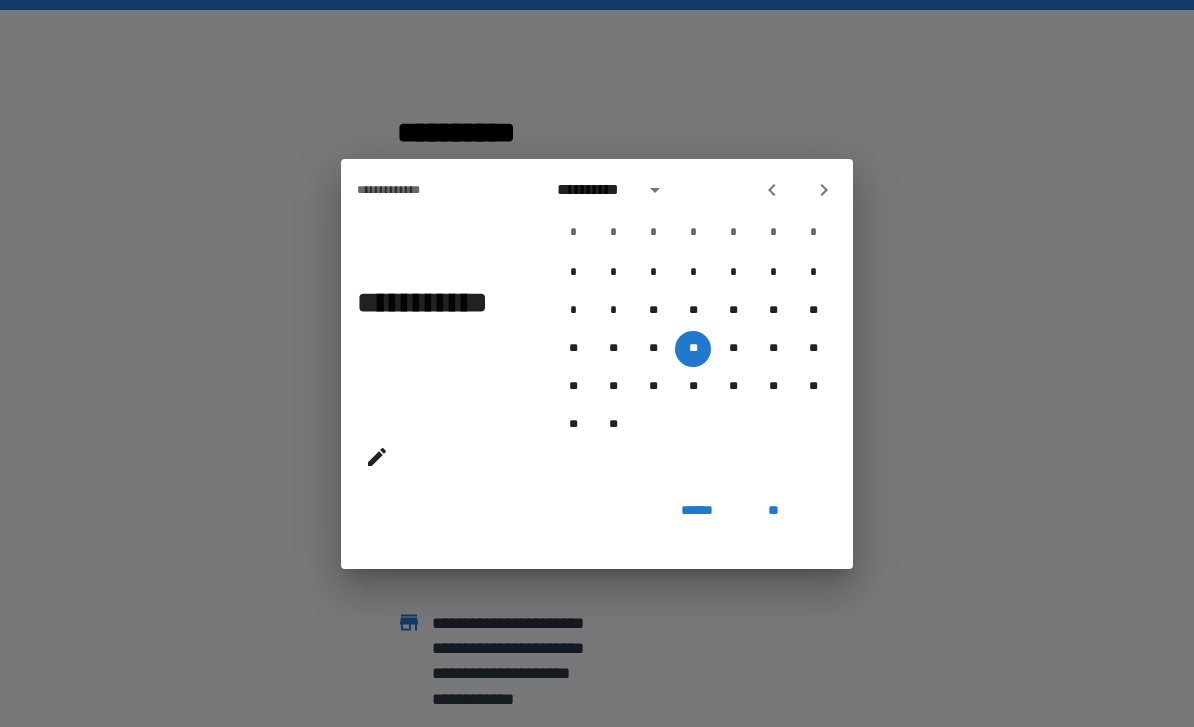 click on "**" at bounding box center [773, 511] 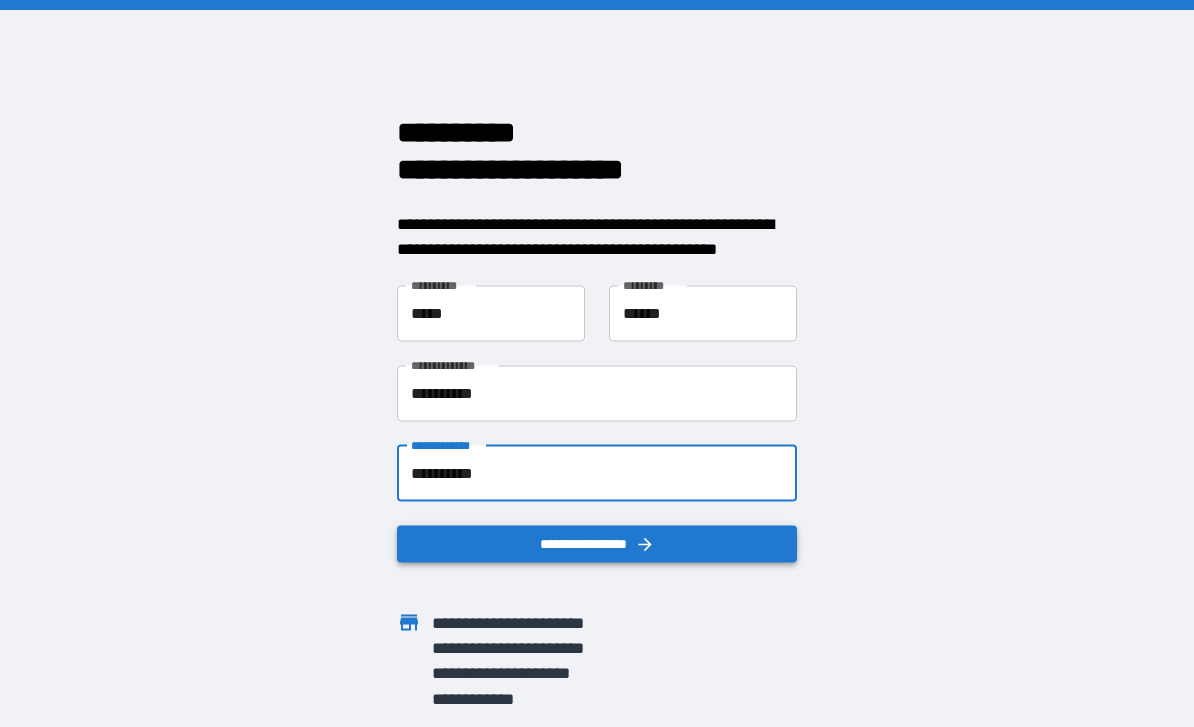 click on "**********" at bounding box center (597, 543) 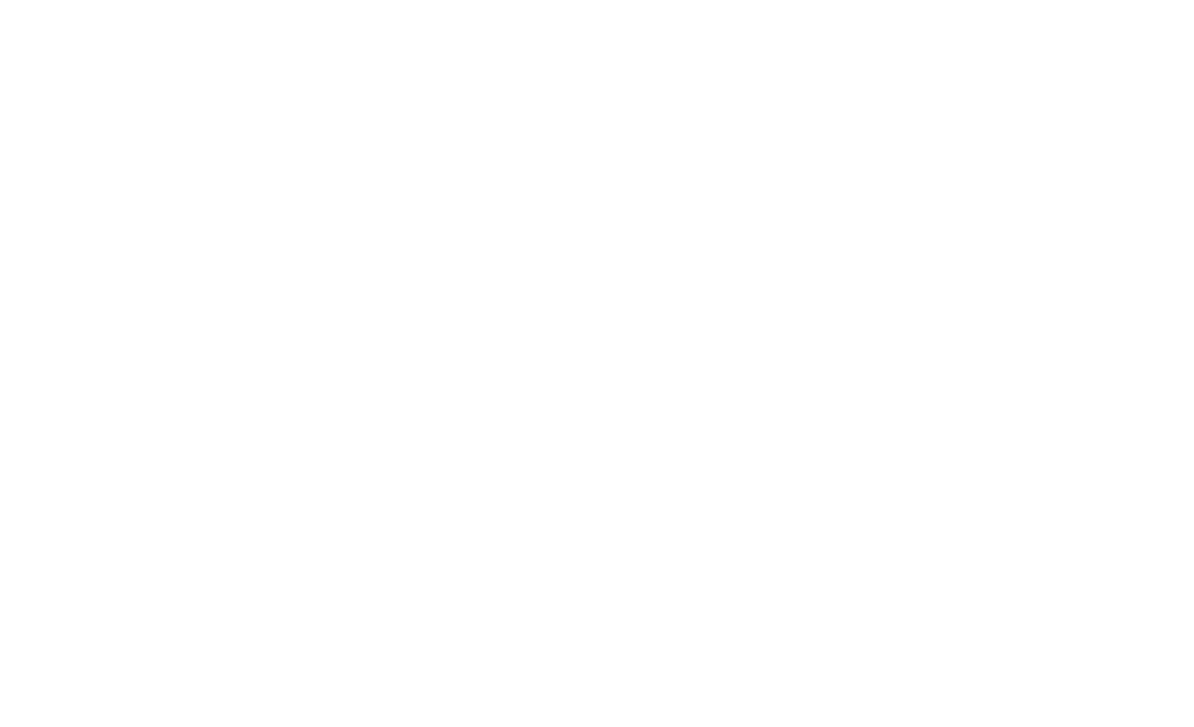 scroll, scrollTop: 0, scrollLeft: 0, axis: both 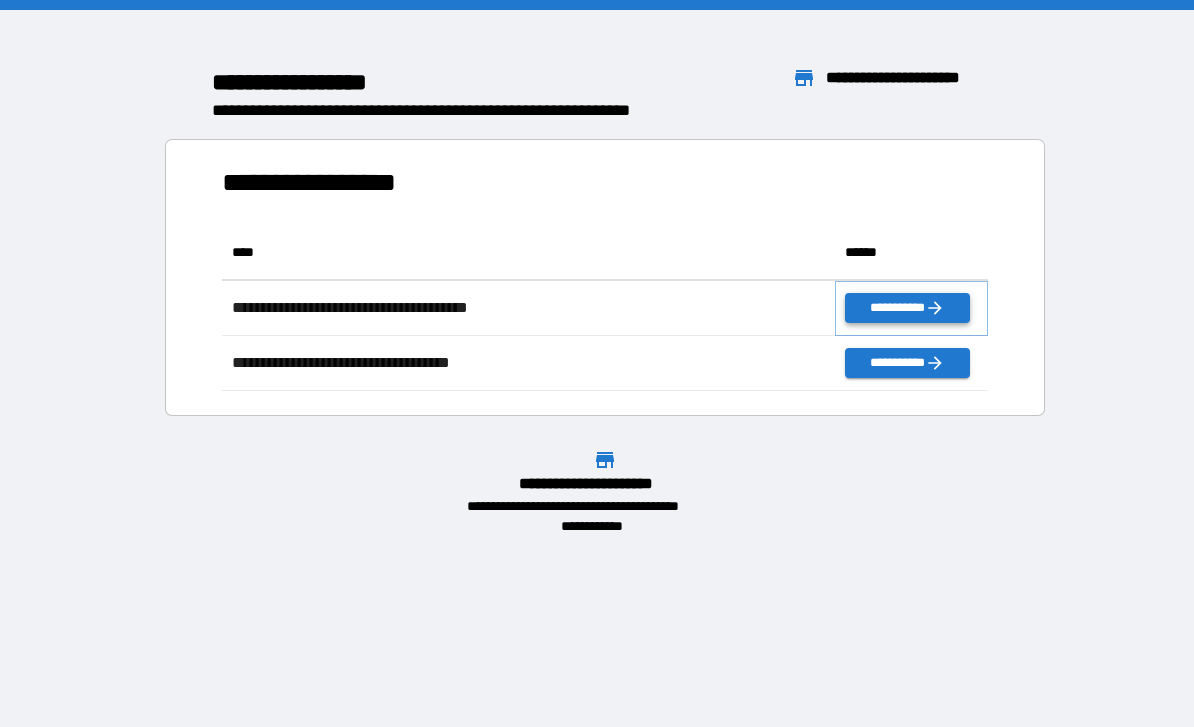 click on "**********" at bounding box center (907, 308) 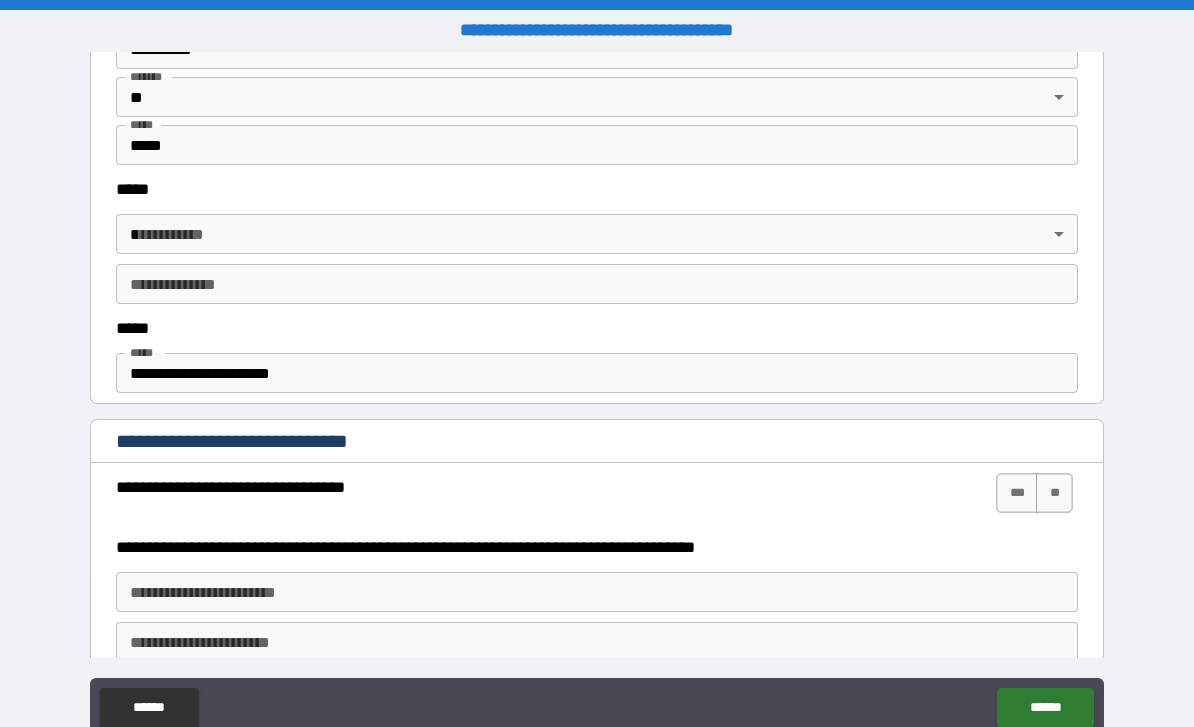 scroll, scrollTop: 835, scrollLeft: 0, axis: vertical 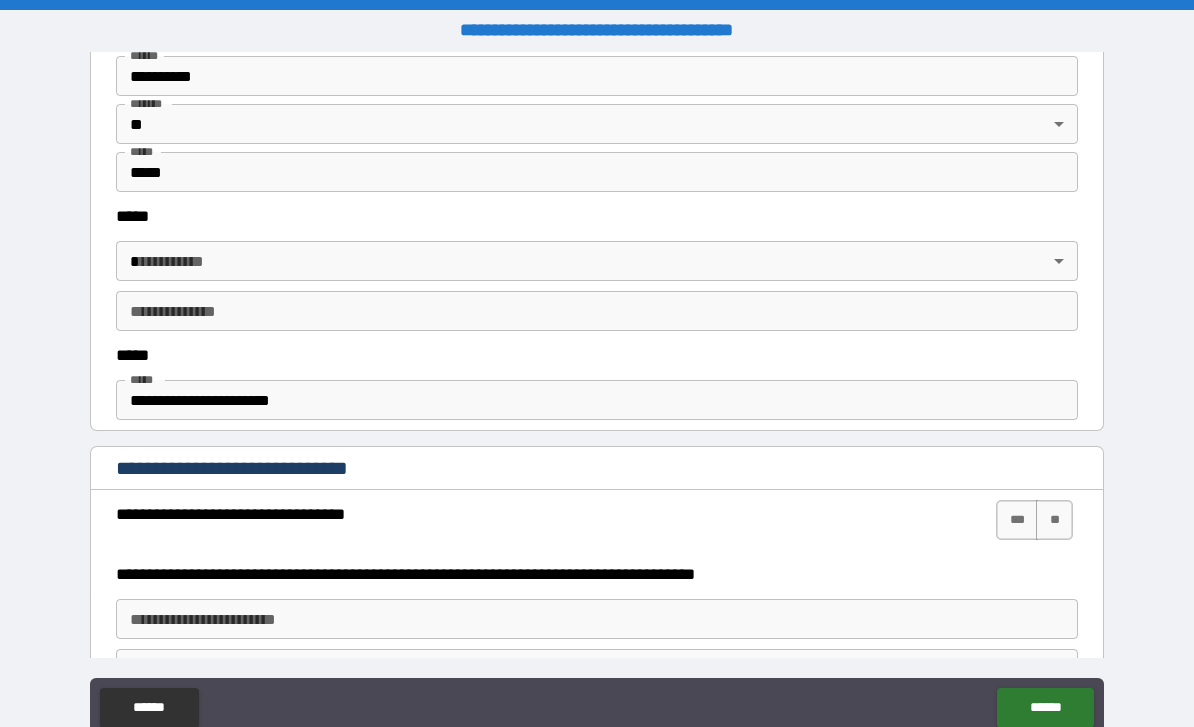 click on "**********" at bounding box center [597, 395] 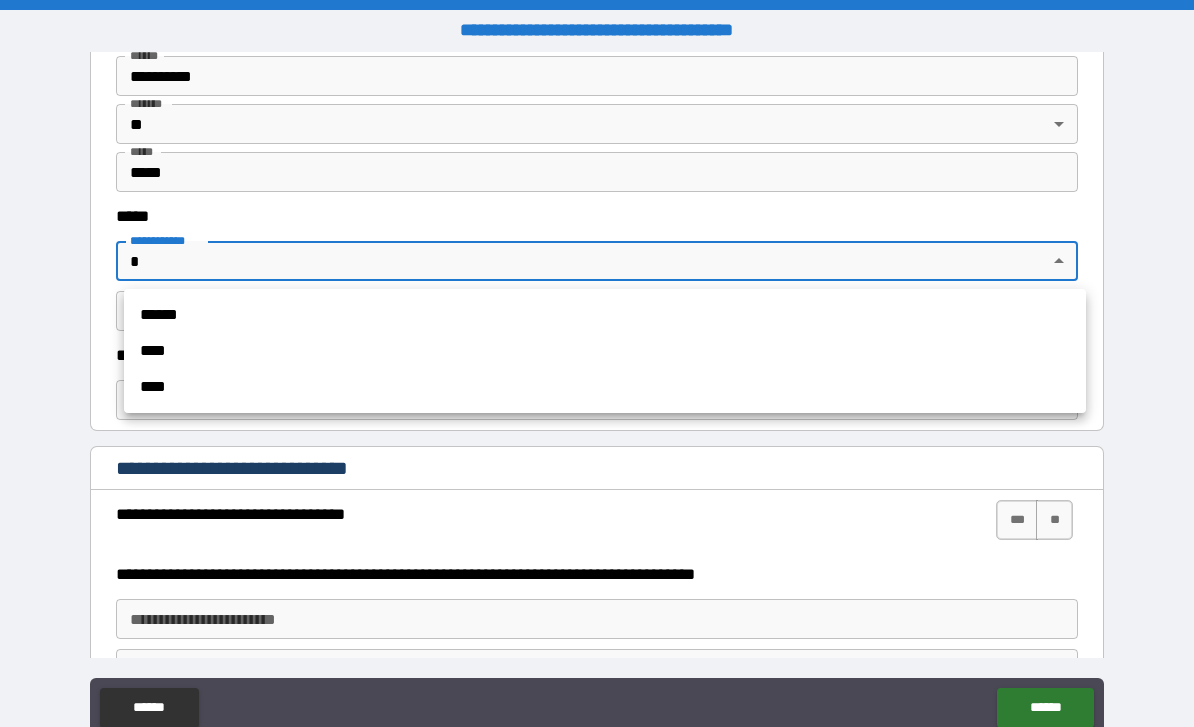 click on "******" at bounding box center [605, 315] 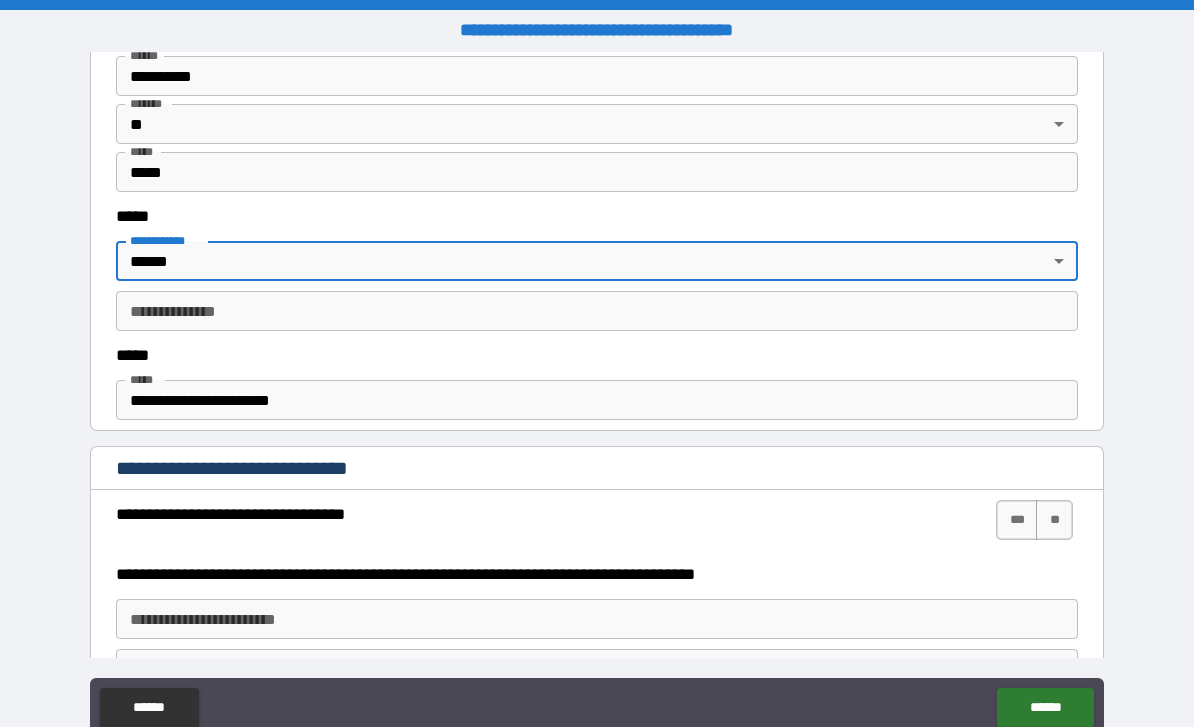 click on "**********" at bounding box center [597, 311] 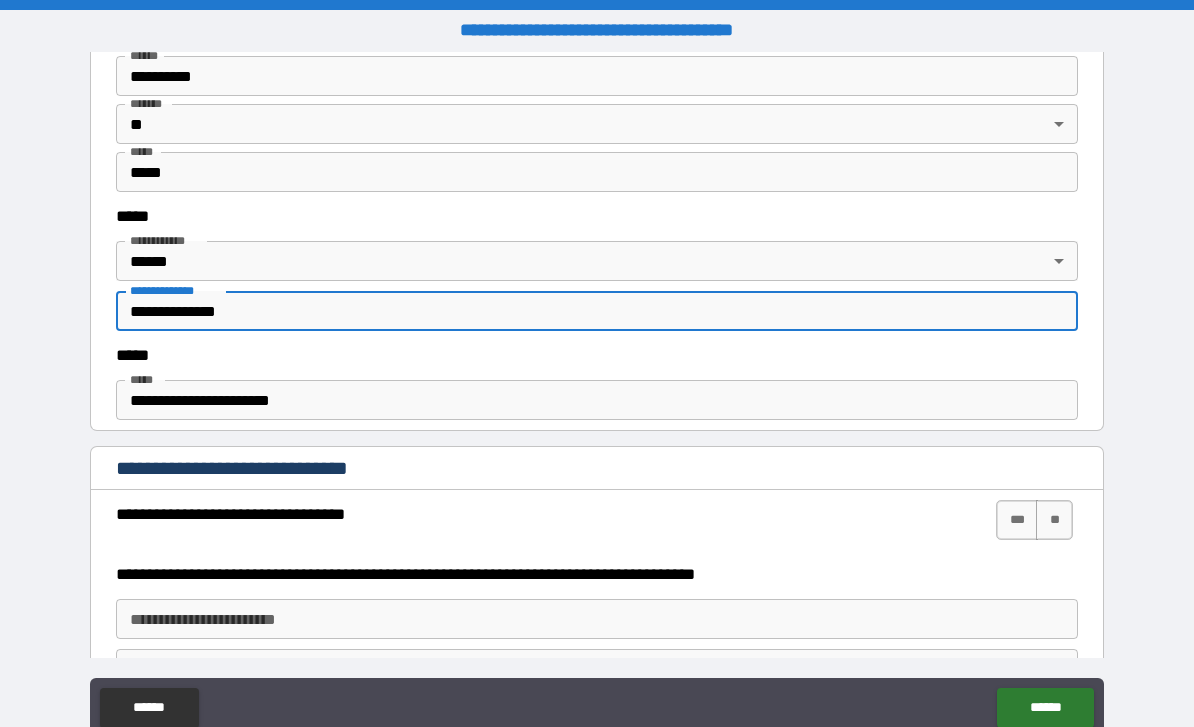 type on "**********" 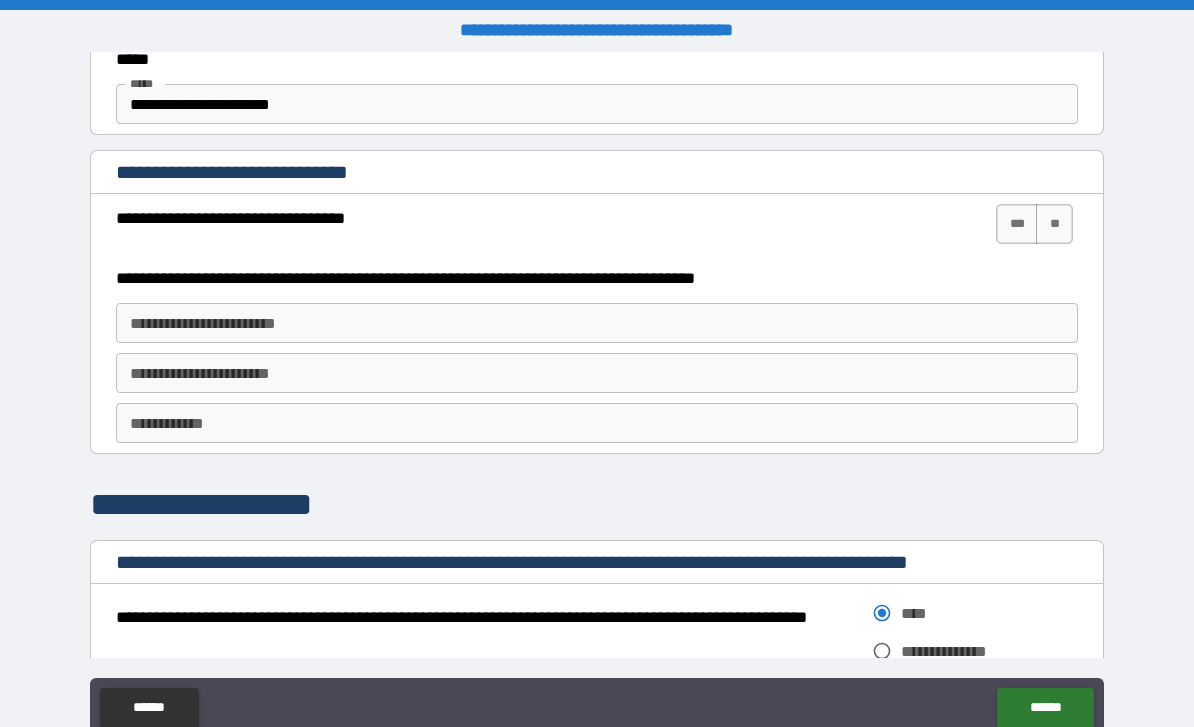 click on "**********" at bounding box center [597, 398] 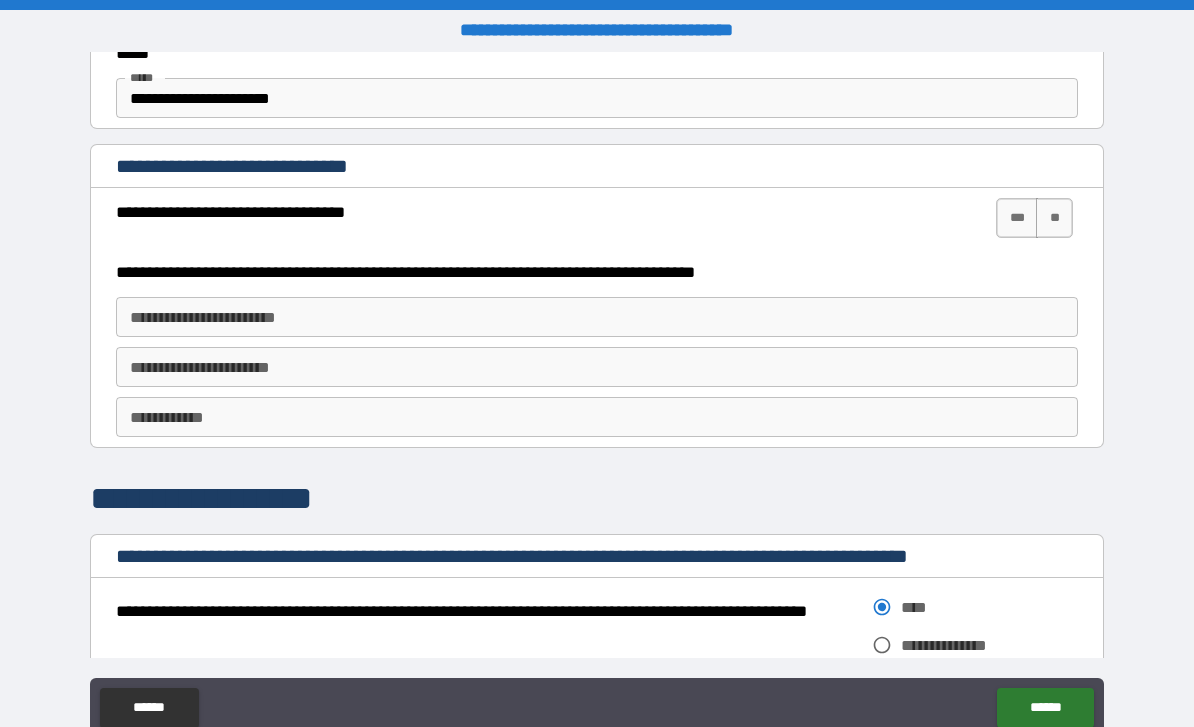 scroll, scrollTop: 1140, scrollLeft: 0, axis: vertical 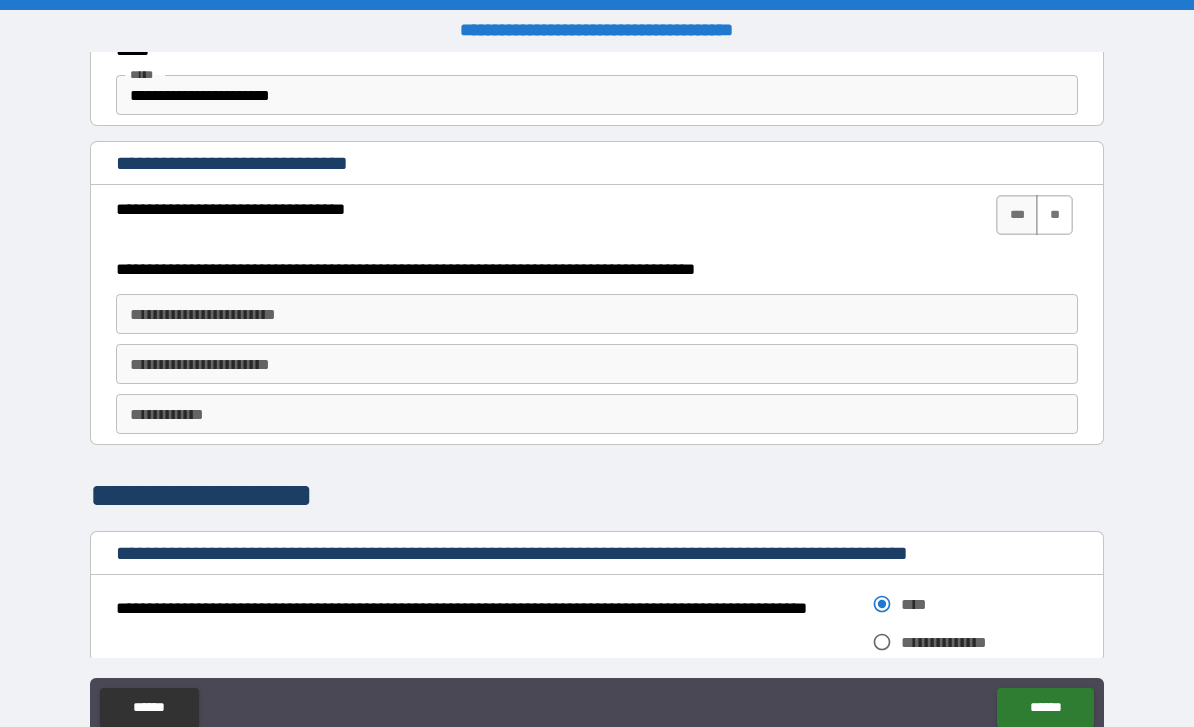 click on "**" at bounding box center [1054, 215] 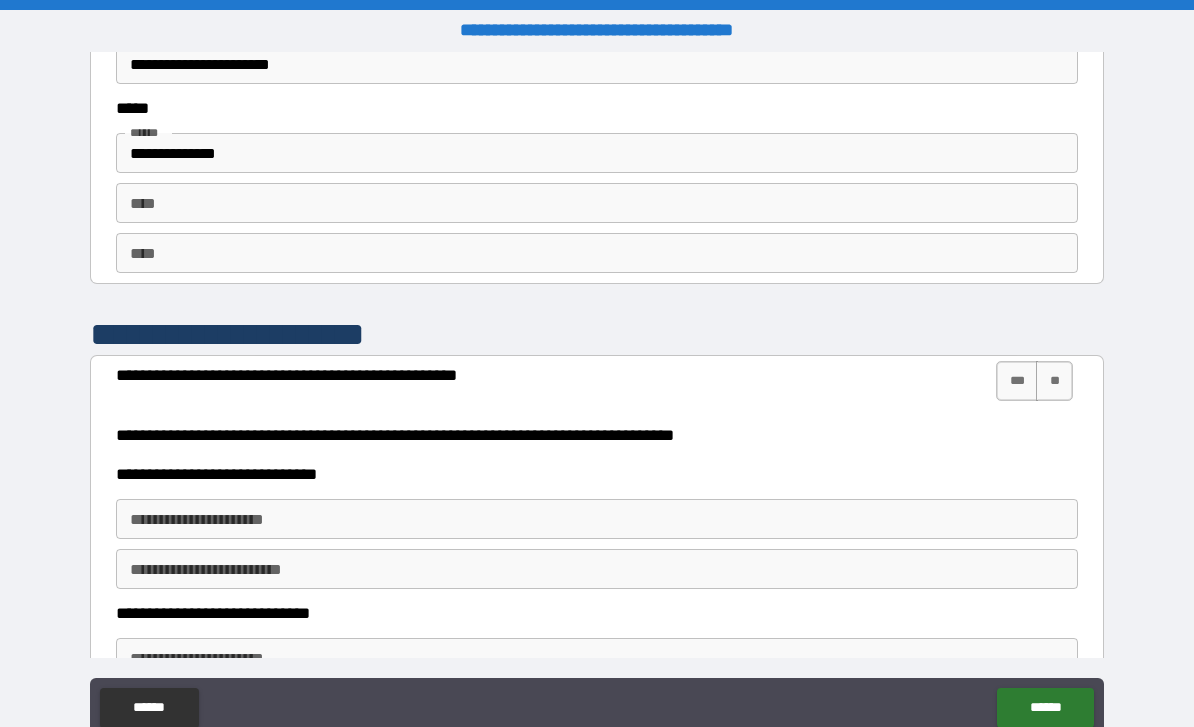 scroll, scrollTop: 2629, scrollLeft: 0, axis: vertical 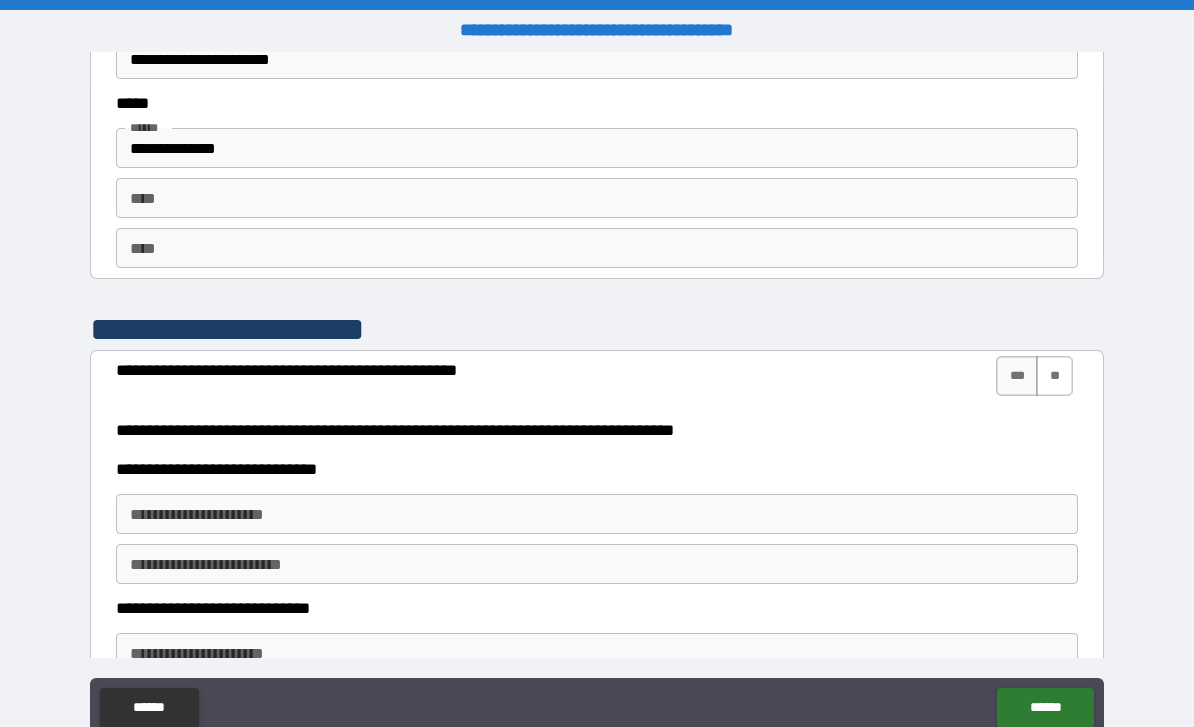 click on "**" at bounding box center [1054, 376] 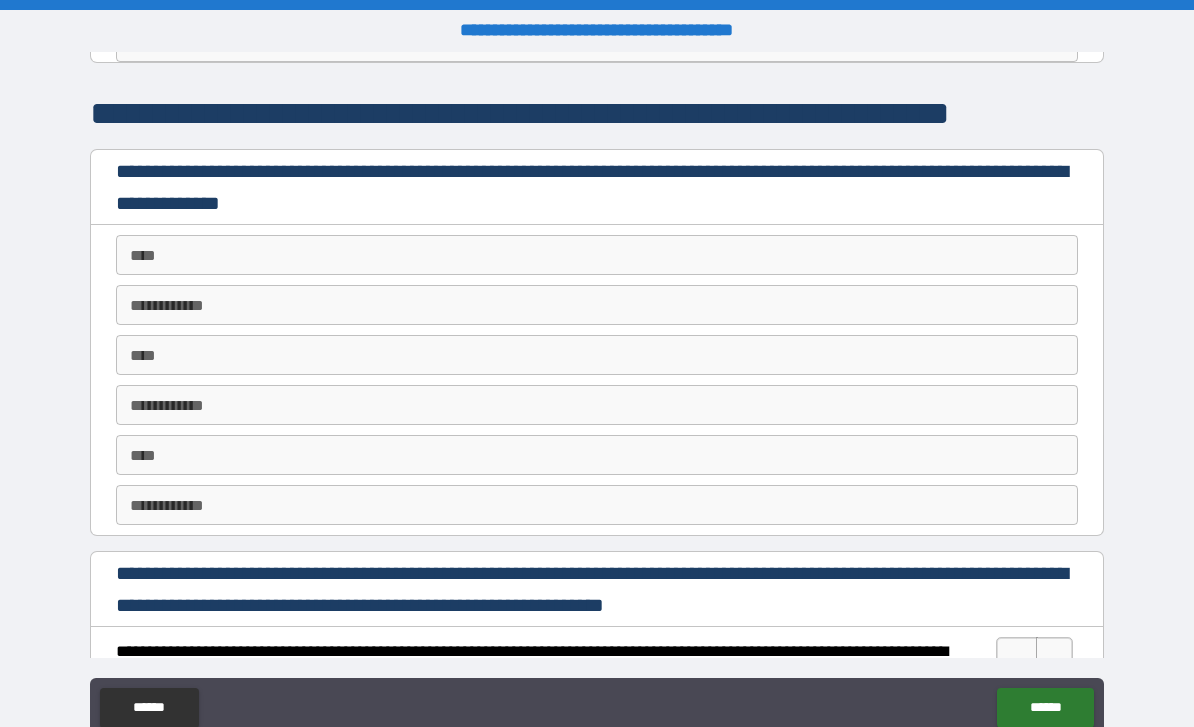 scroll, scrollTop: 3822, scrollLeft: 0, axis: vertical 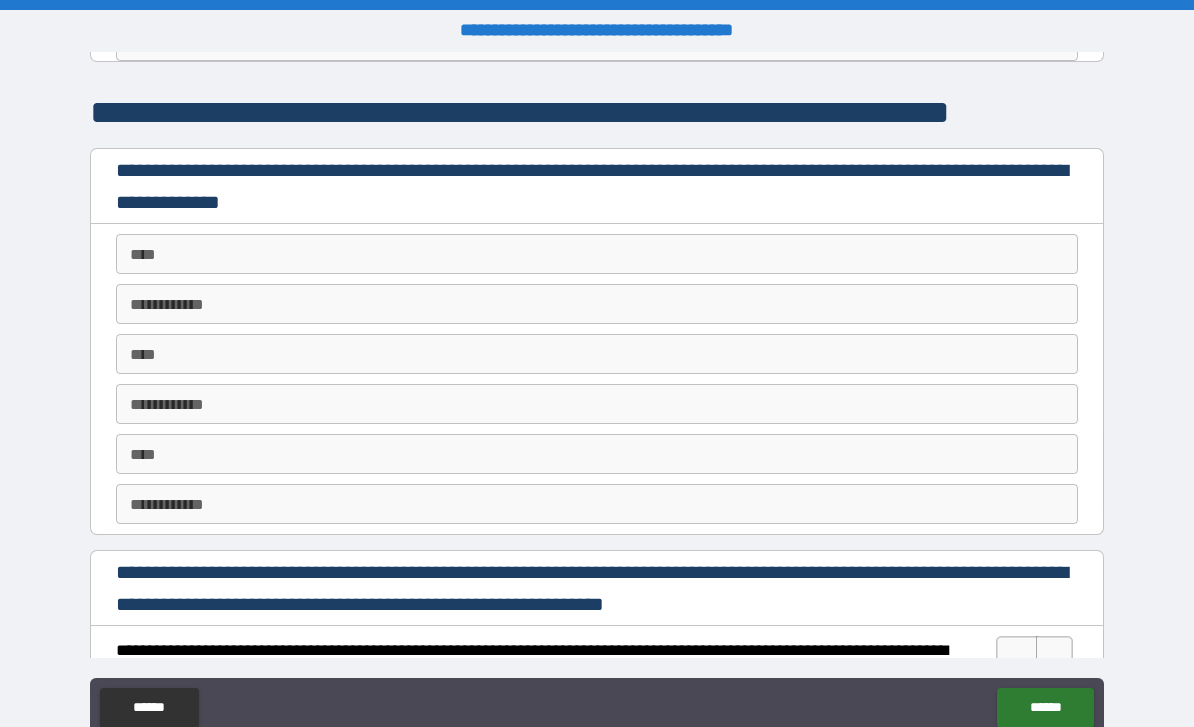 click on "****" at bounding box center [597, 254] 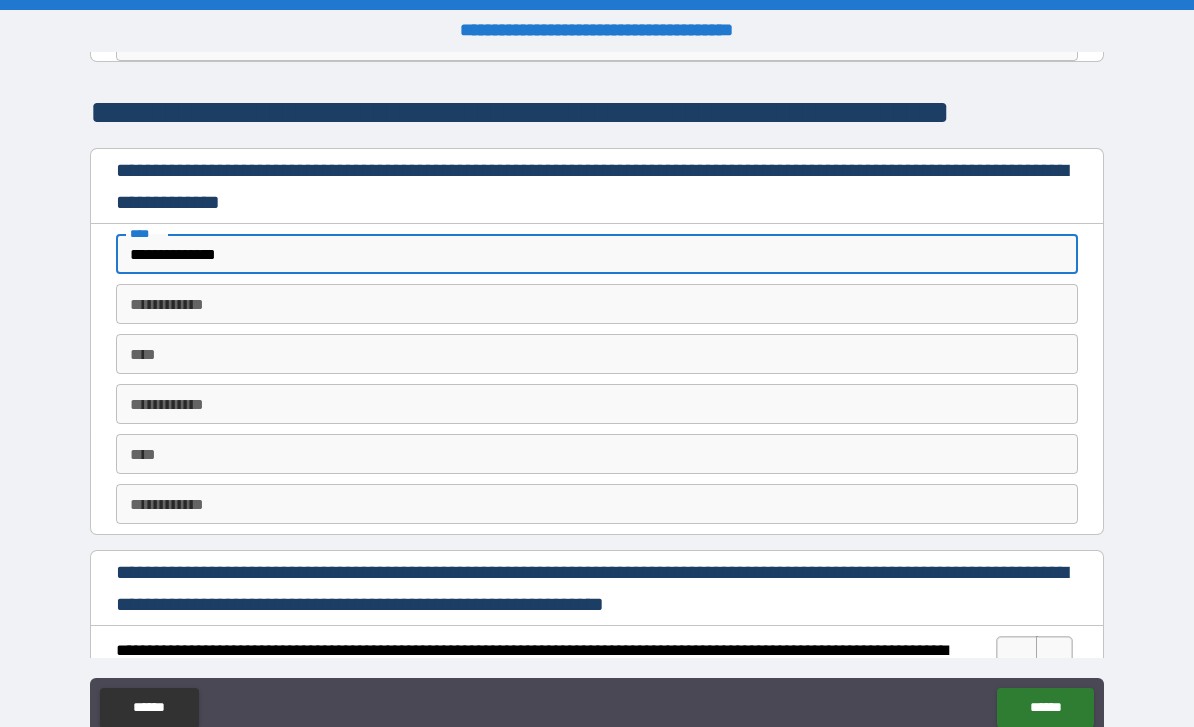 type on "**********" 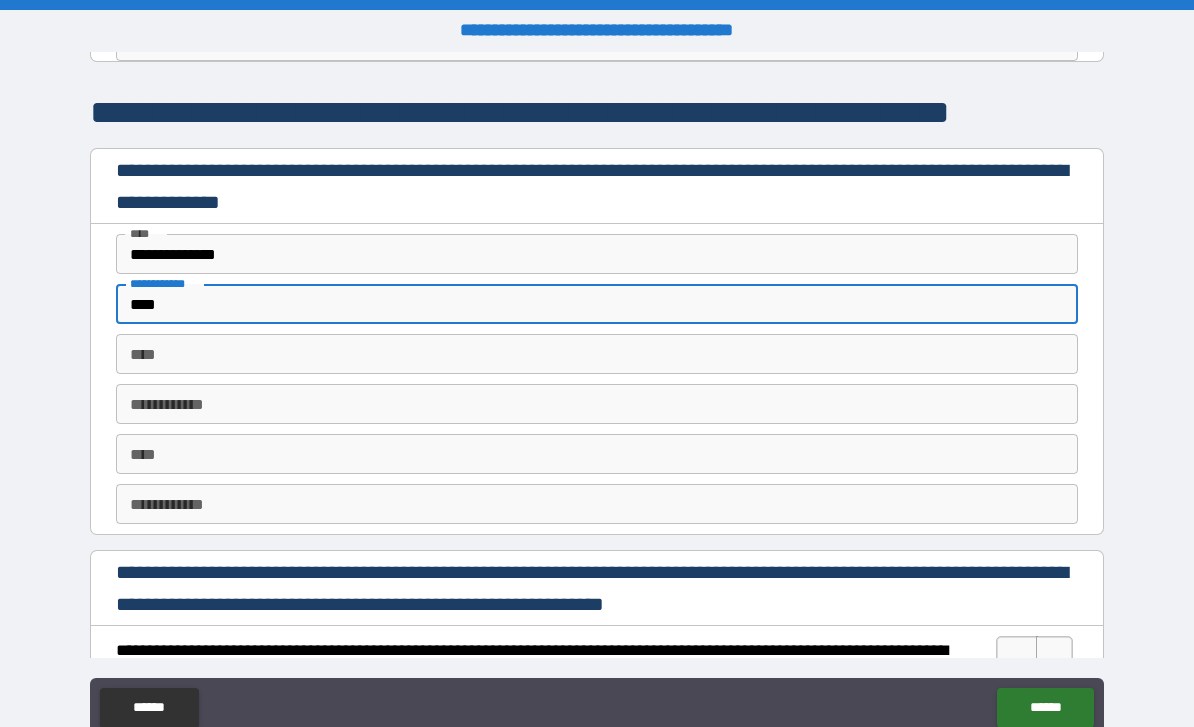 type on "****" 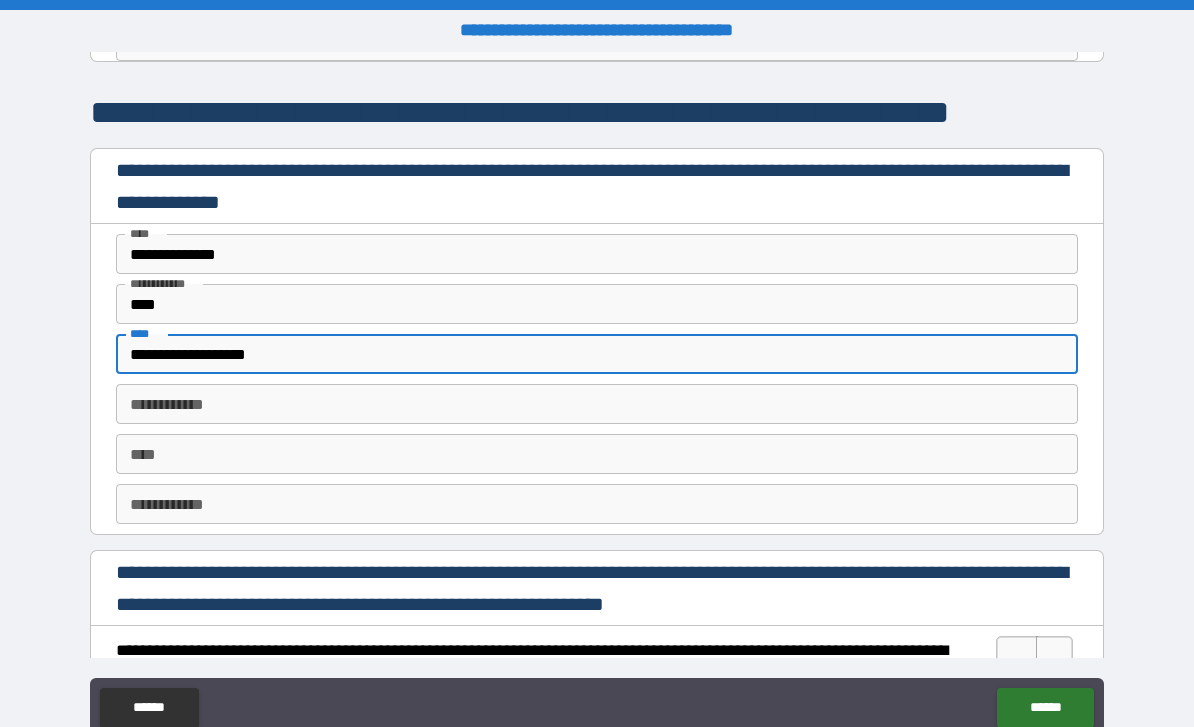type on "**********" 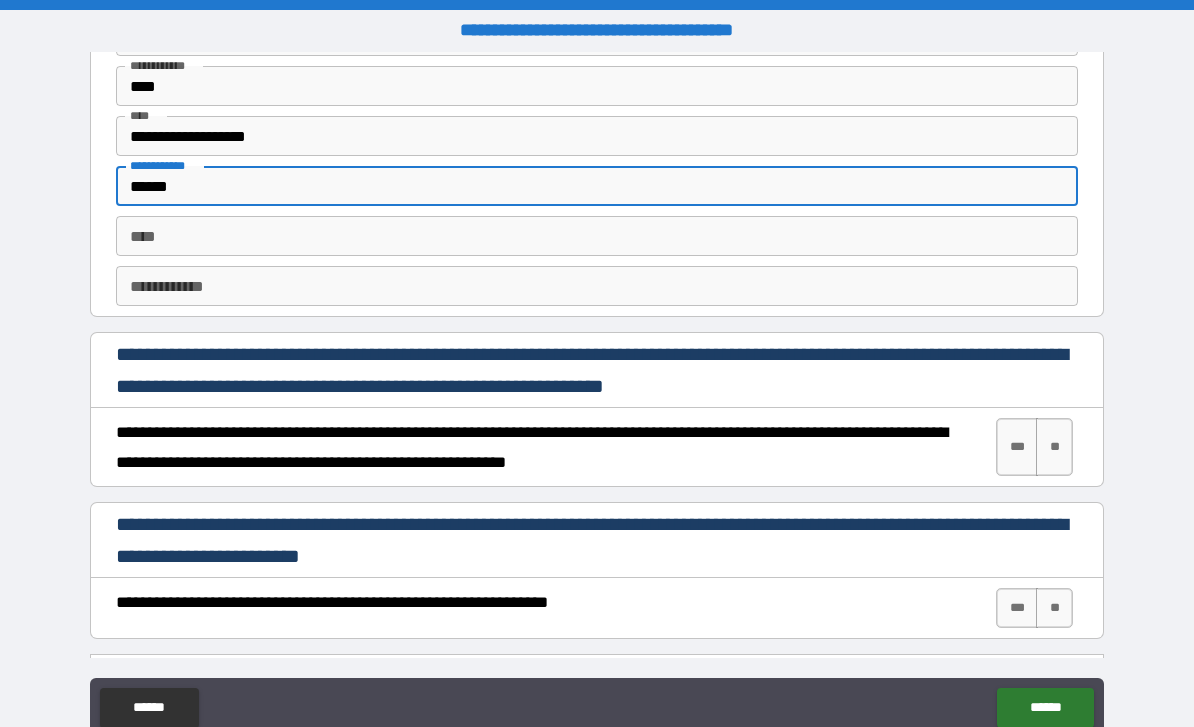 scroll, scrollTop: 4108, scrollLeft: 0, axis: vertical 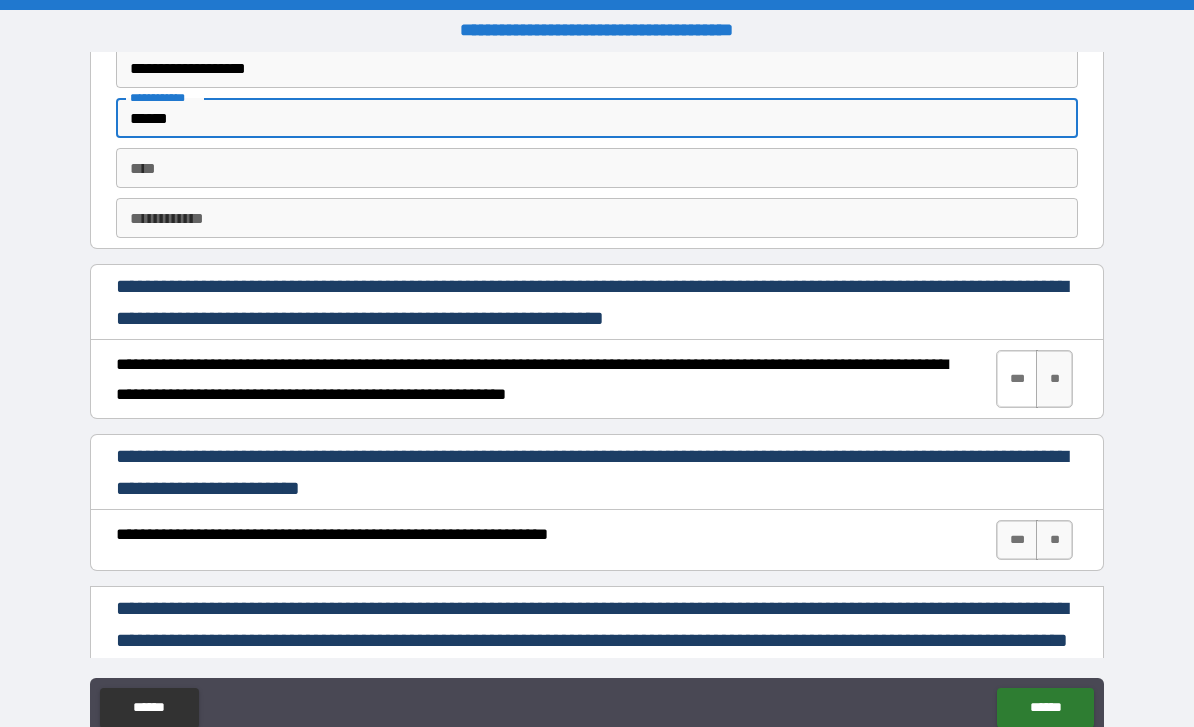 type on "******" 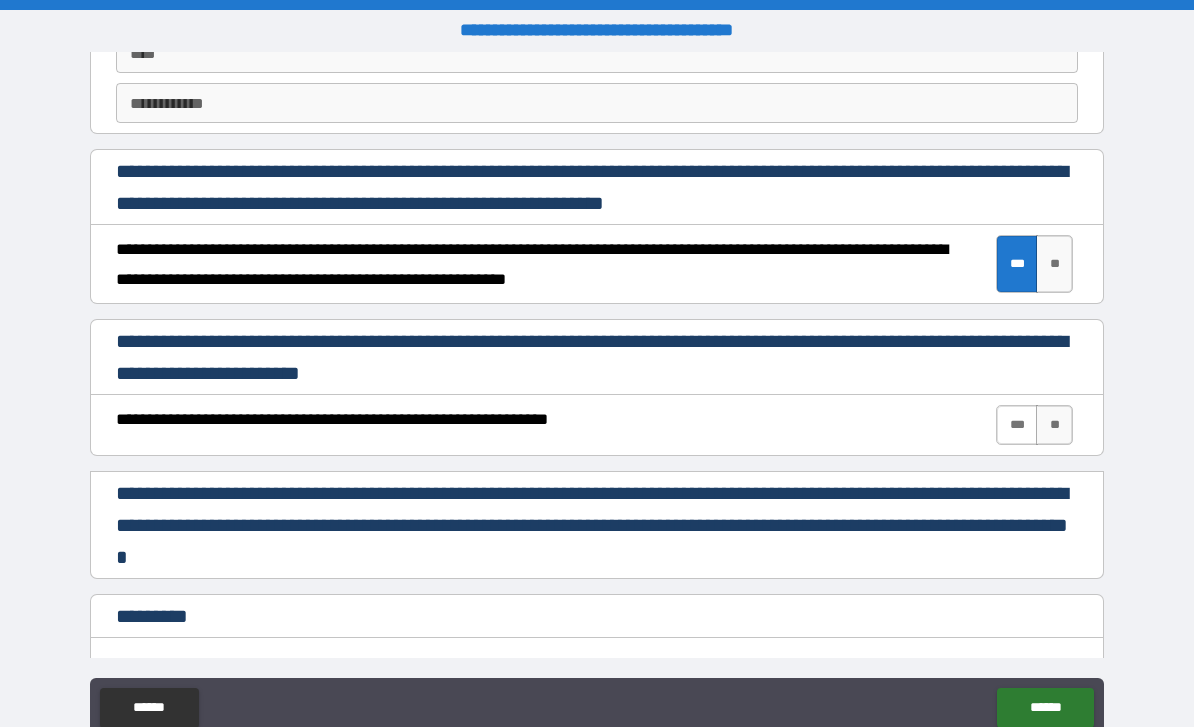 click on "***" at bounding box center (1017, 425) 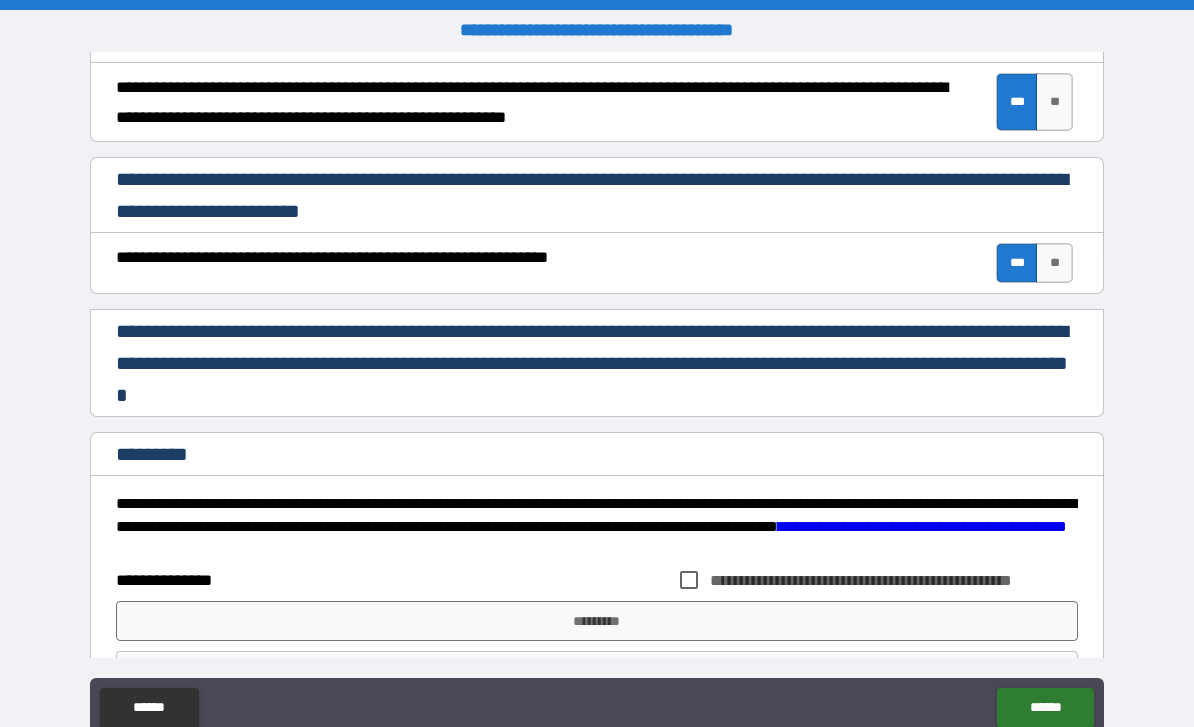 scroll, scrollTop: 4384, scrollLeft: 0, axis: vertical 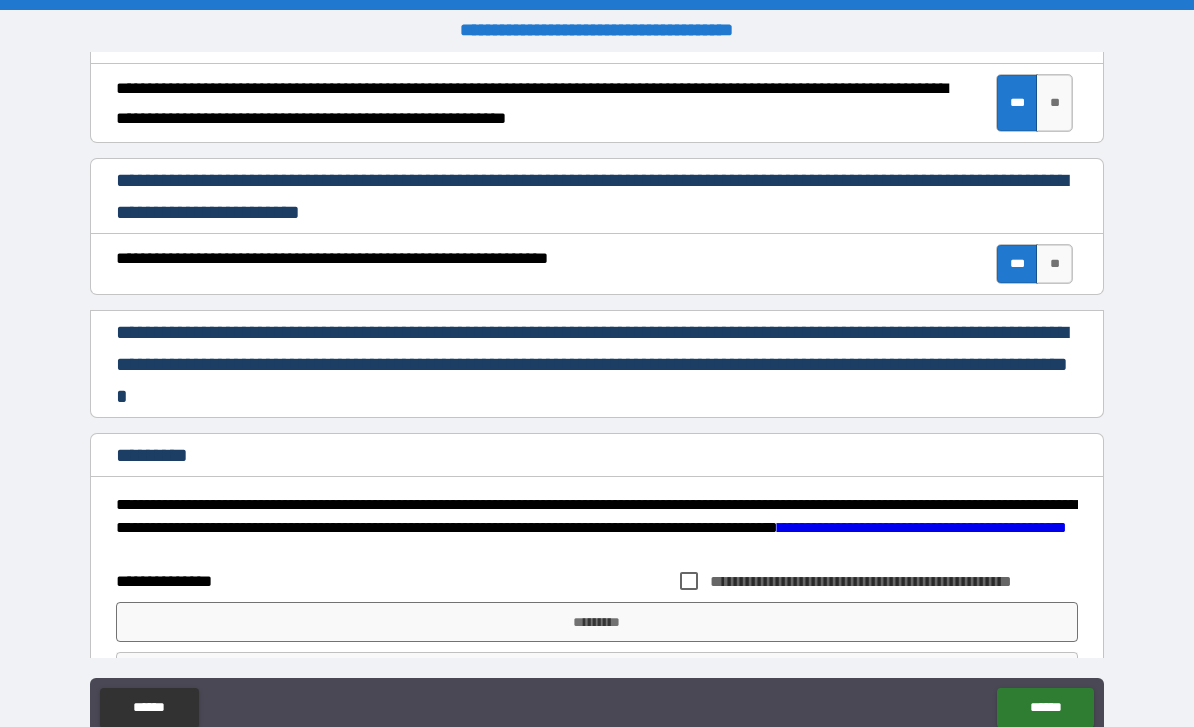 click on "*********" at bounding box center (597, 455) 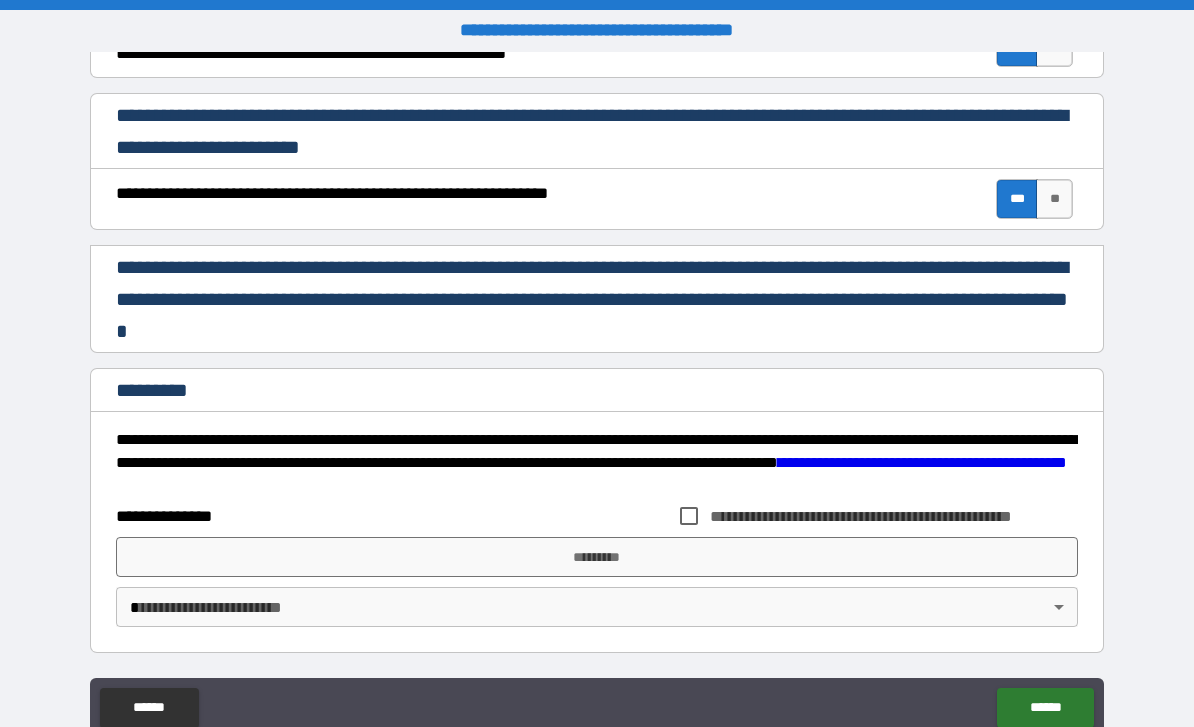 scroll, scrollTop: 4449, scrollLeft: 0, axis: vertical 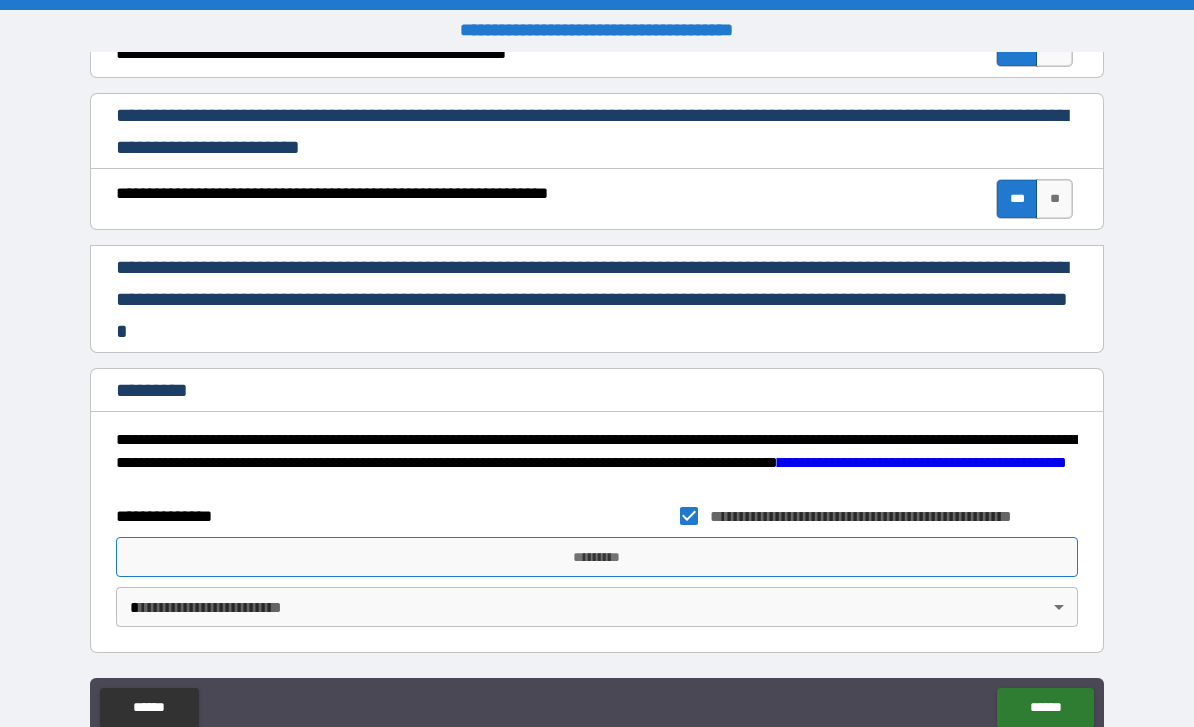 click on "*********" at bounding box center (597, 557) 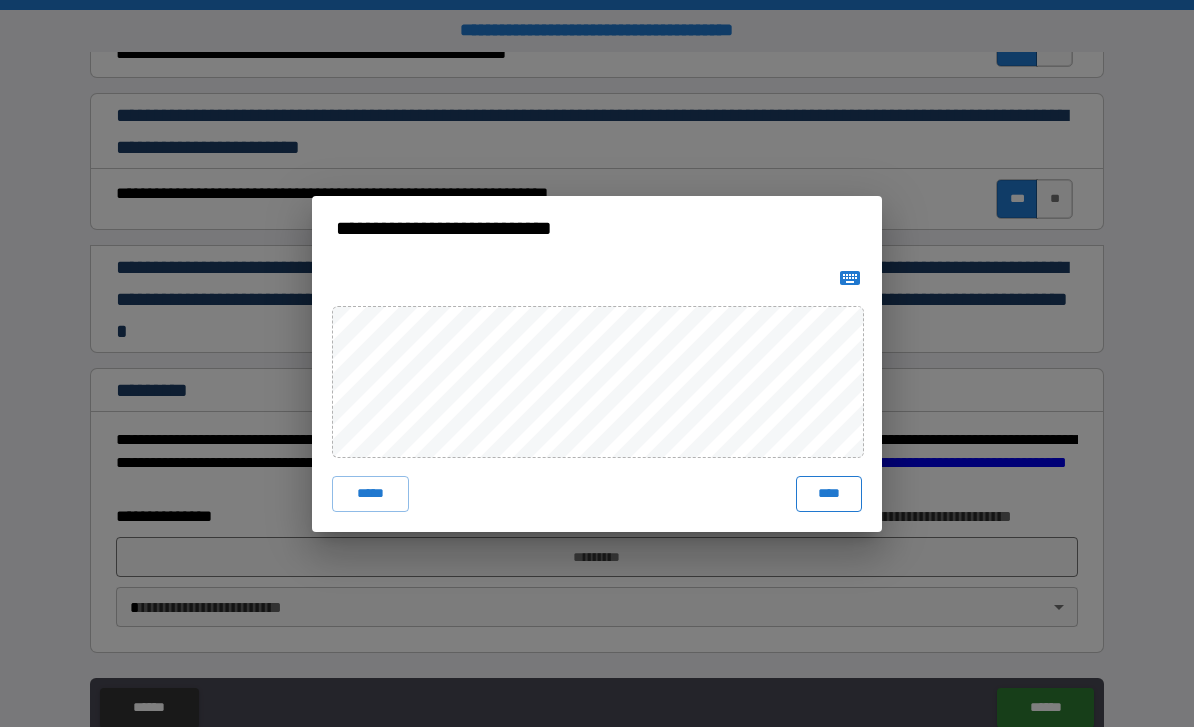 click on "****" at bounding box center (829, 494) 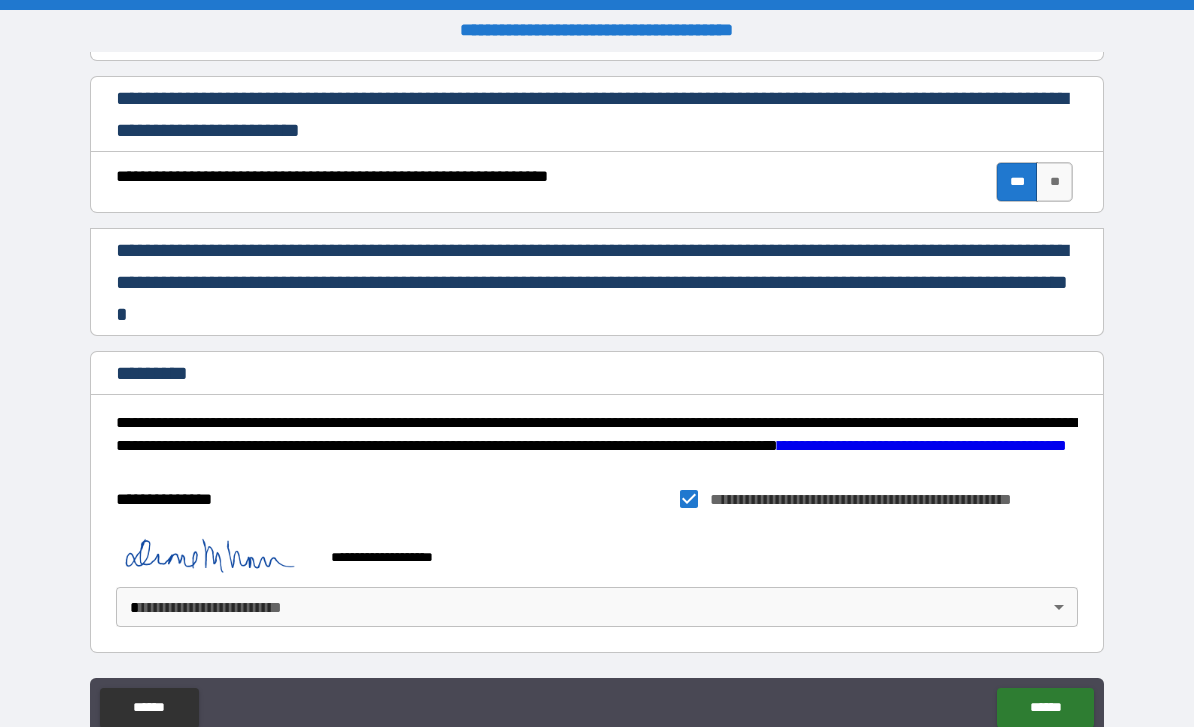scroll, scrollTop: 4466, scrollLeft: 0, axis: vertical 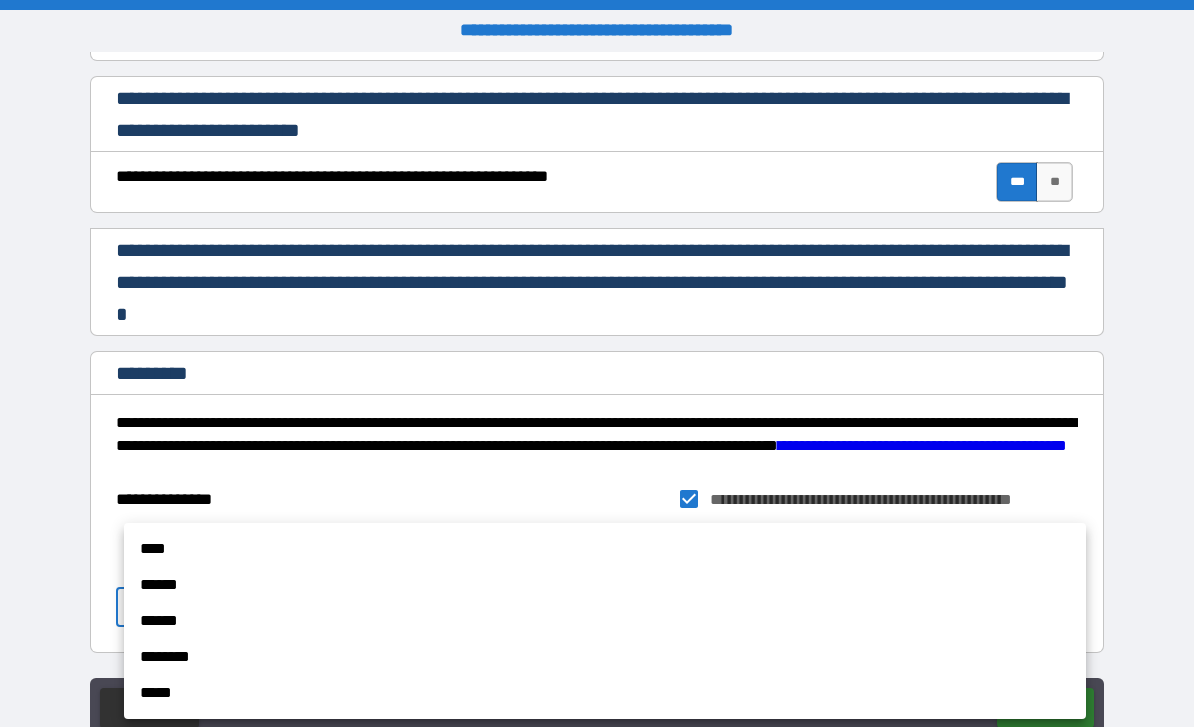 click on "****" at bounding box center [605, 549] 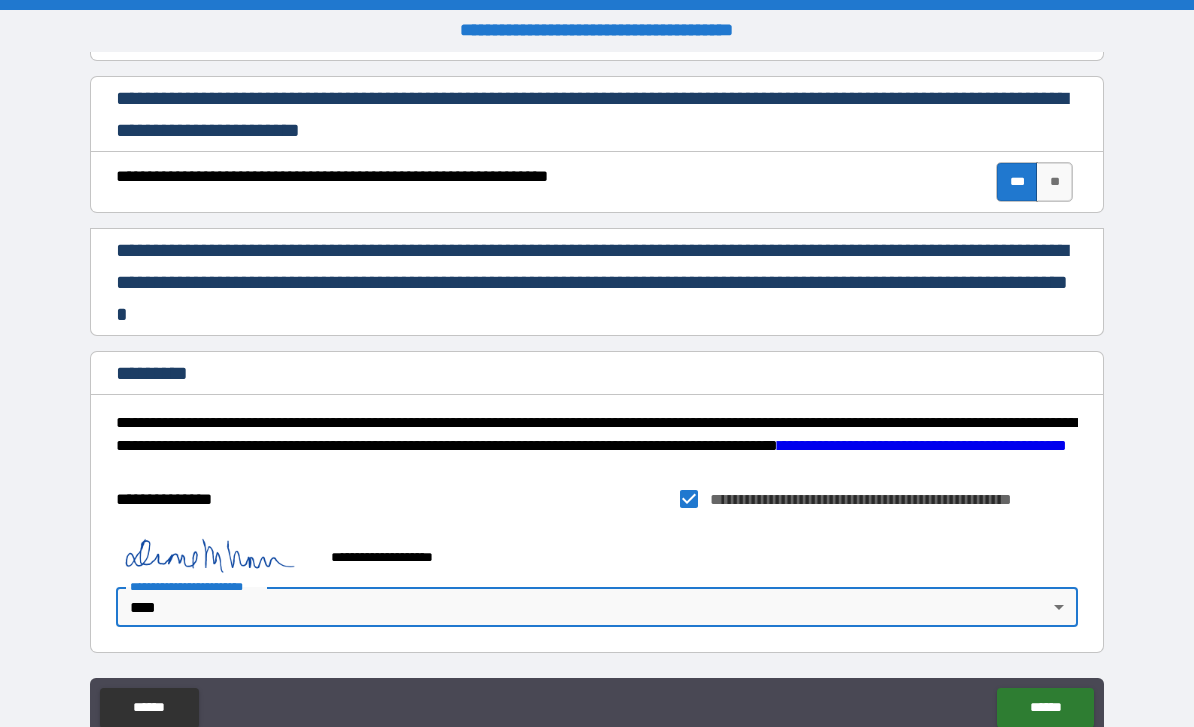 scroll, scrollTop: 4466, scrollLeft: 0, axis: vertical 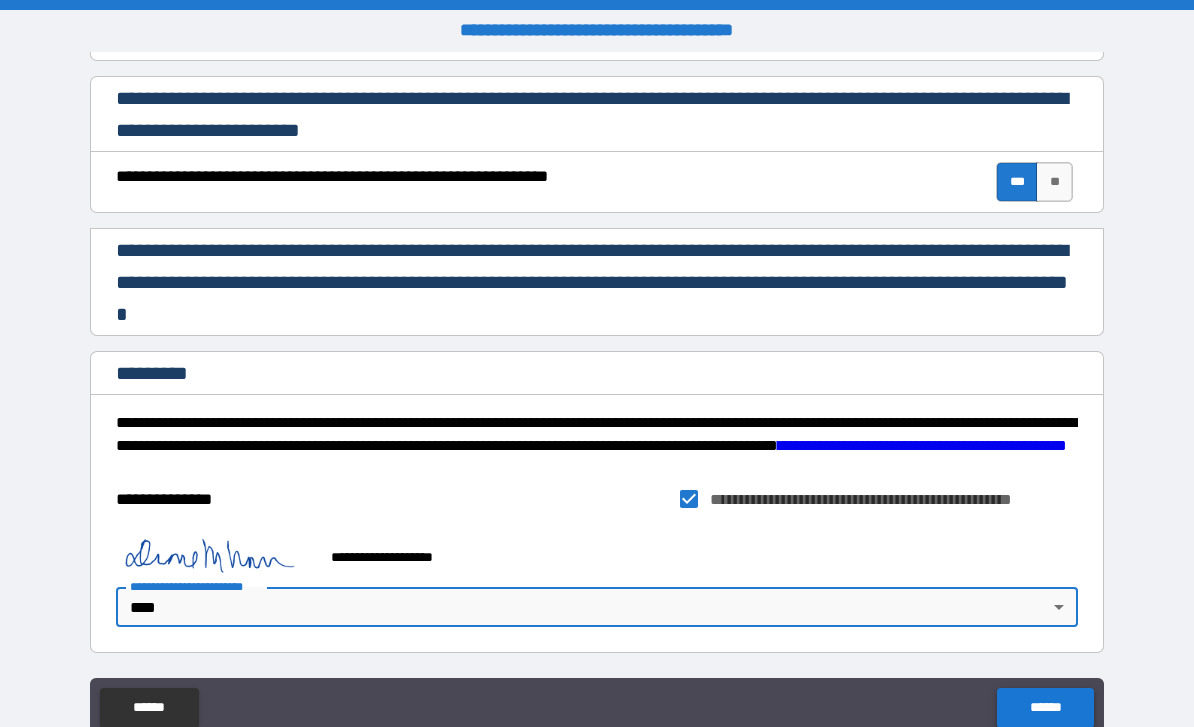 click on "******" at bounding box center (1045, 708) 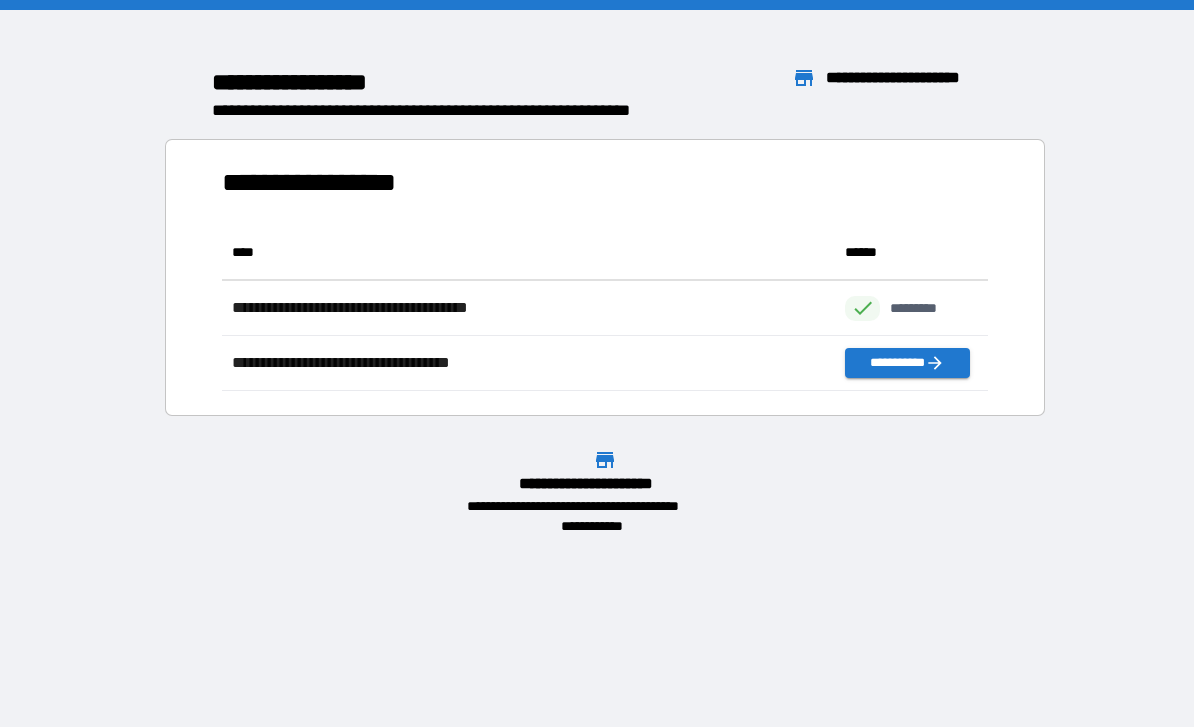 scroll, scrollTop: 1, scrollLeft: 1, axis: both 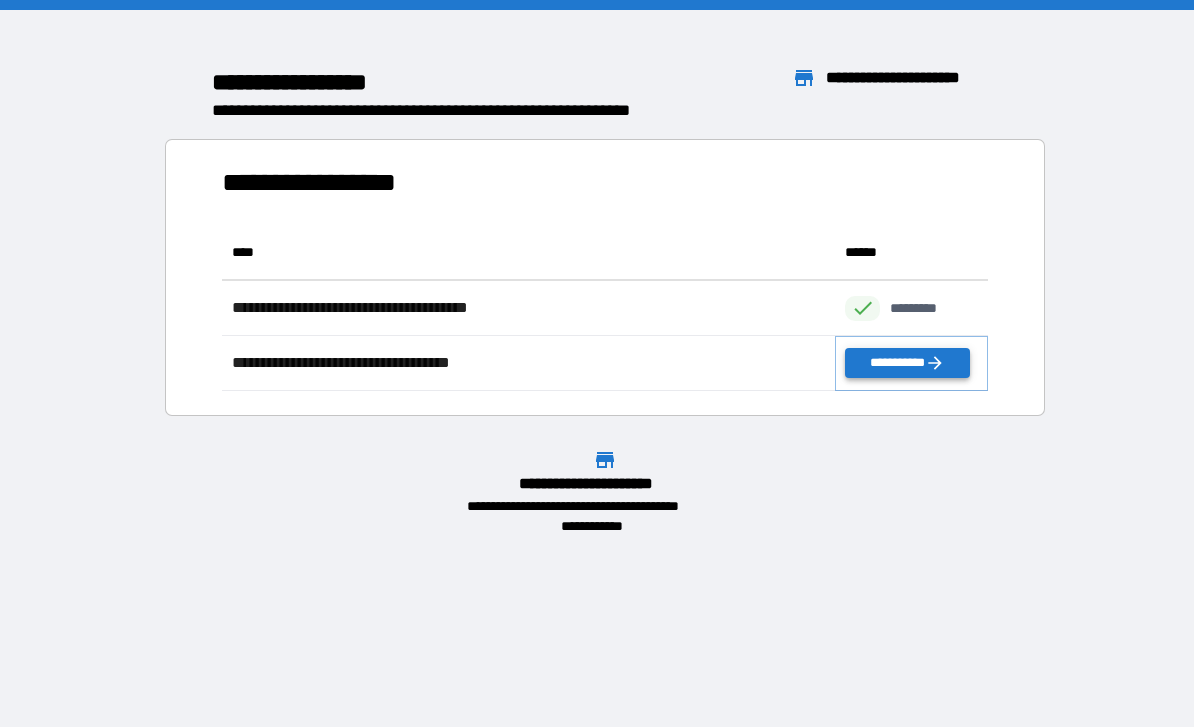 click 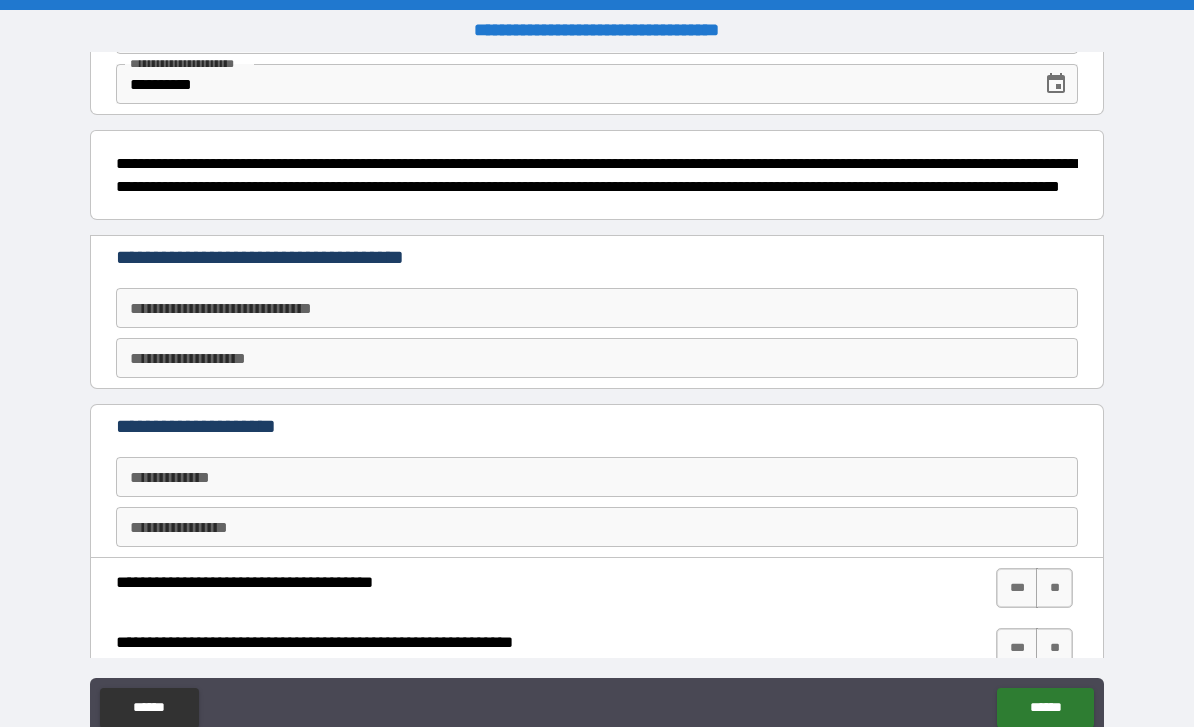 scroll, scrollTop: 235, scrollLeft: 0, axis: vertical 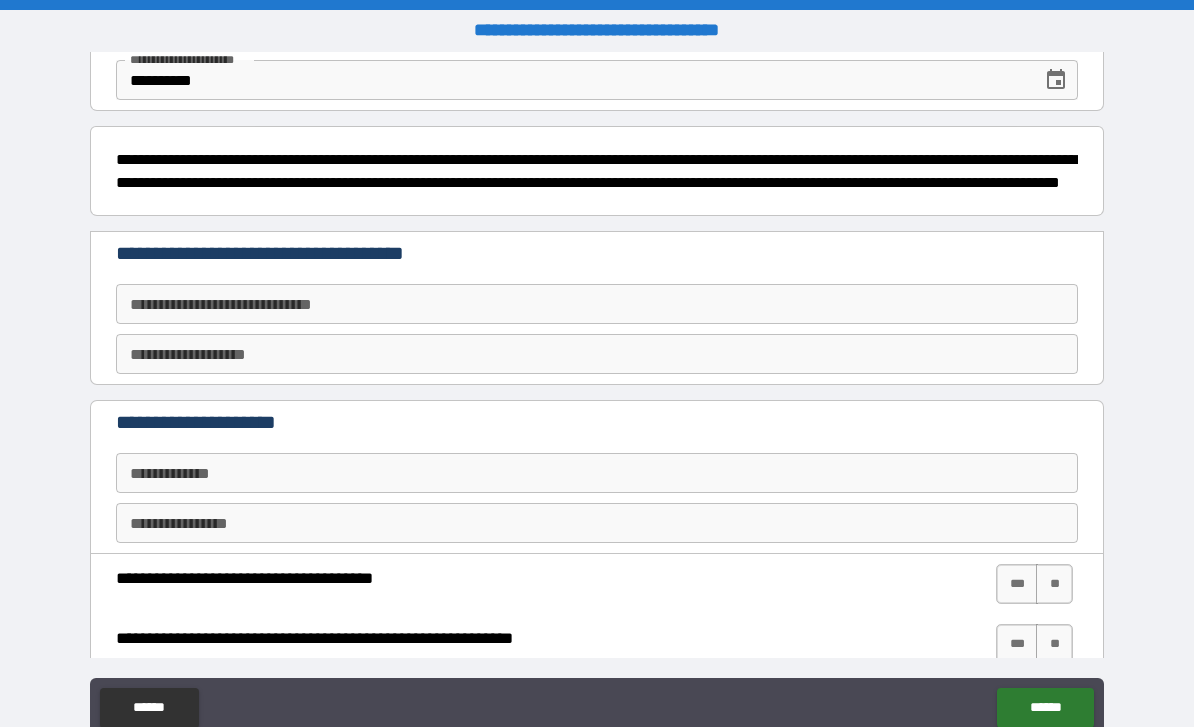 click on "**********" at bounding box center [597, 304] 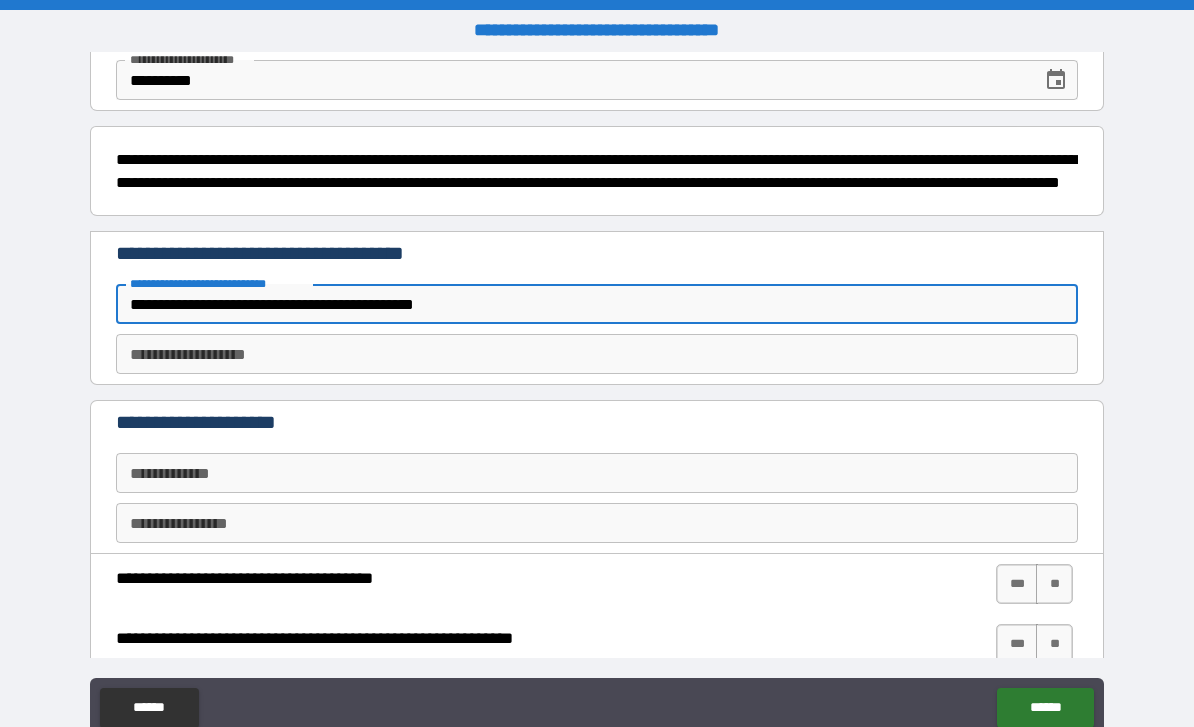type on "**********" 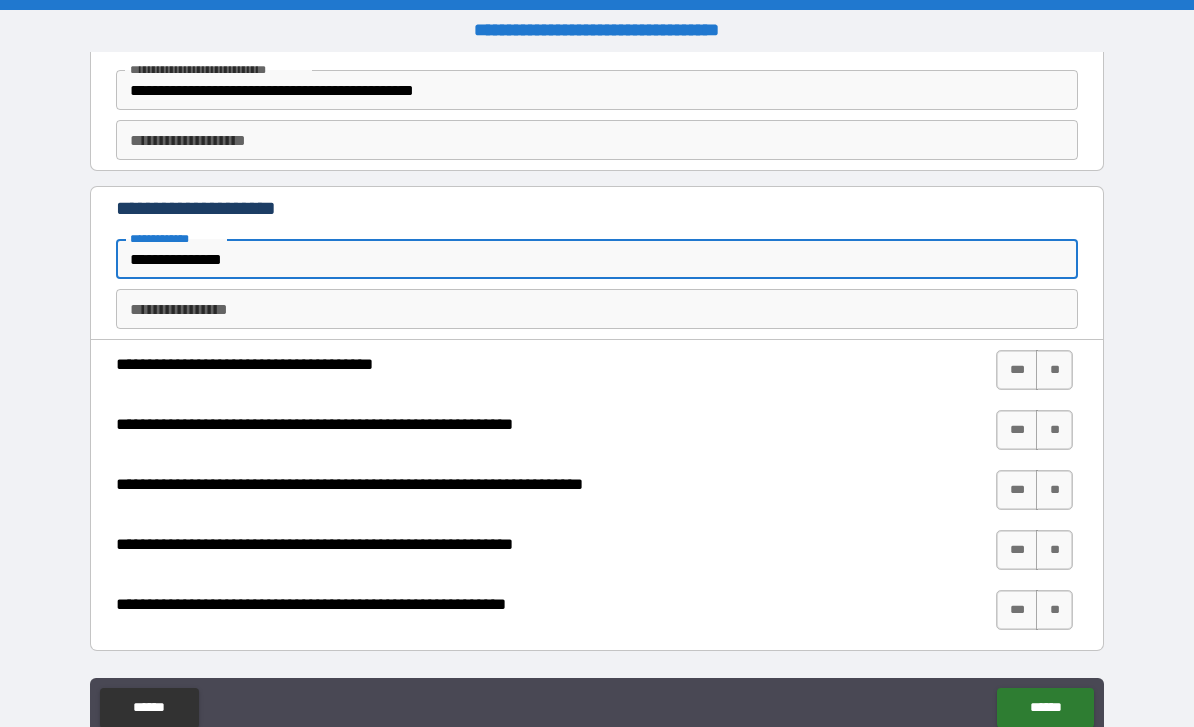 scroll, scrollTop: 448, scrollLeft: 0, axis: vertical 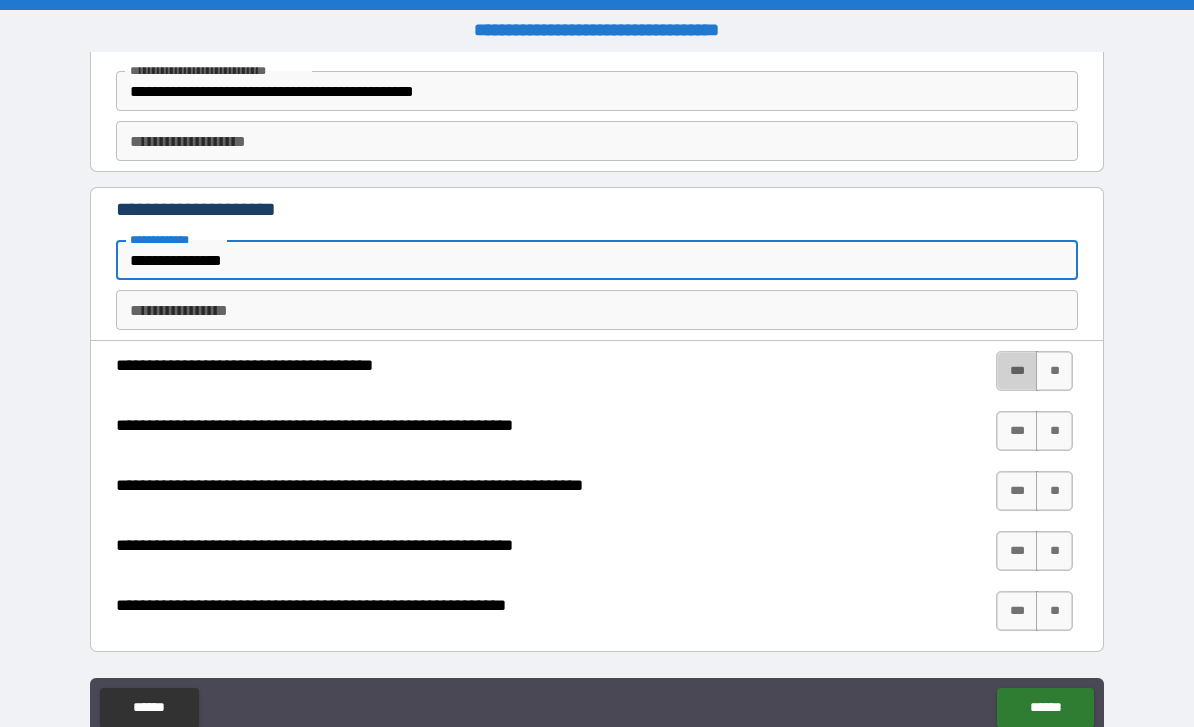 type on "**********" 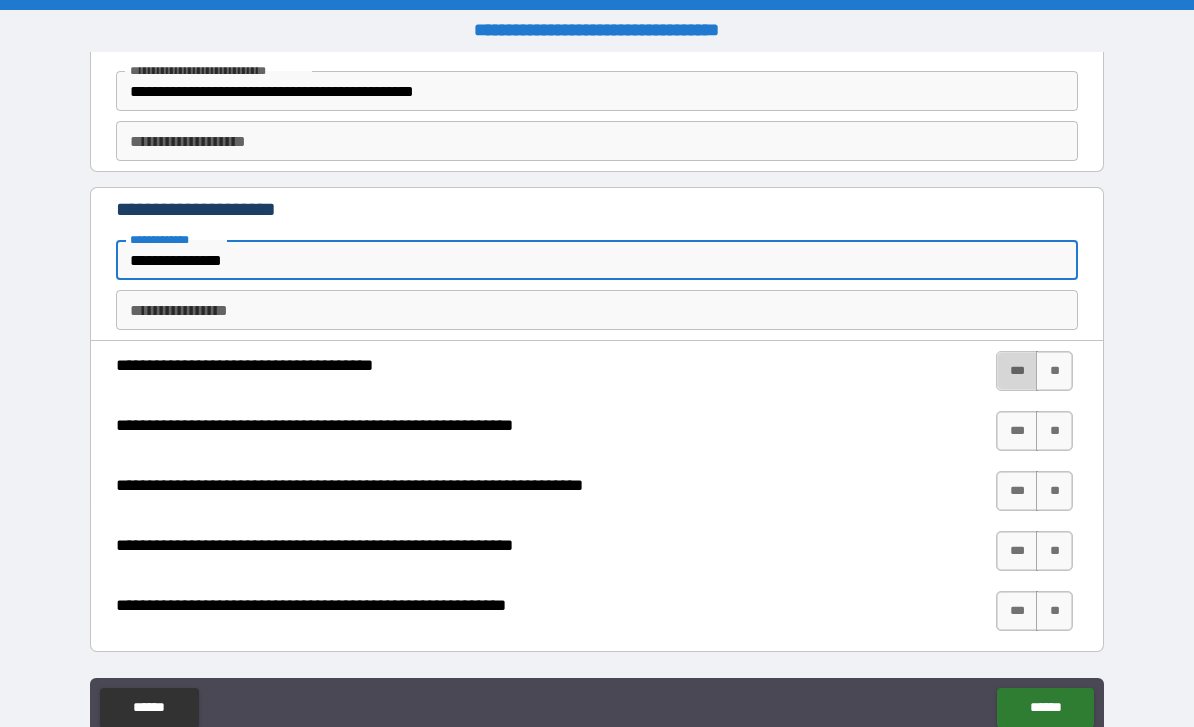 click on "***" at bounding box center [1017, 371] 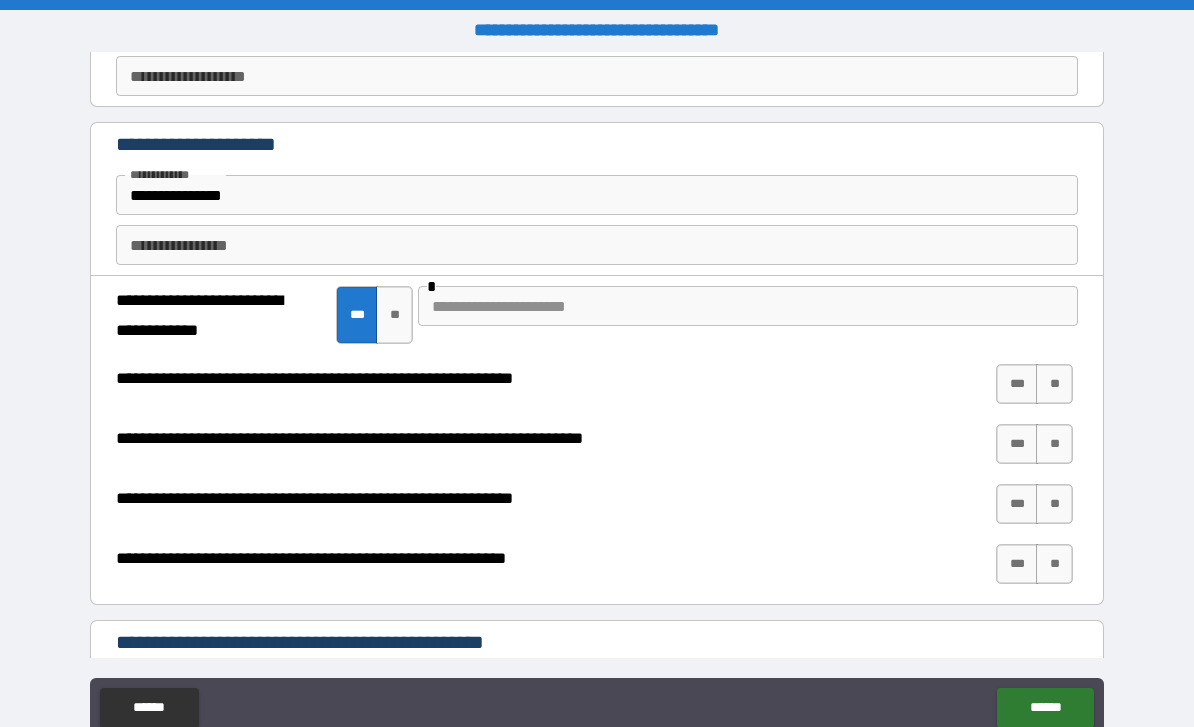 scroll, scrollTop: 530, scrollLeft: 0, axis: vertical 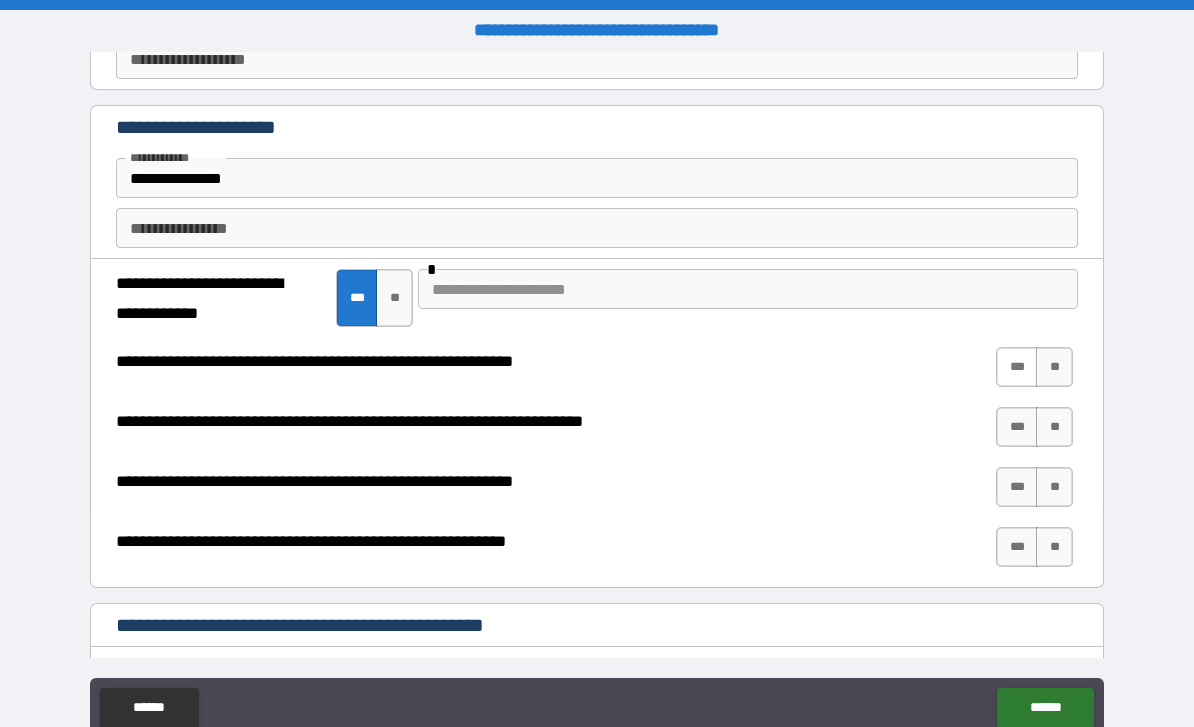 click on "***" at bounding box center [1017, 367] 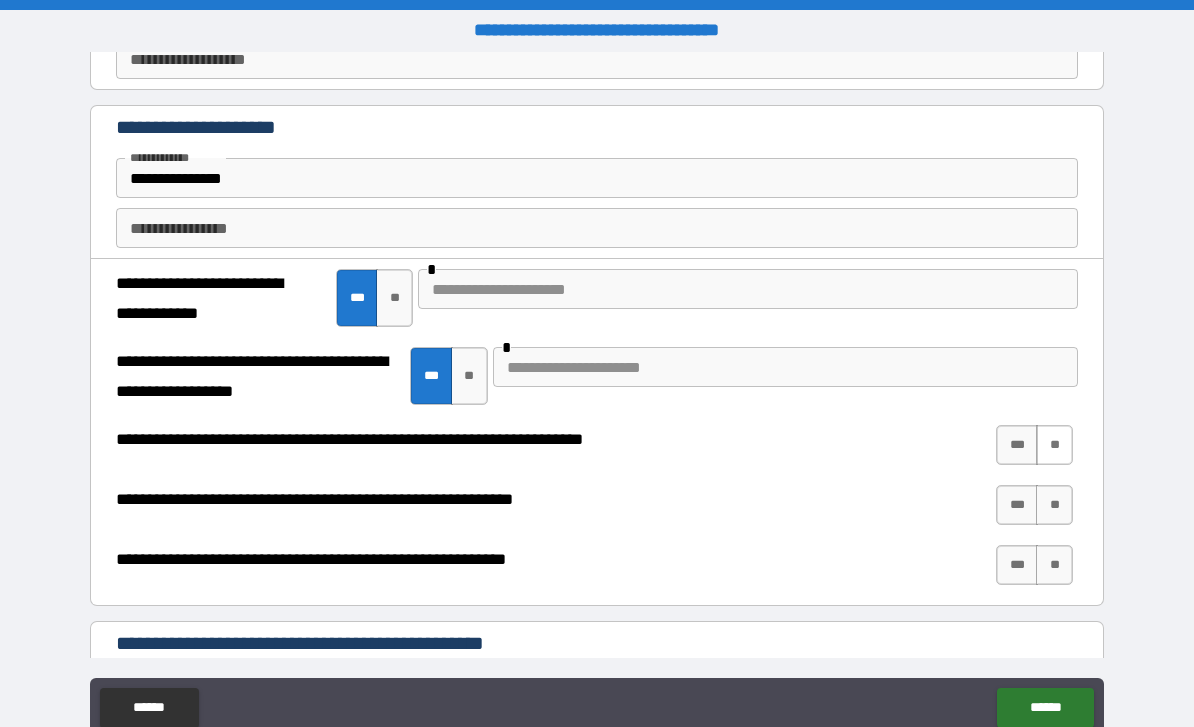 click on "**" at bounding box center (1054, 445) 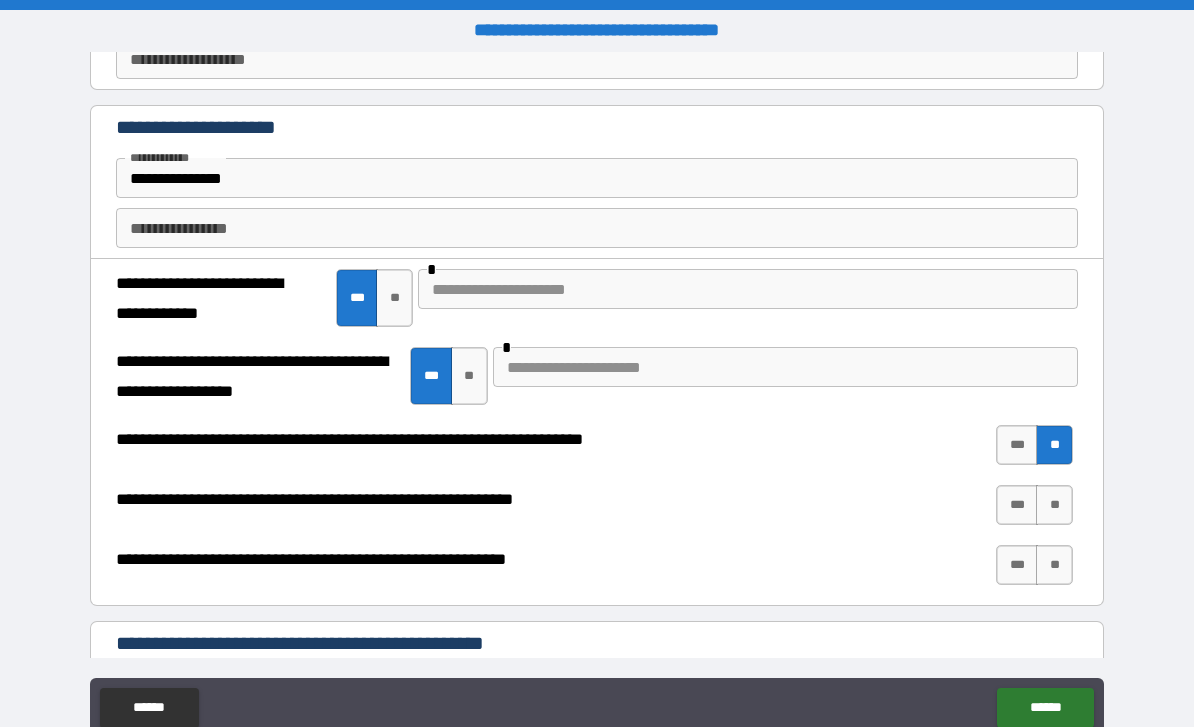 scroll, scrollTop: 572, scrollLeft: 0, axis: vertical 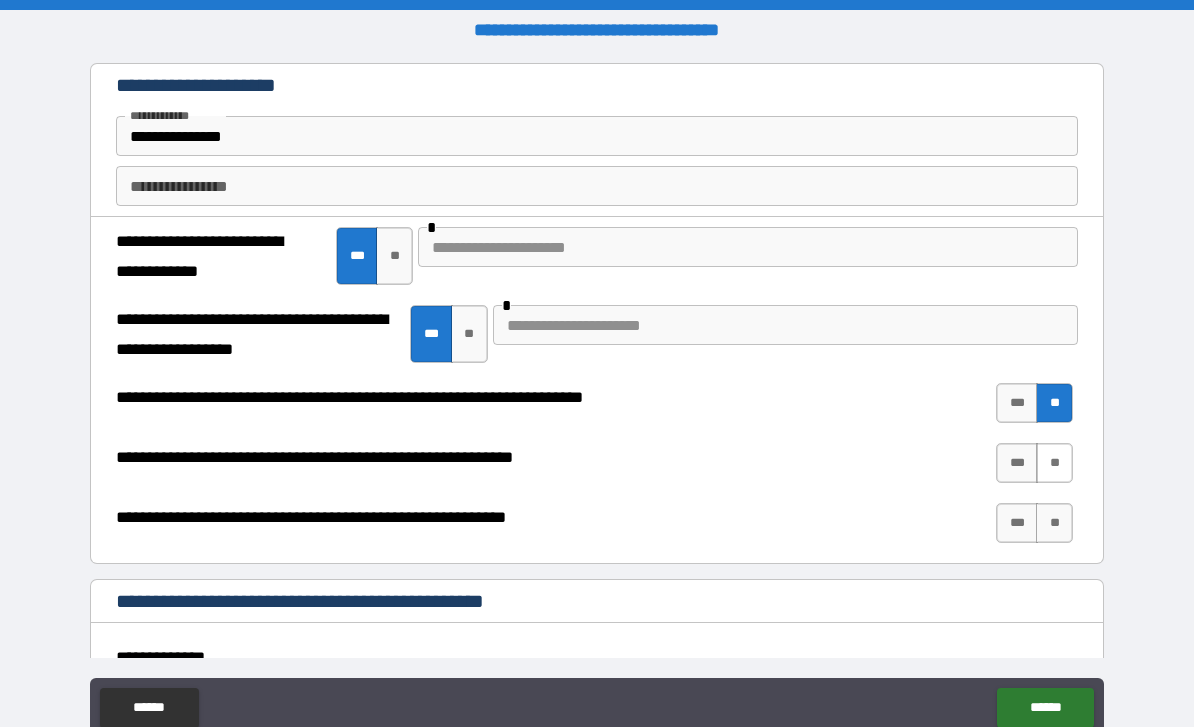 click on "**" at bounding box center (1054, 463) 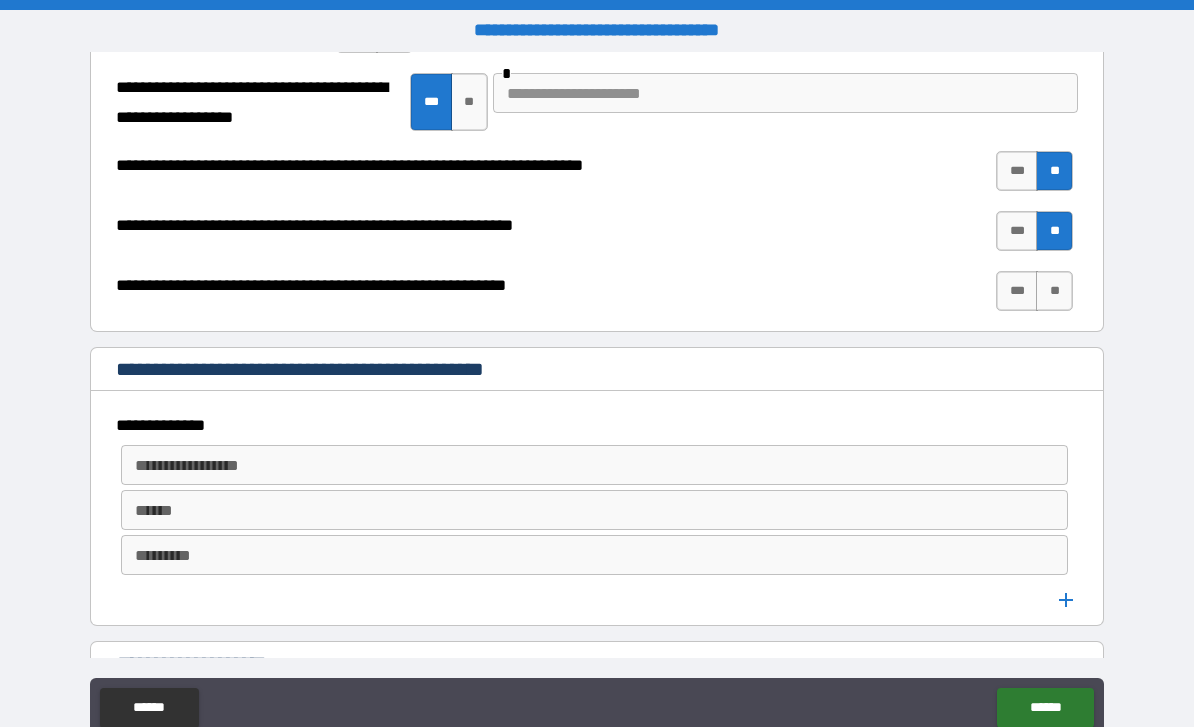scroll, scrollTop: 808, scrollLeft: 0, axis: vertical 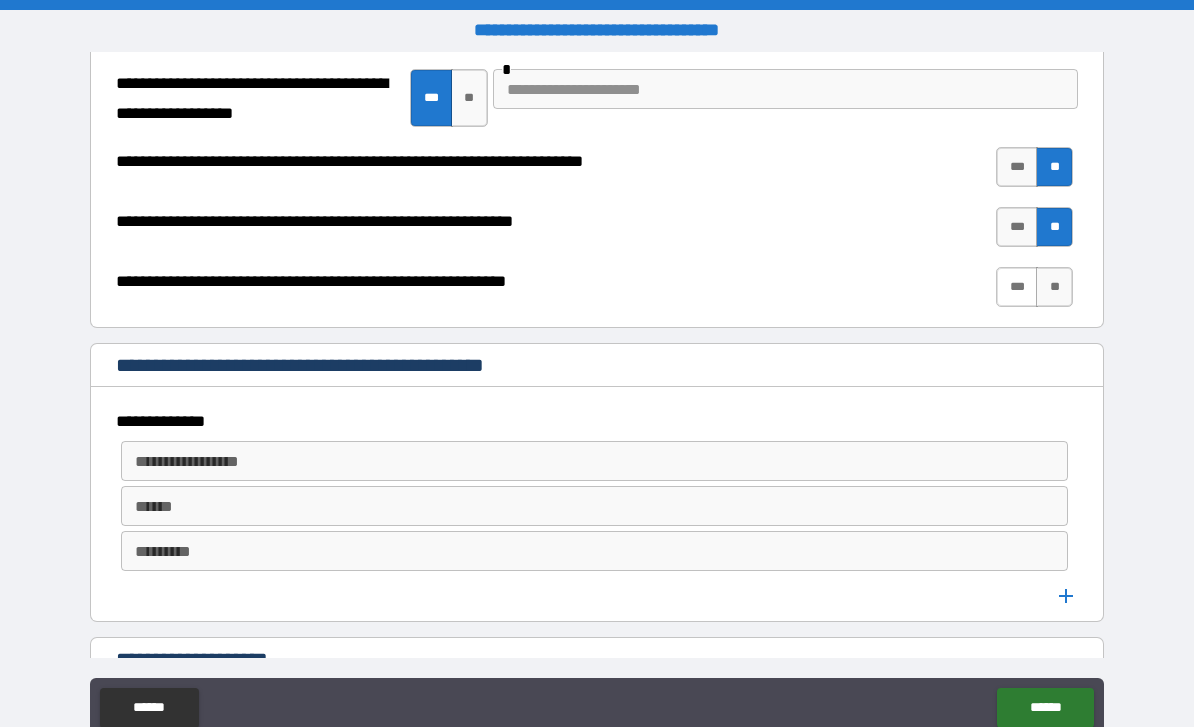 click on "***" at bounding box center (1017, 287) 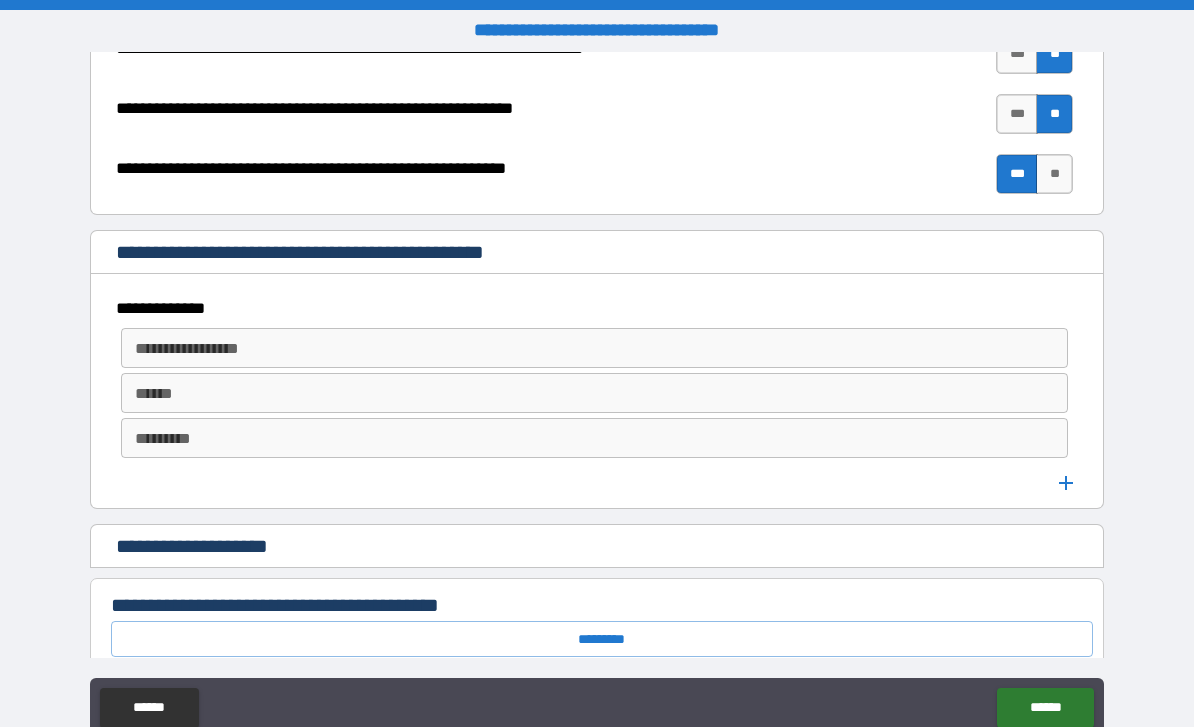 scroll, scrollTop: 922, scrollLeft: 0, axis: vertical 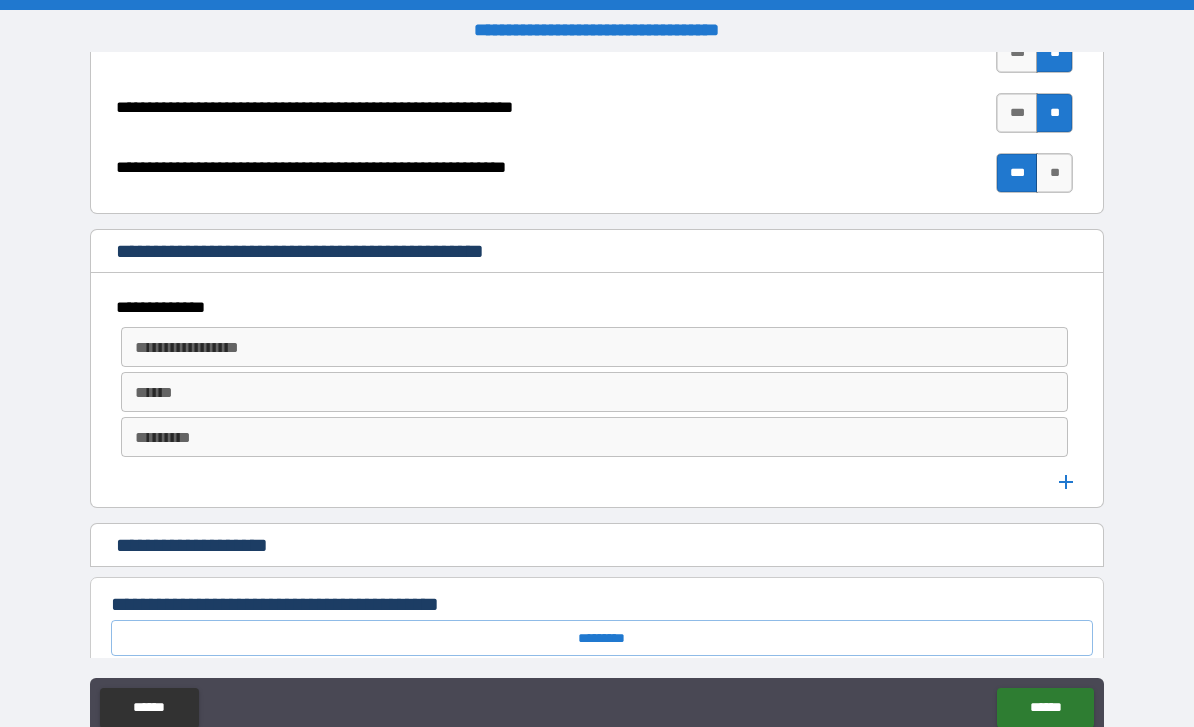 click on "**********" at bounding box center (593, 347) 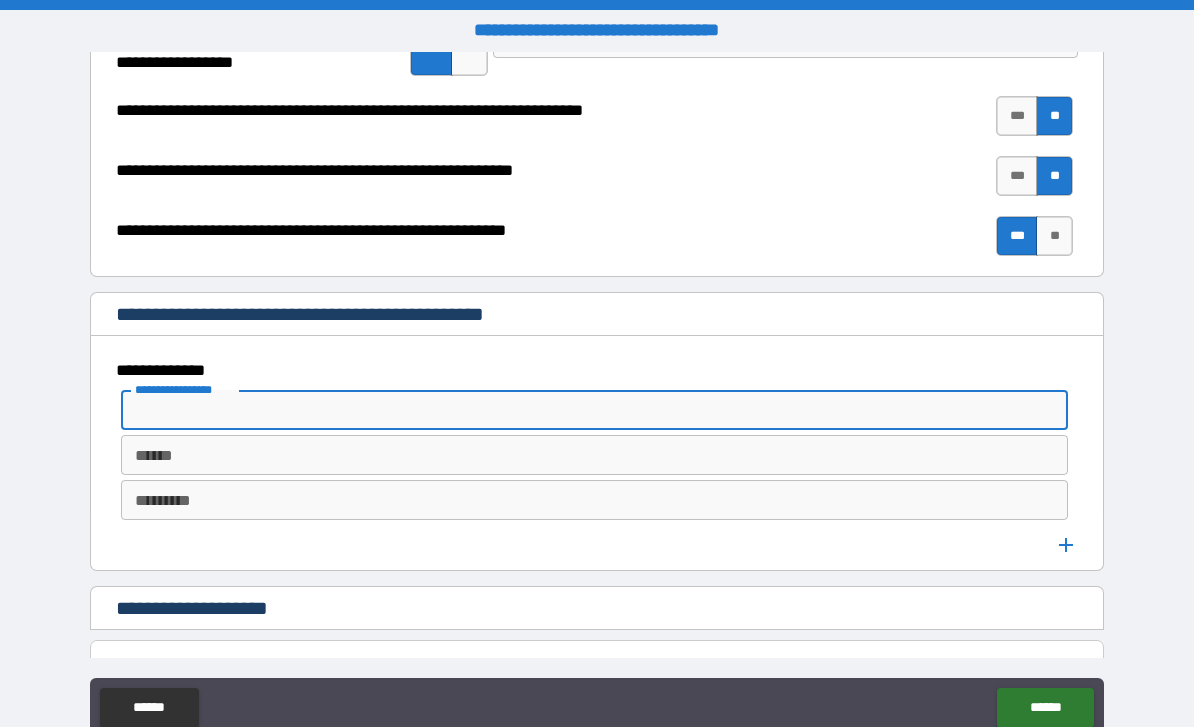 scroll, scrollTop: 838, scrollLeft: 0, axis: vertical 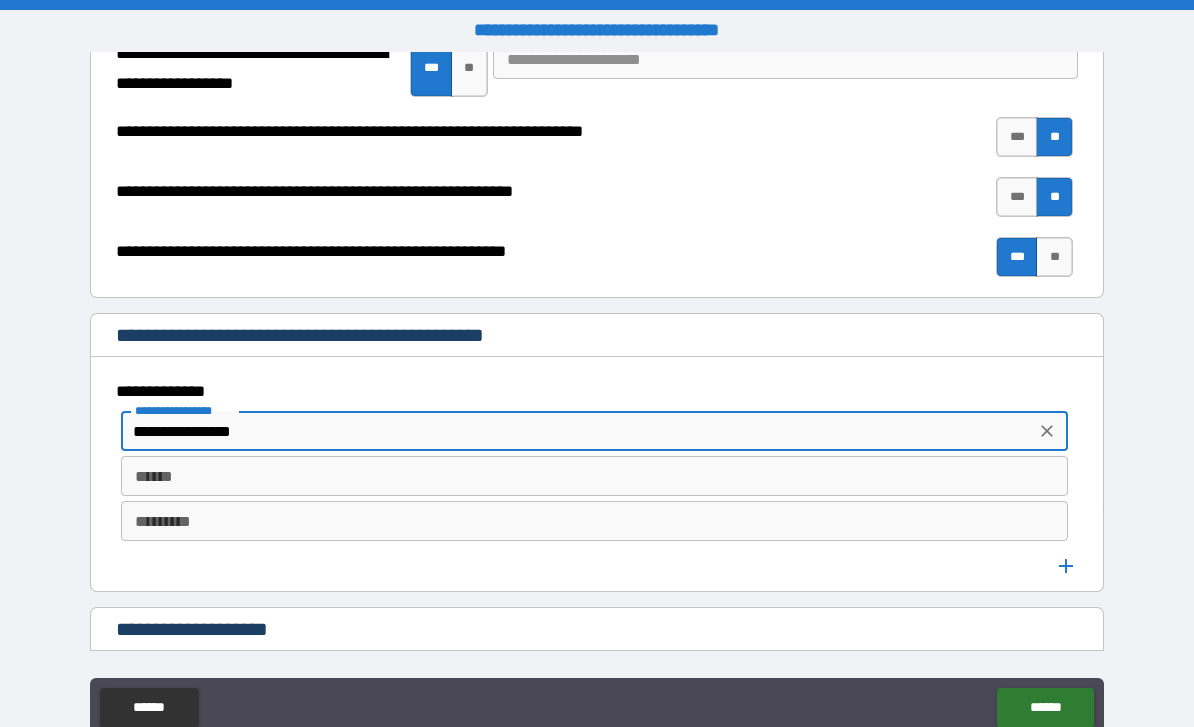 type on "**********" 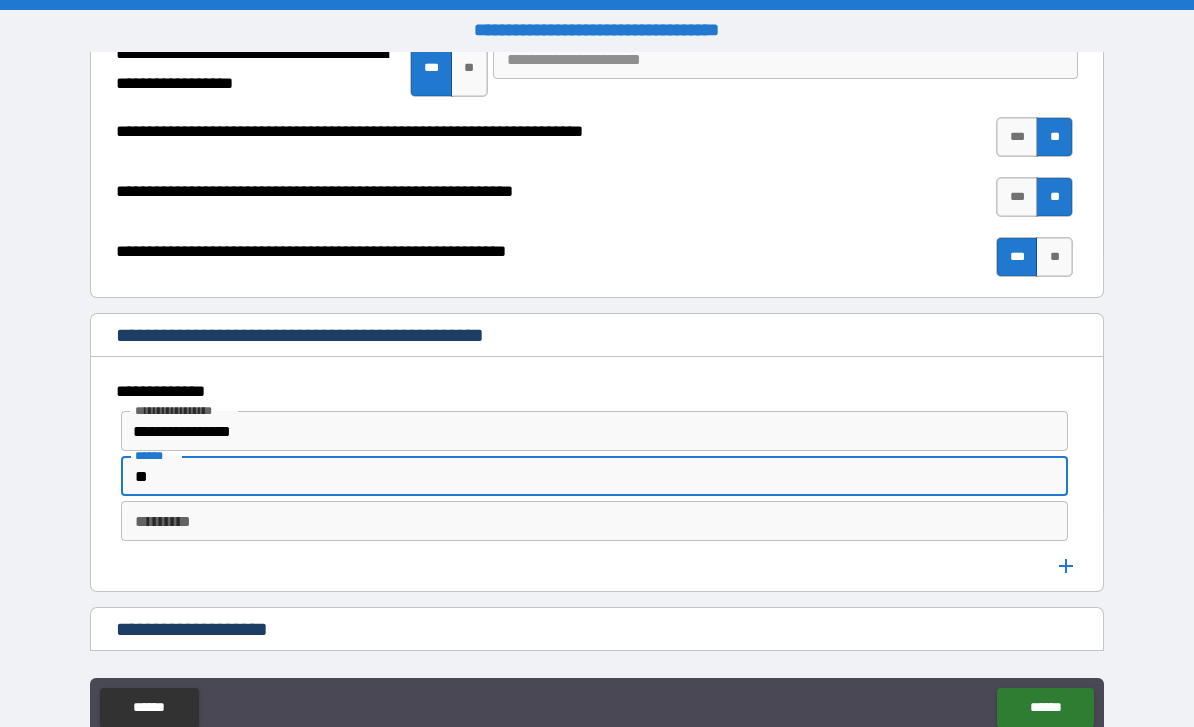 type on "*" 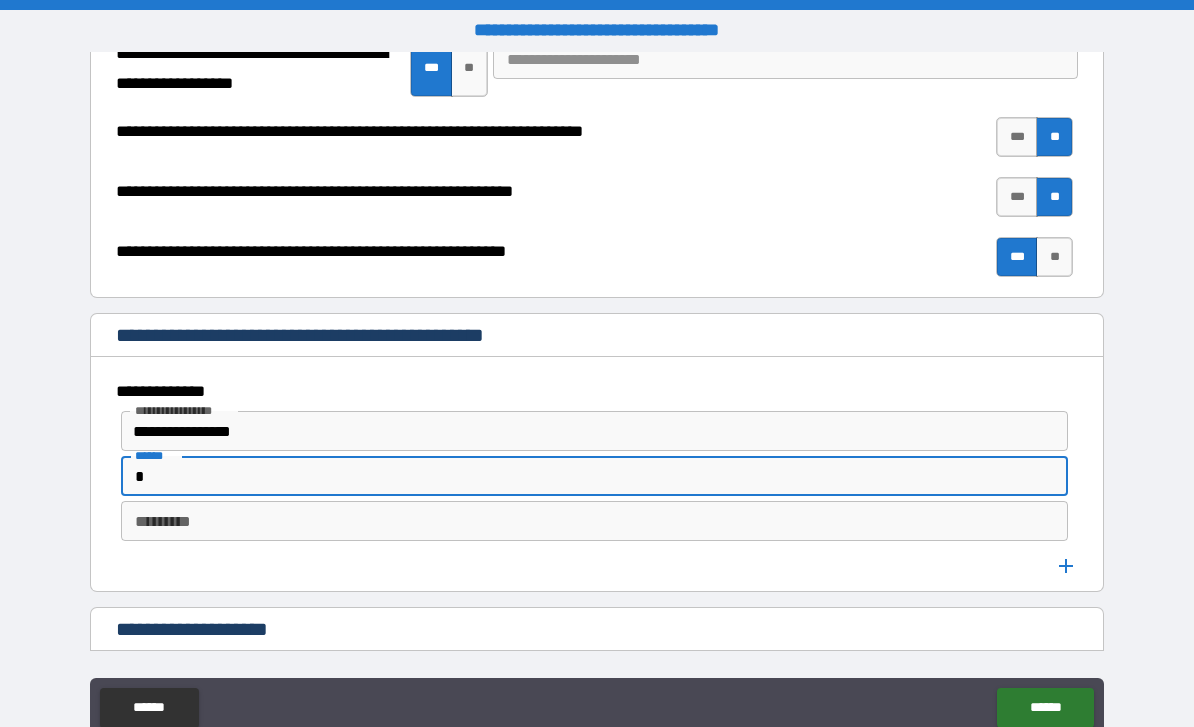 type 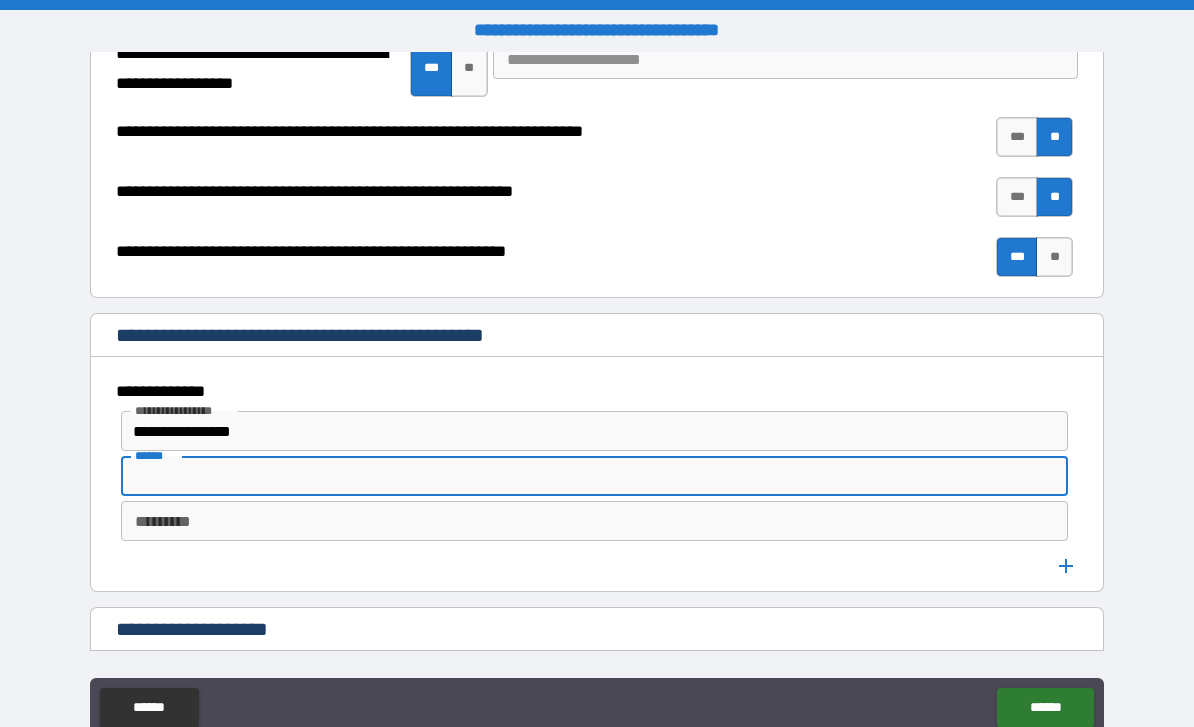 click on "*********" at bounding box center [594, 521] 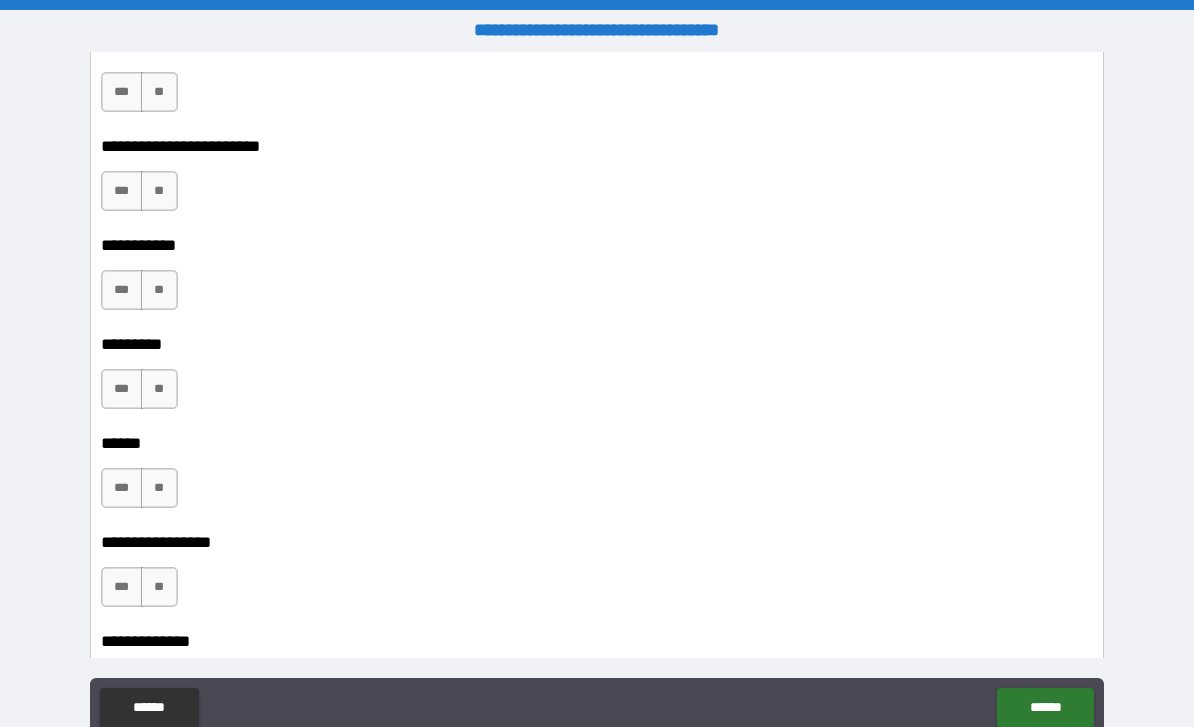 scroll, scrollTop: 2164, scrollLeft: 0, axis: vertical 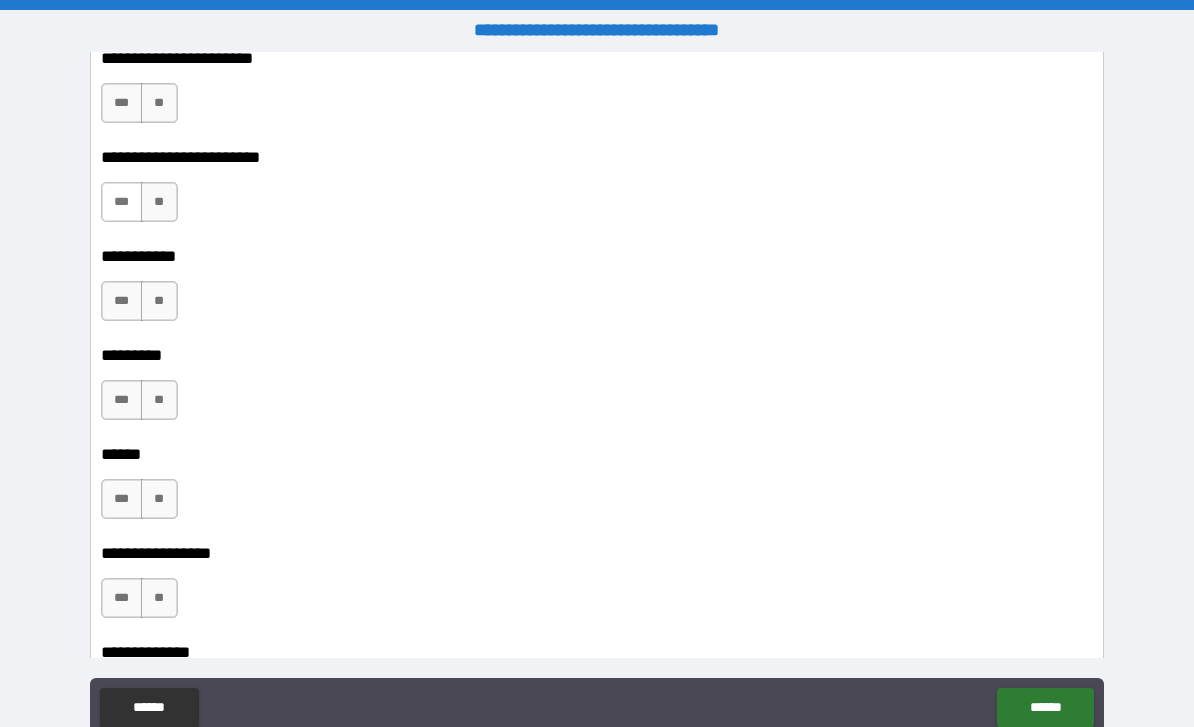 type on "********" 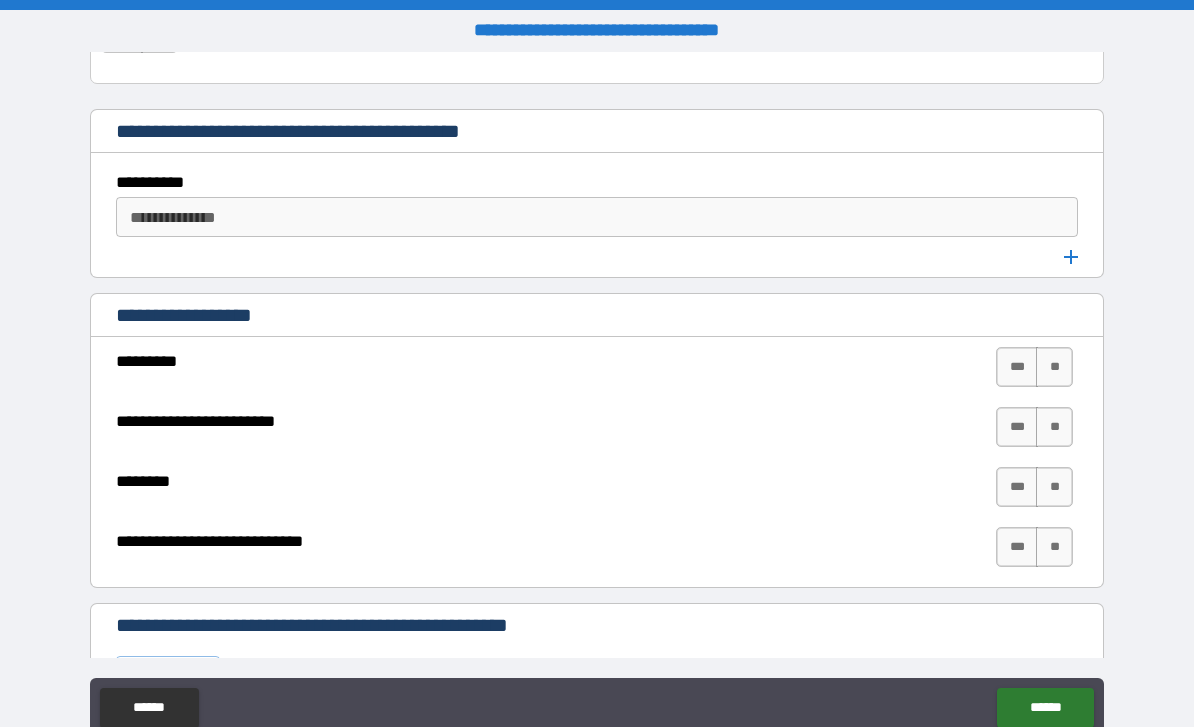 scroll, scrollTop: 2825, scrollLeft: 0, axis: vertical 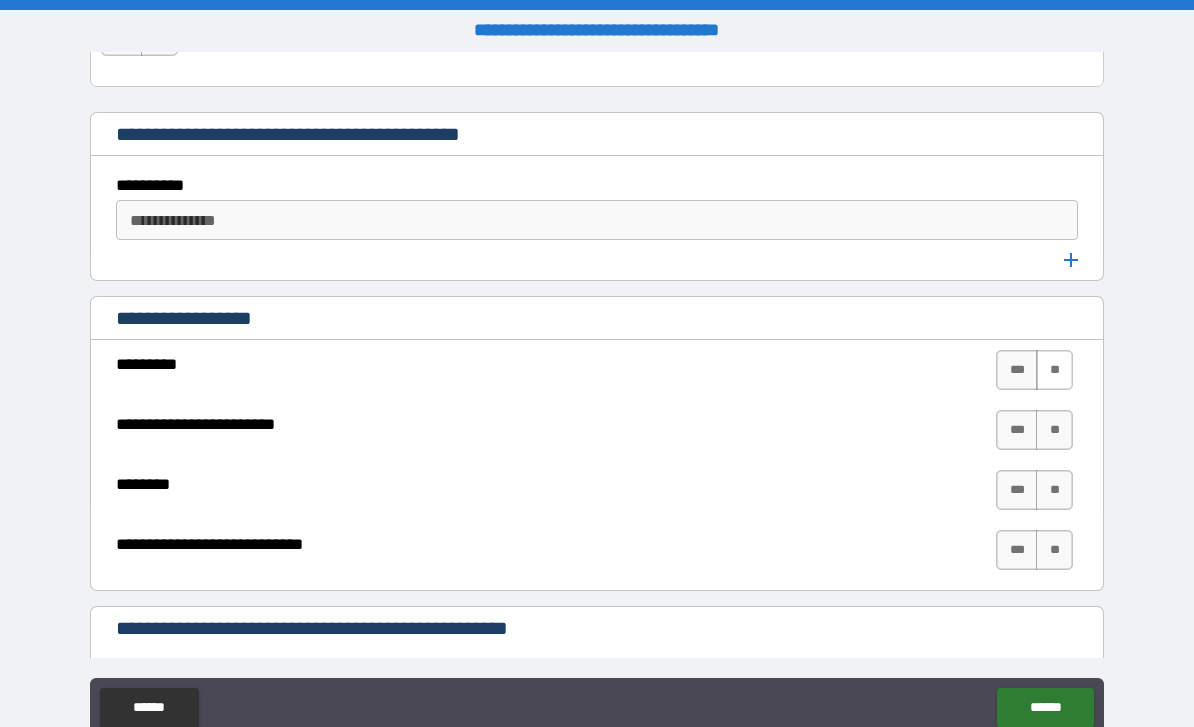 click on "**" at bounding box center (1054, 370) 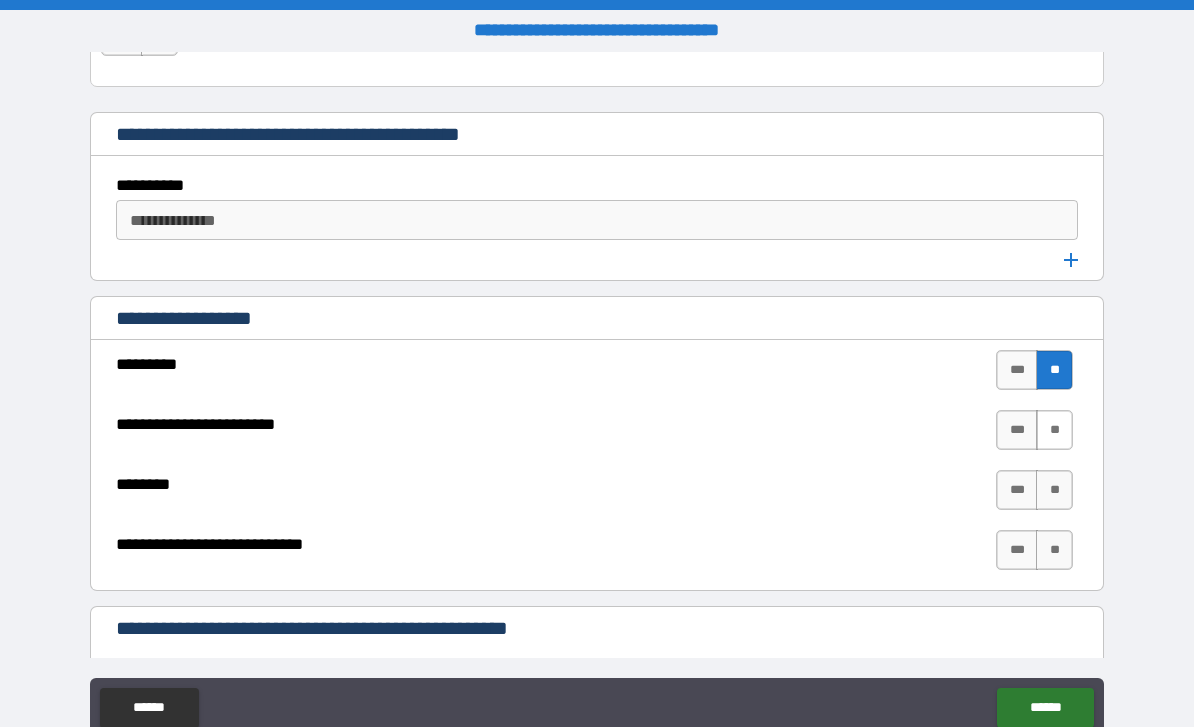 click on "**" at bounding box center (1054, 430) 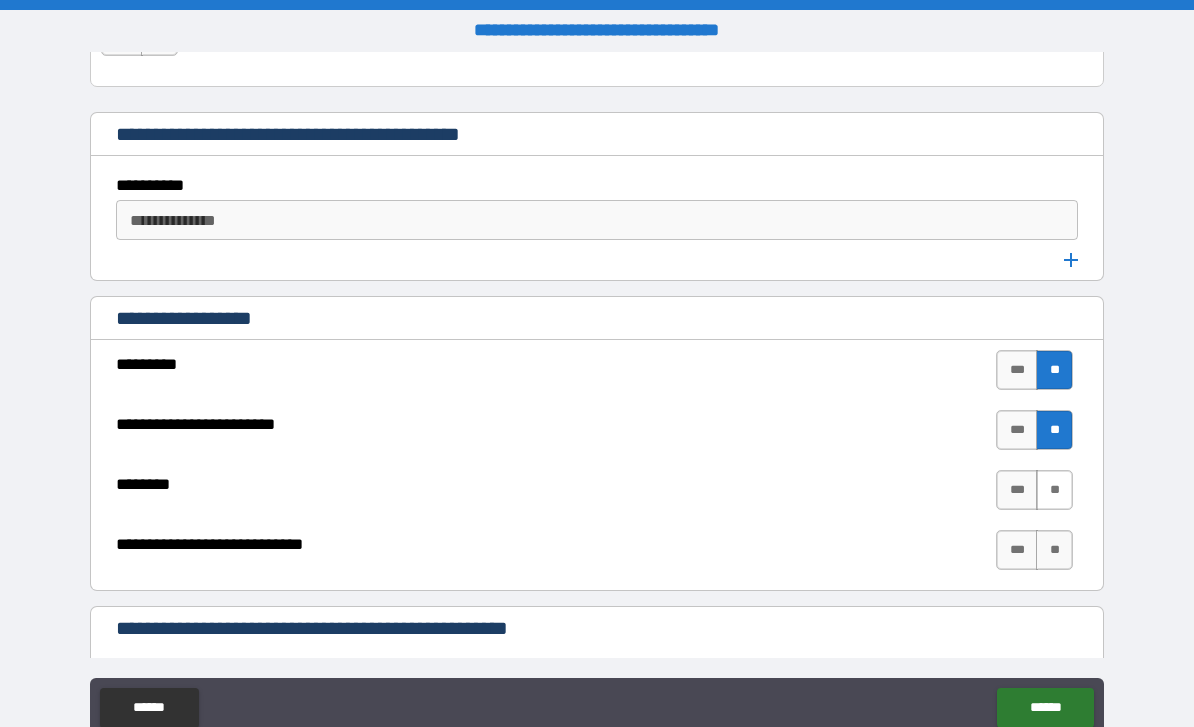 click on "**" at bounding box center [1054, 490] 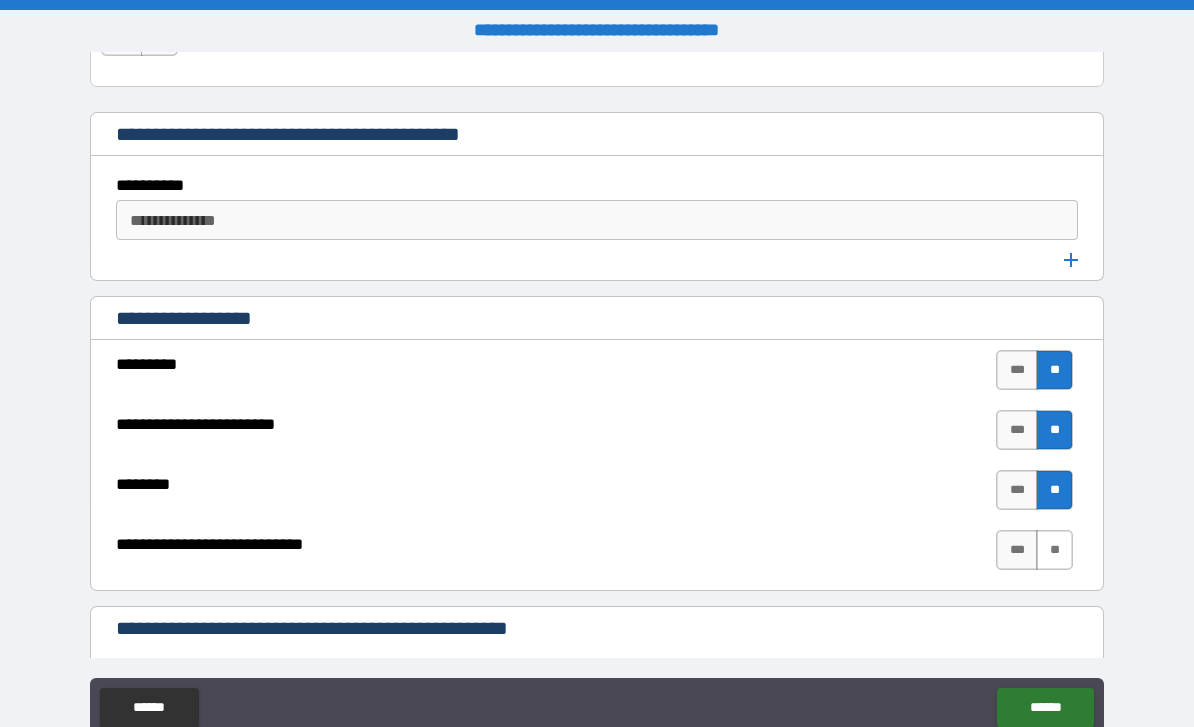 click on "**" at bounding box center [1054, 550] 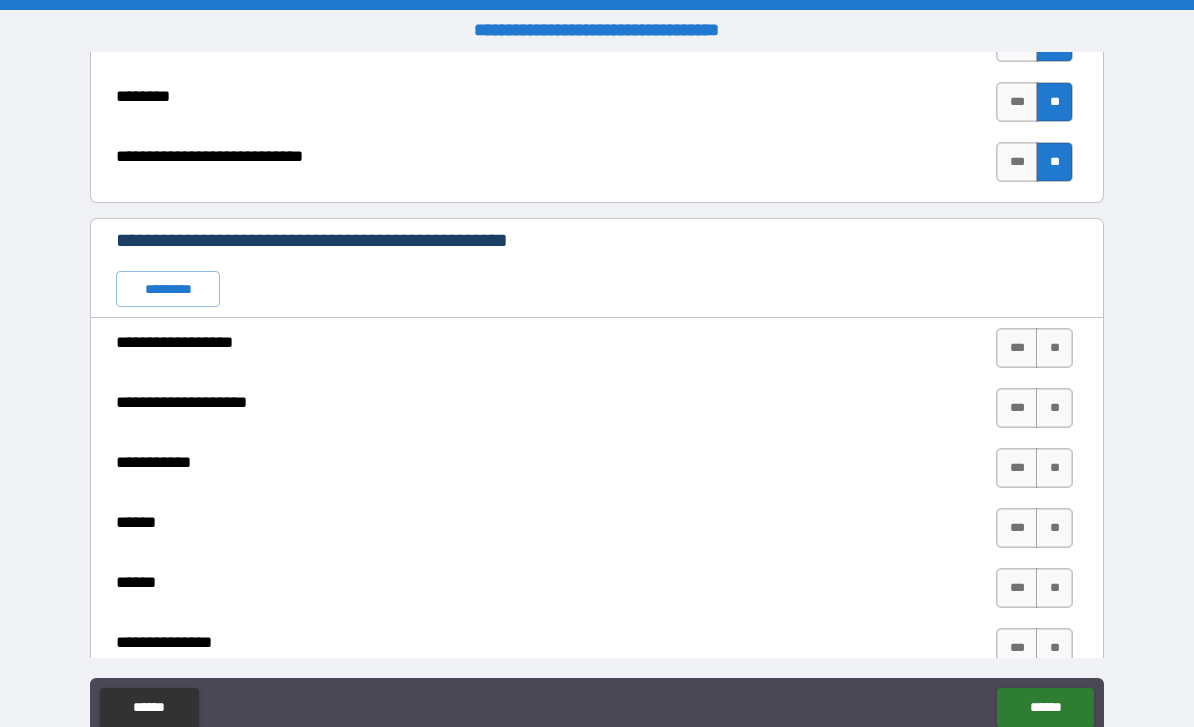 scroll, scrollTop: 3237, scrollLeft: 0, axis: vertical 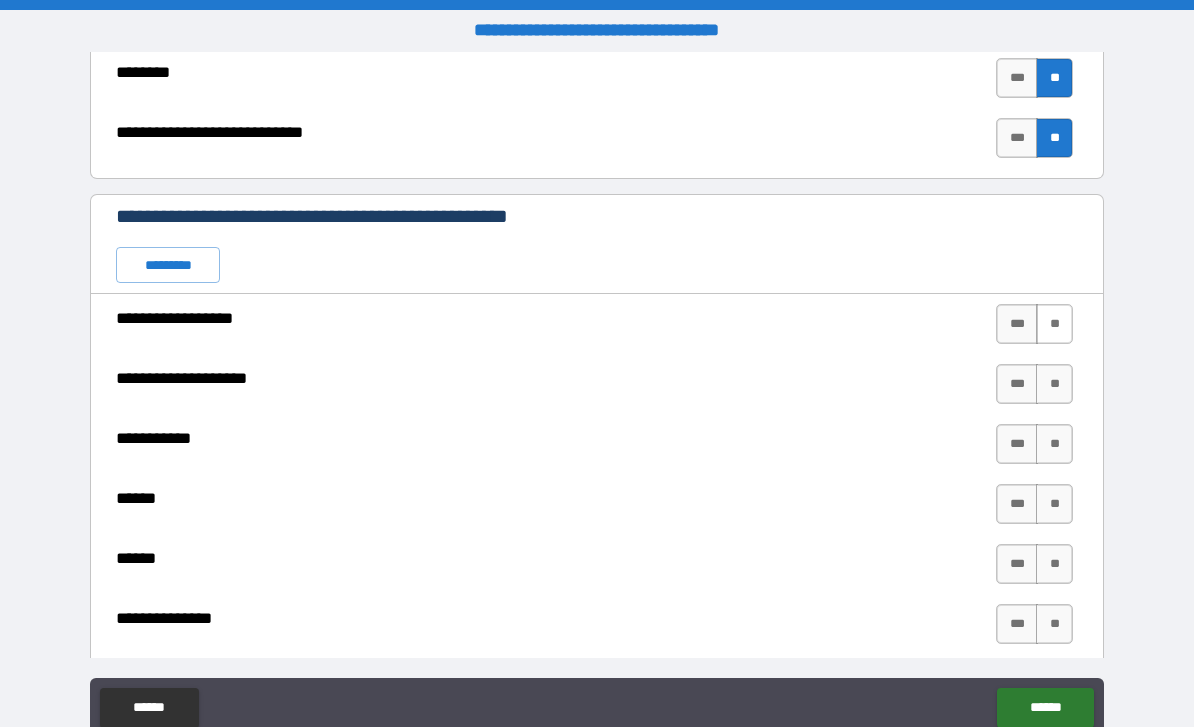 click on "**" at bounding box center [1054, 324] 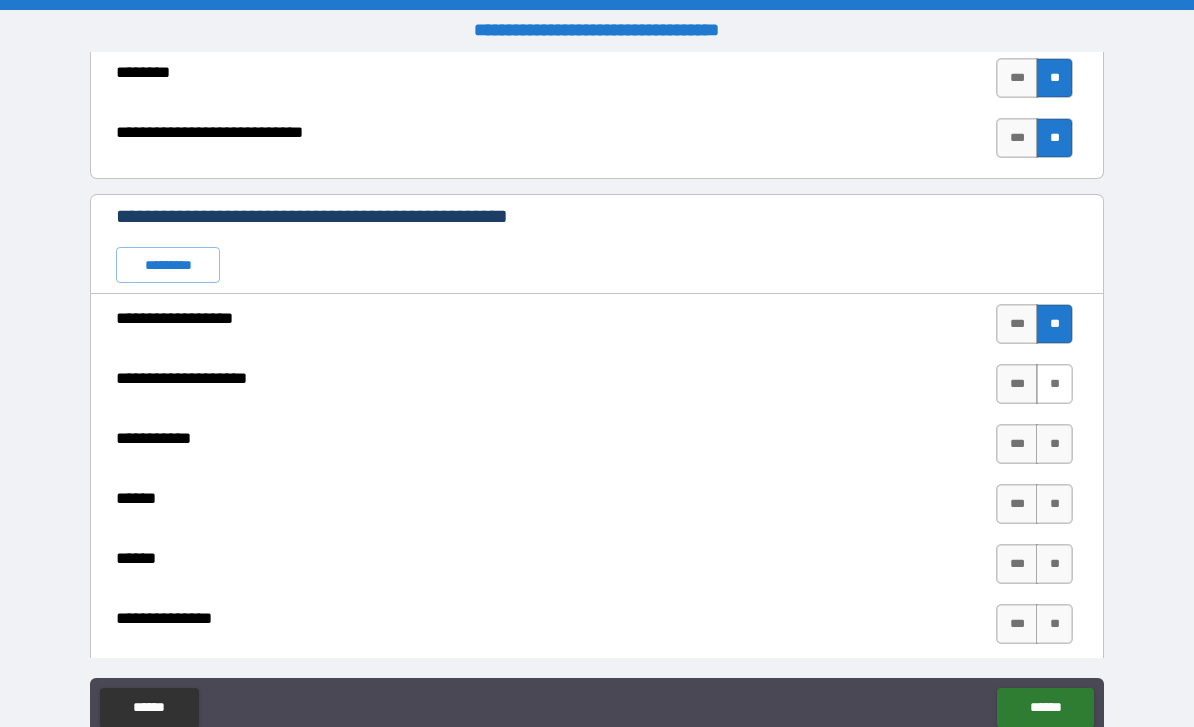click on "**" at bounding box center (1054, 384) 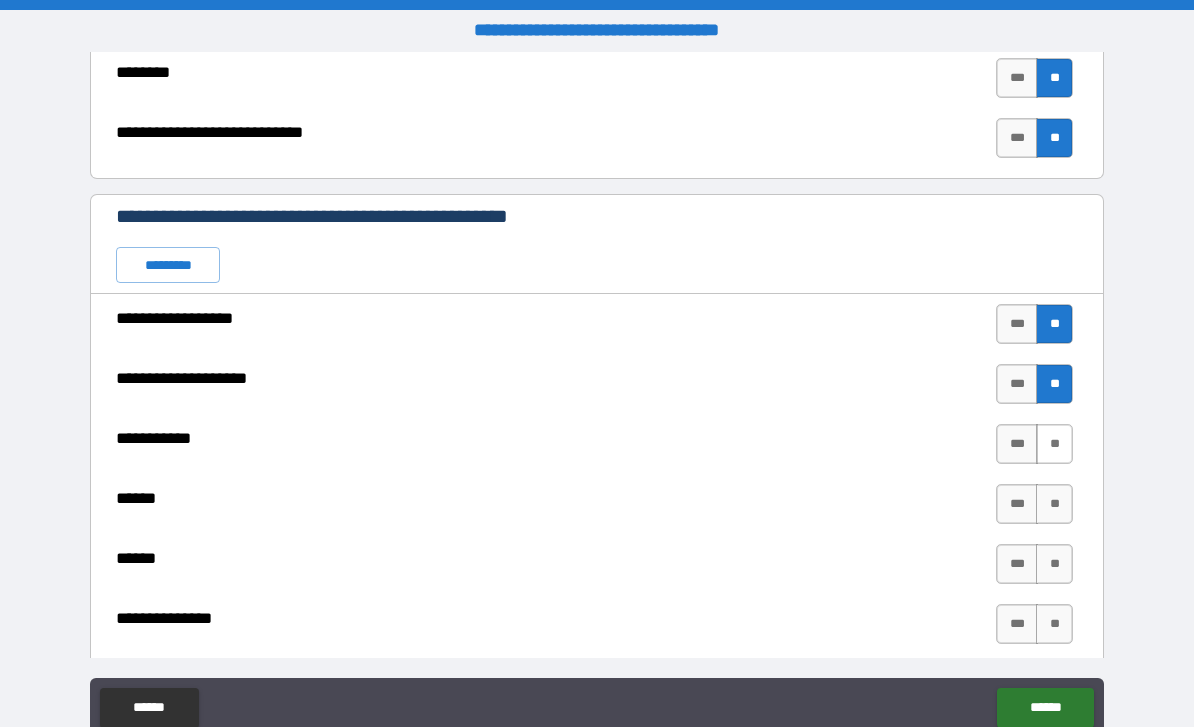 click on "**" at bounding box center (1054, 444) 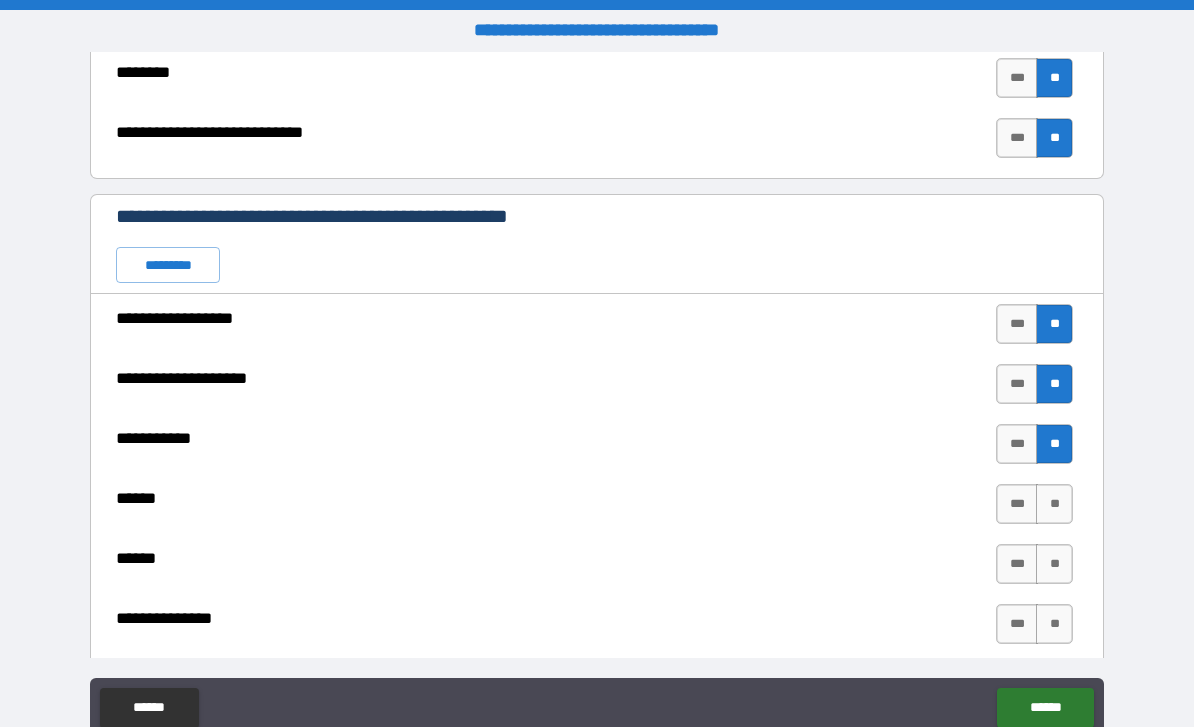 click on "**" at bounding box center [1054, 444] 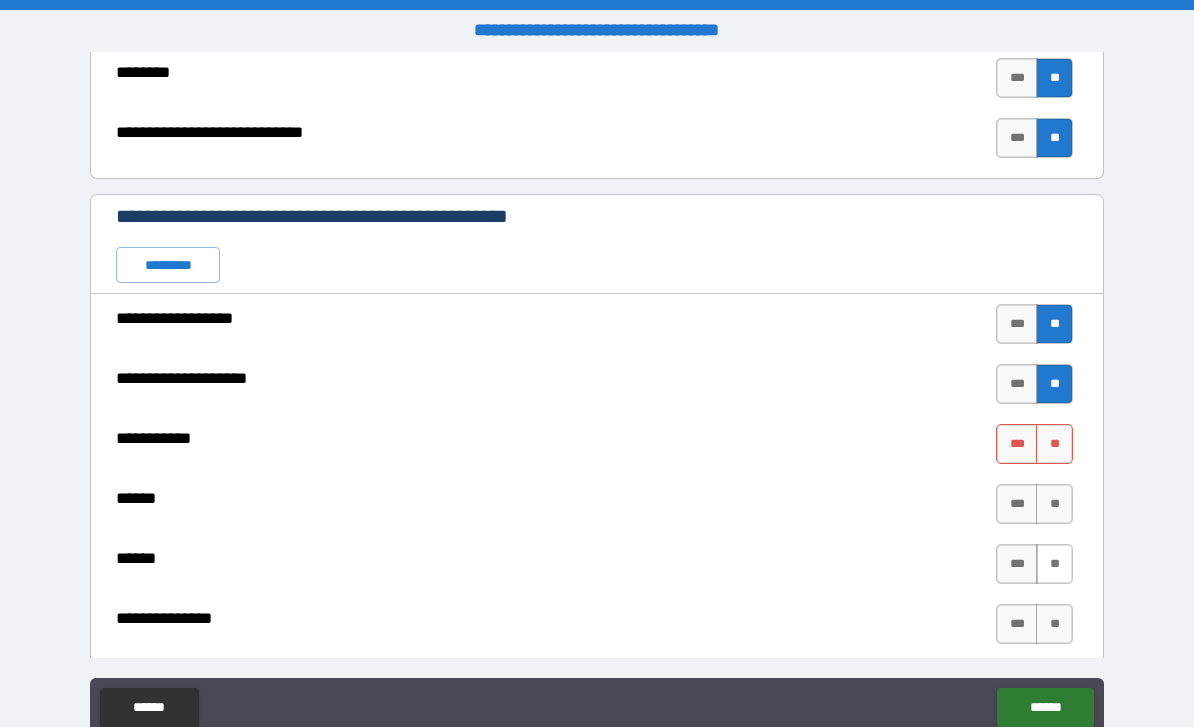 click on "**" at bounding box center [1054, 564] 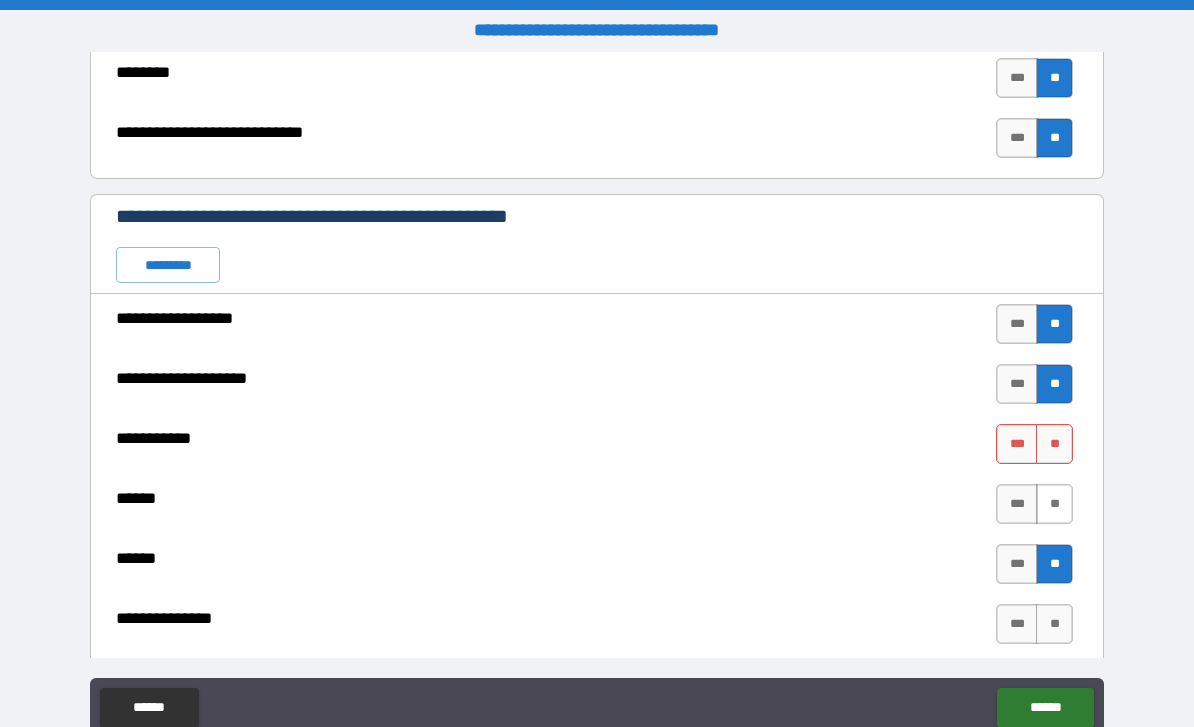 click on "**" at bounding box center (1054, 504) 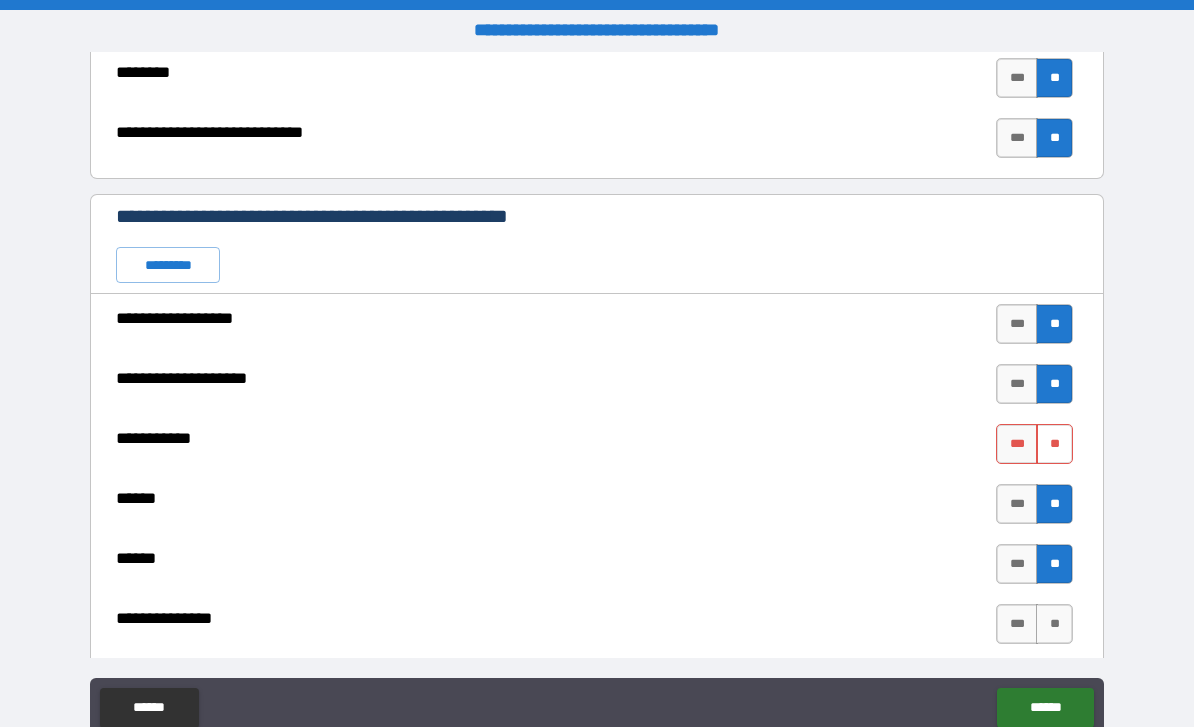 click on "**" at bounding box center (1054, 444) 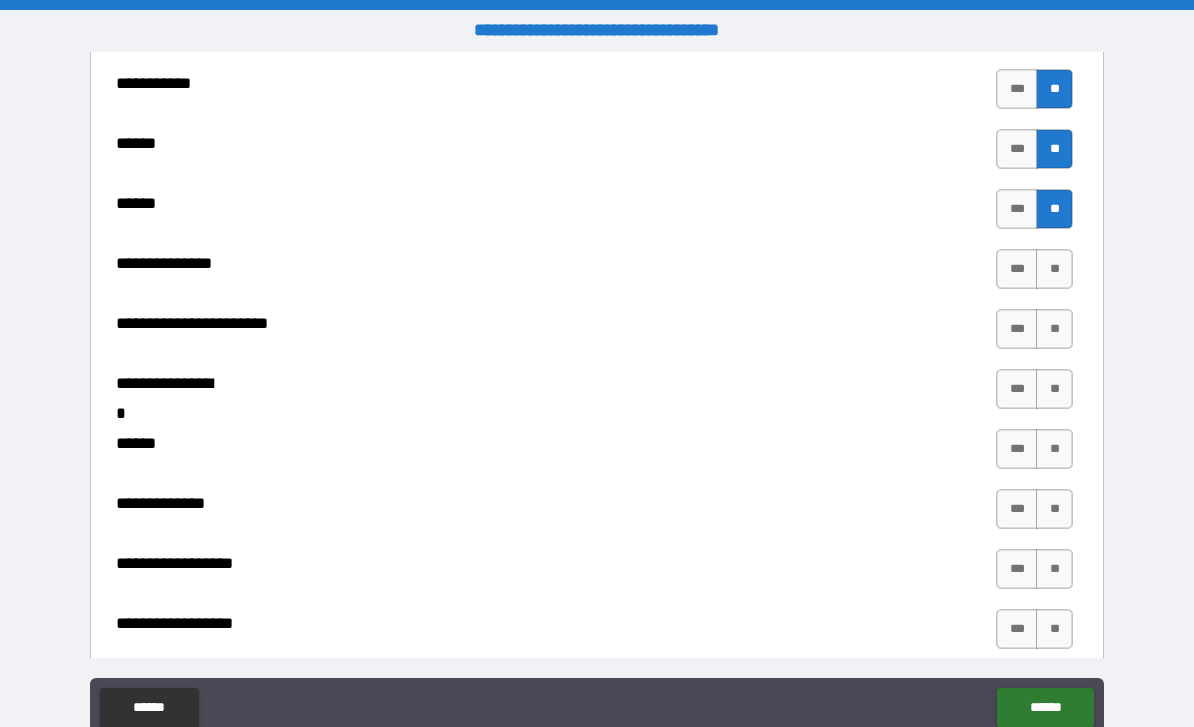 scroll, scrollTop: 3596, scrollLeft: 0, axis: vertical 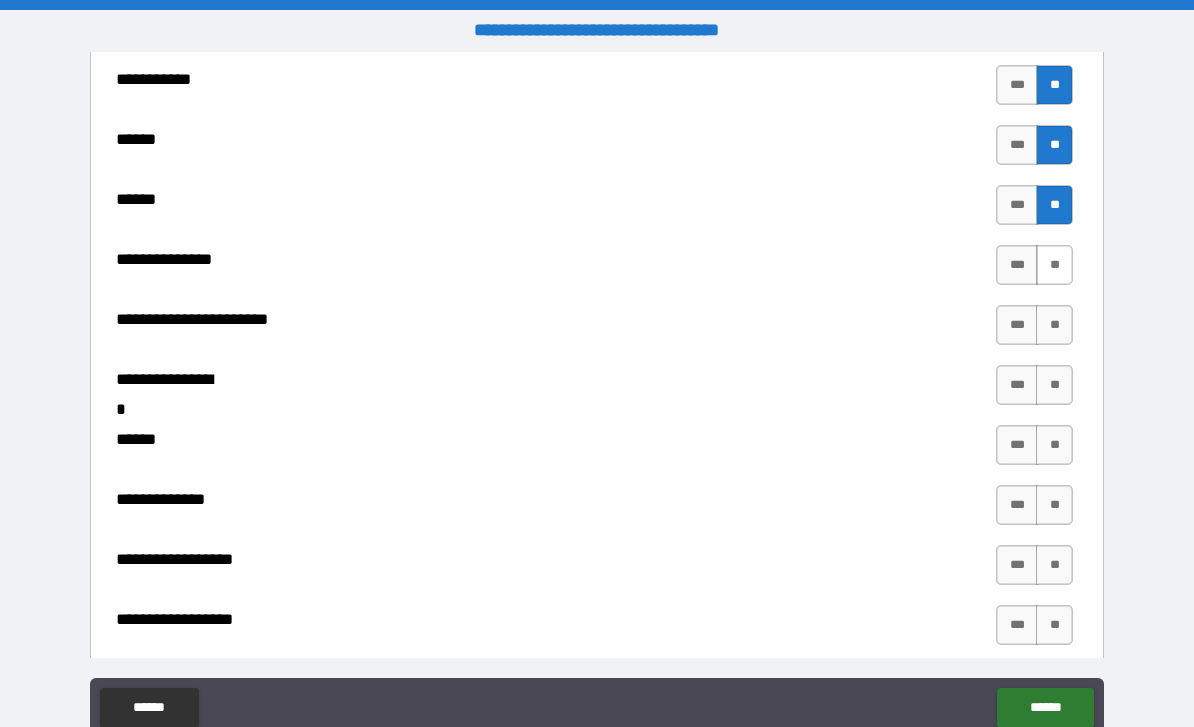 click on "**" at bounding box center (1054, 265) 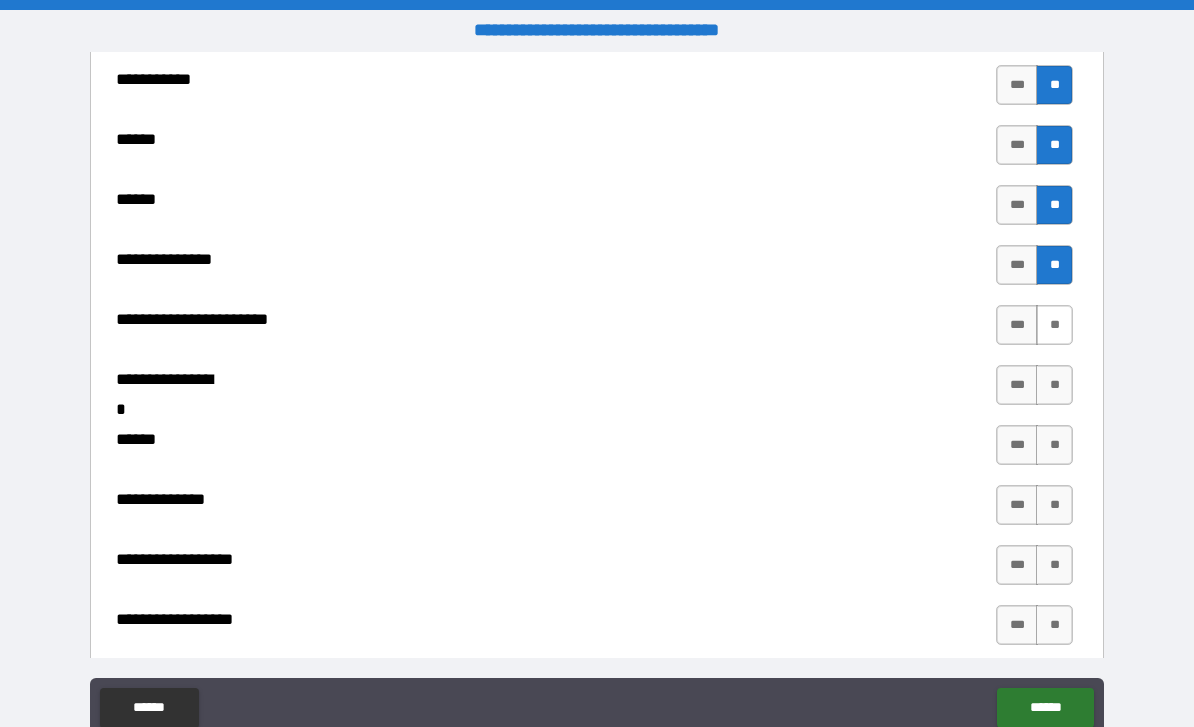 click on "**" at bounding box center [1054, 325] 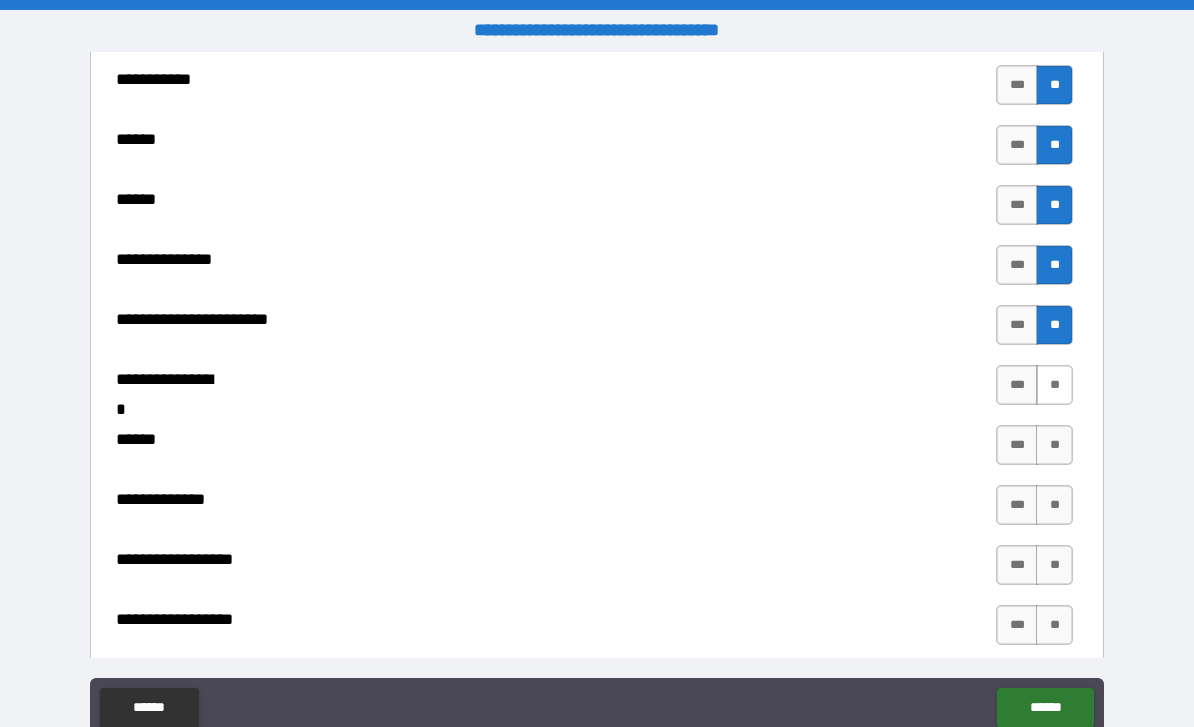 click on "**" at bounding box center (1054, 385) 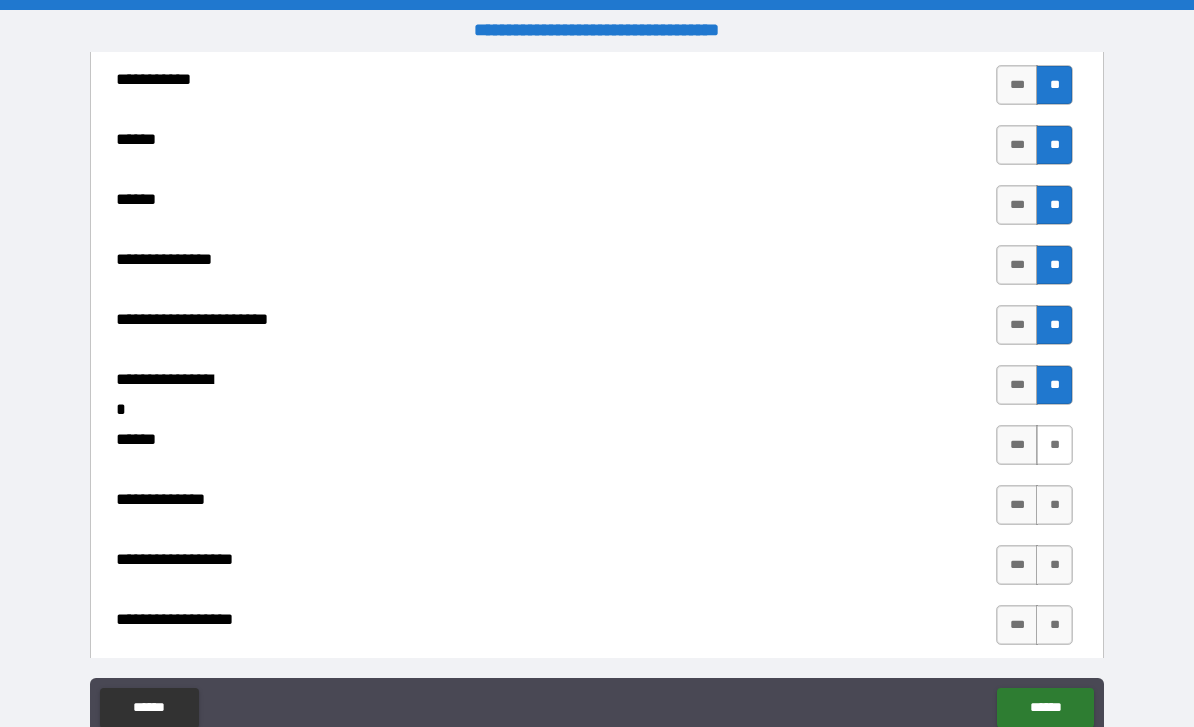 click on "**" at bounding box center [1054, 445] 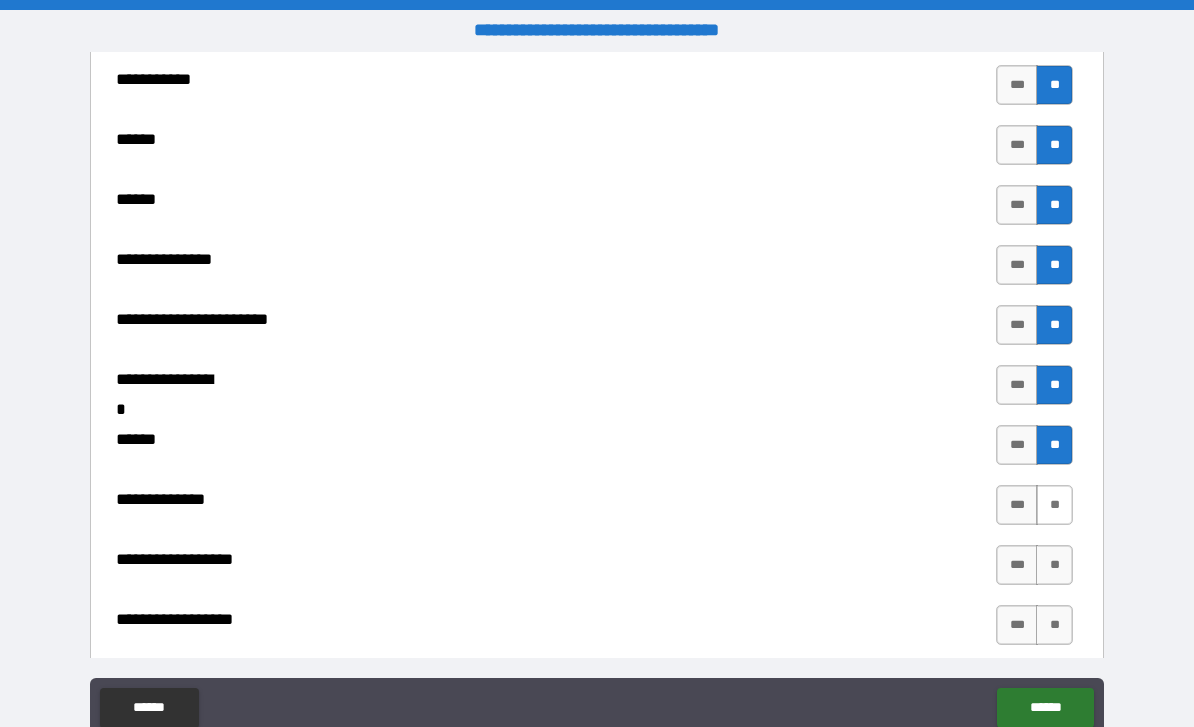 click on "**" at bounding box center (1054, 505) 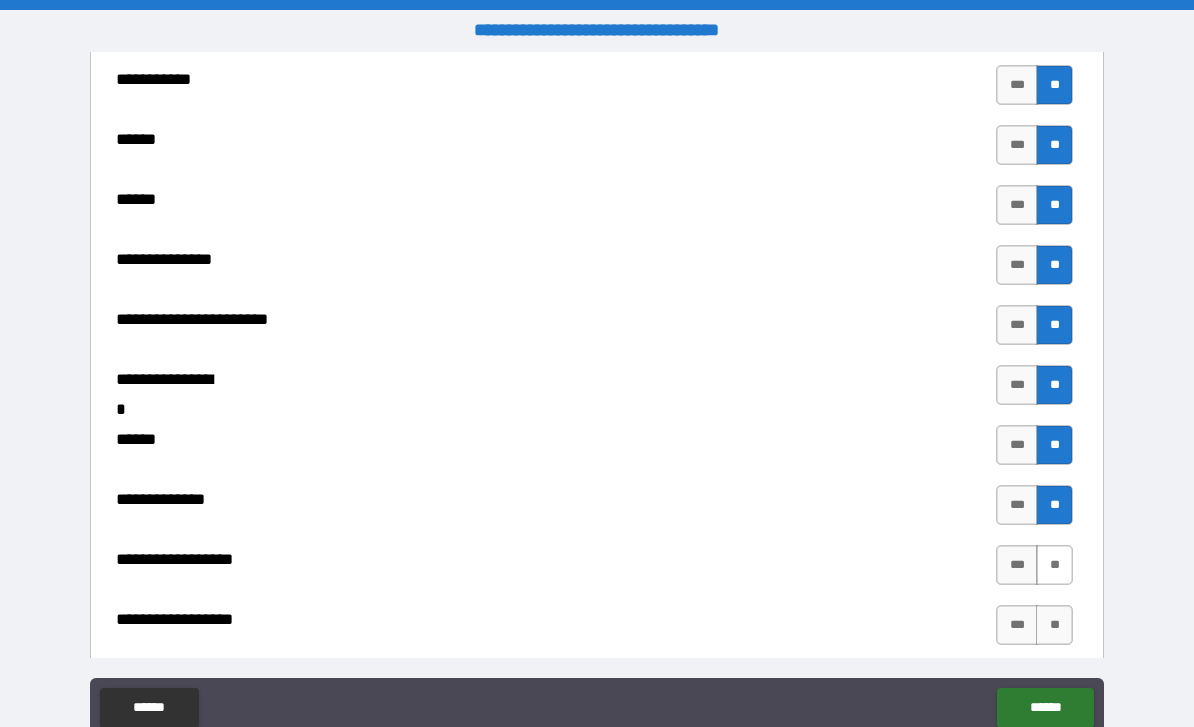 click on "**" at bounding box center [1054, 565] 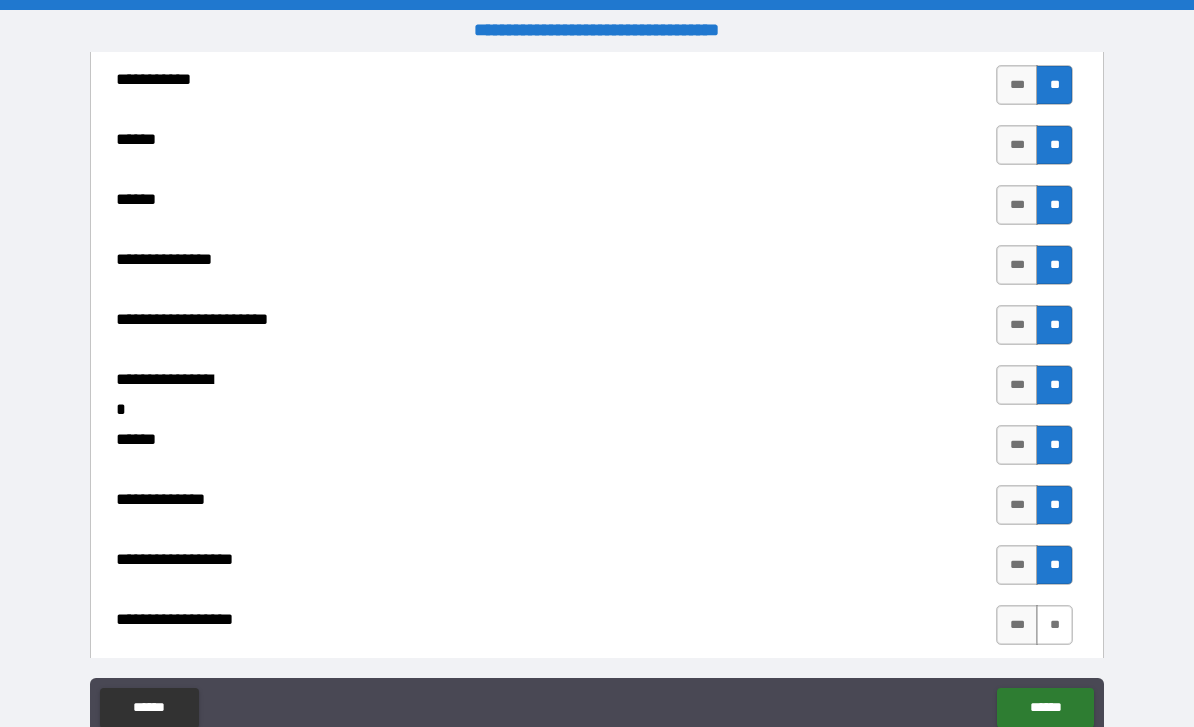 click on "**" at bounding box center [1054, 625] 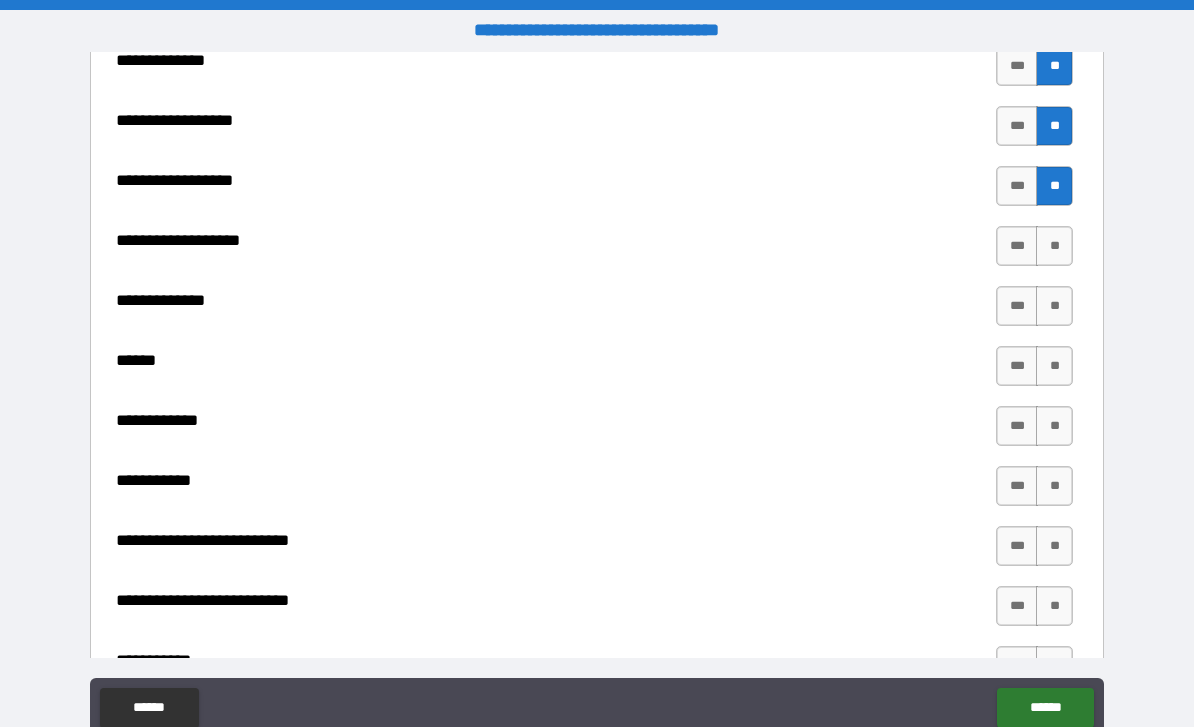 scroll, scrollTop: 4031, scrollLeft: 0, axis: vertical 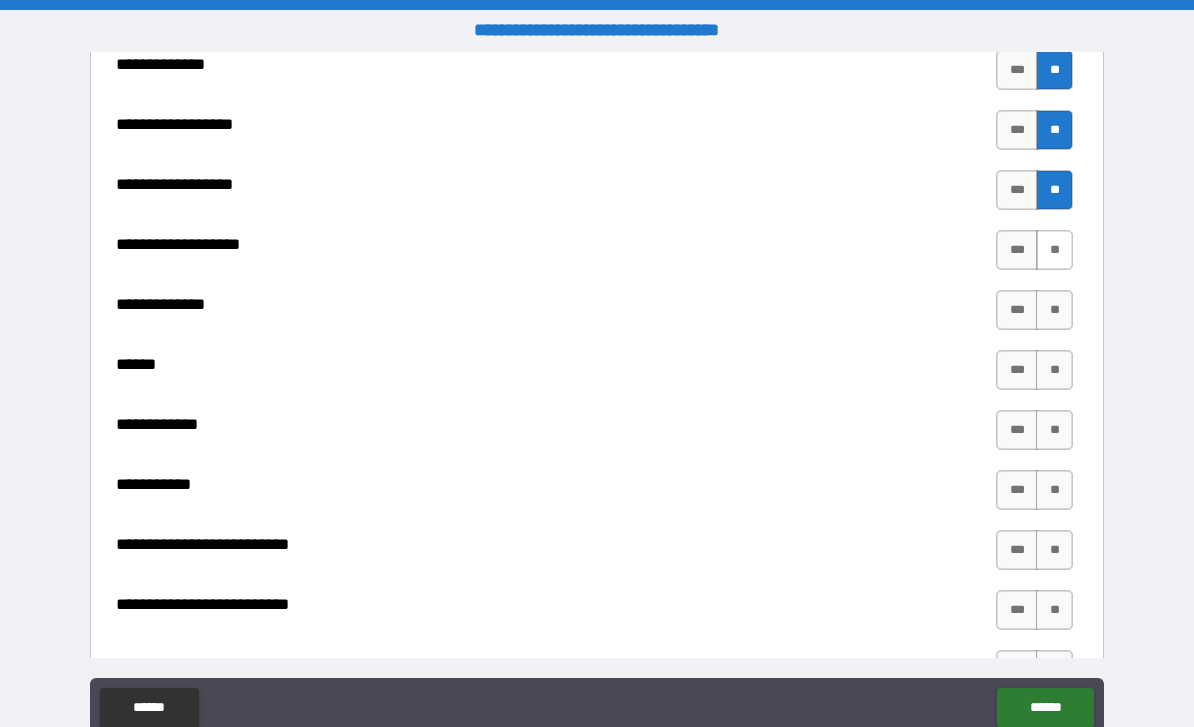 click on "**" at bounding box center [1054, 250] 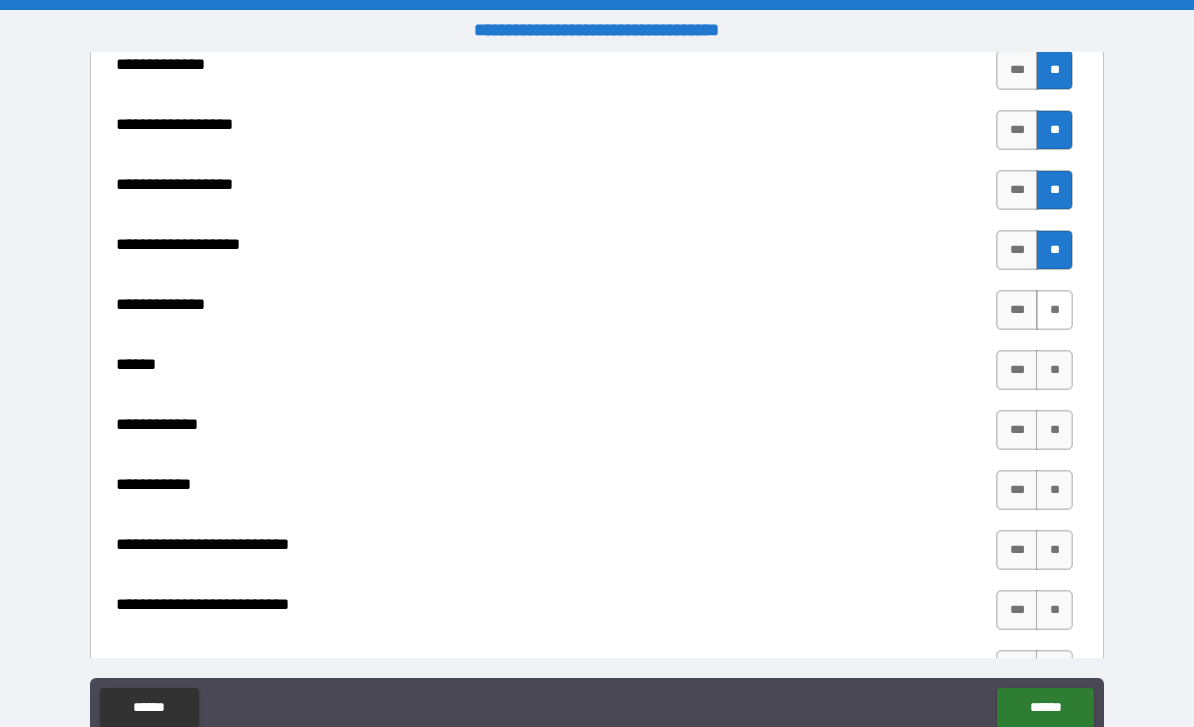 click on "**" at bounding box center (1054, 310) 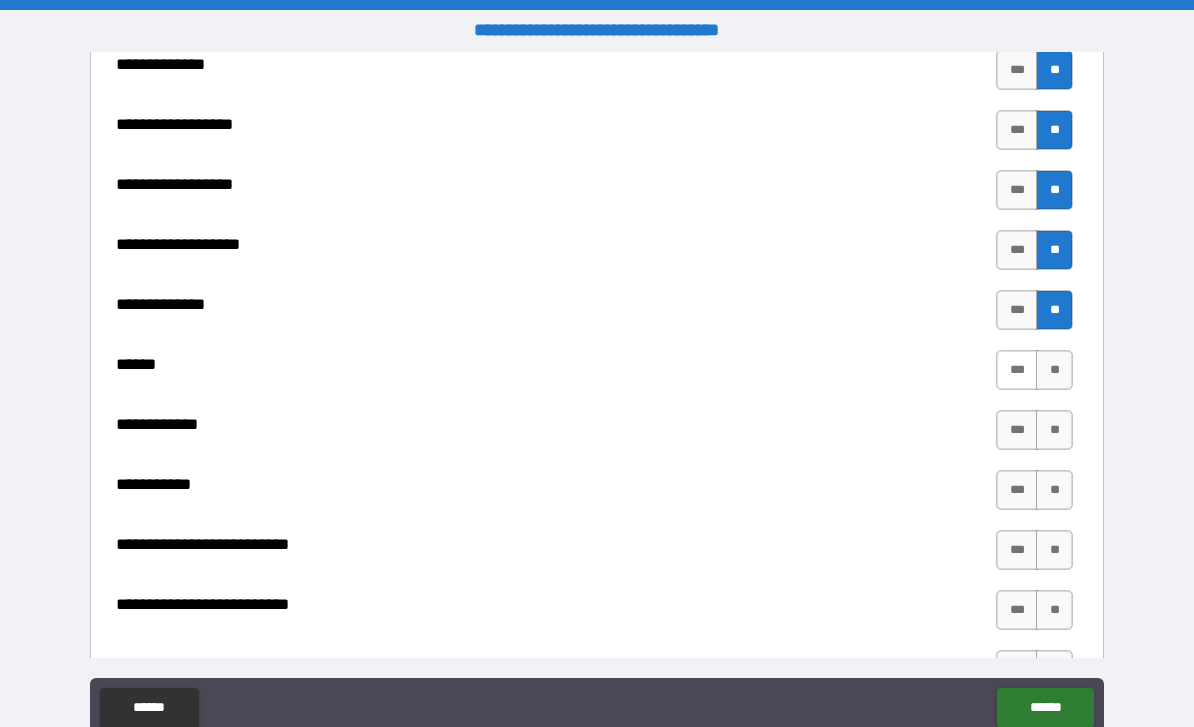 click on "***" at bounding box center [1017, 370] 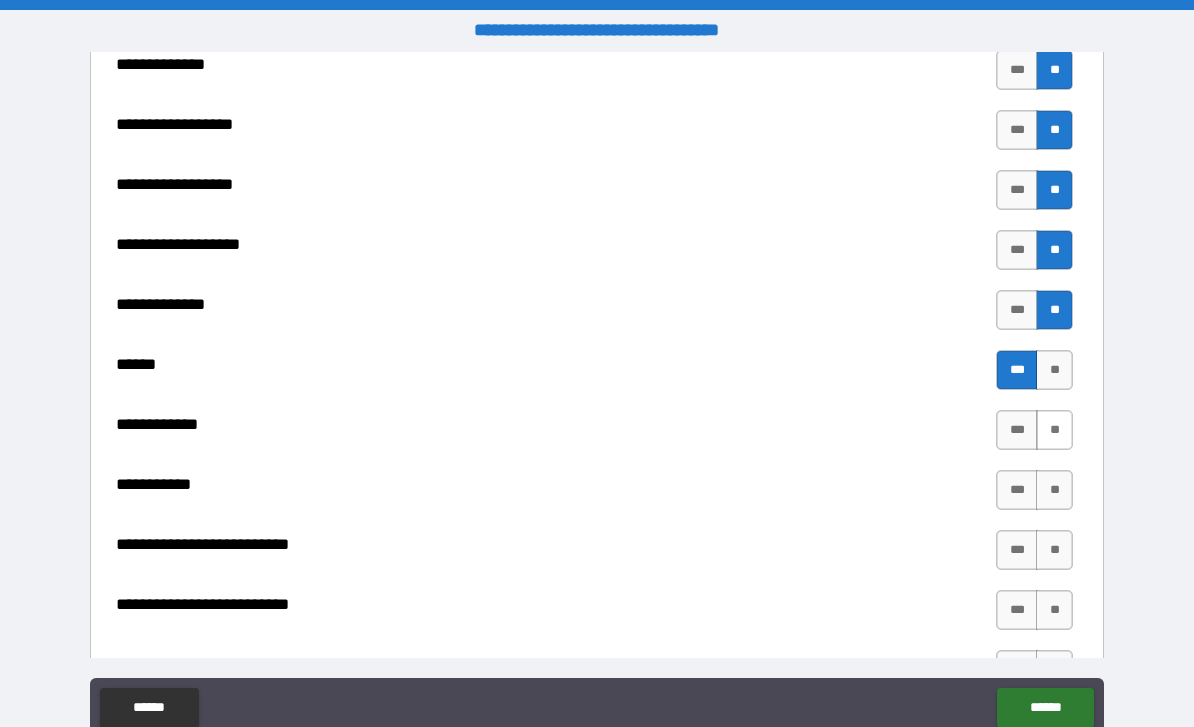click on "**" at bounding box center (1054, 430) 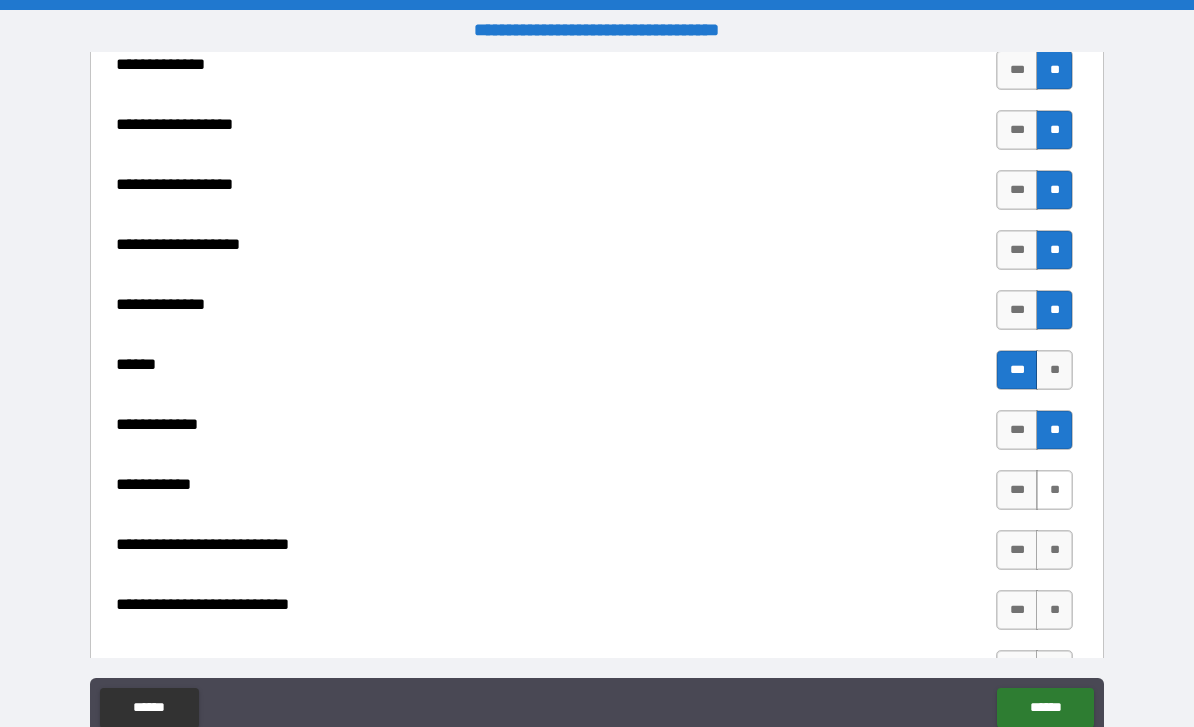 click on "**" at bounding box center (1054, 490) 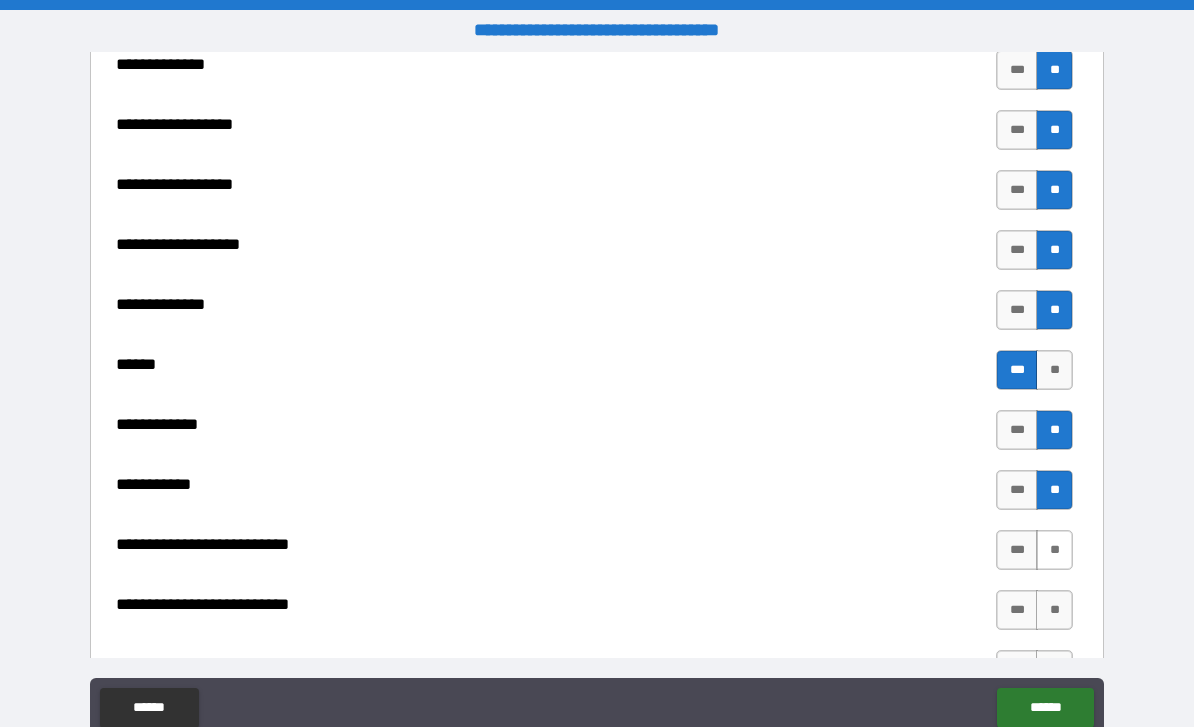 click on "**" at bounding box center (1054, 550) 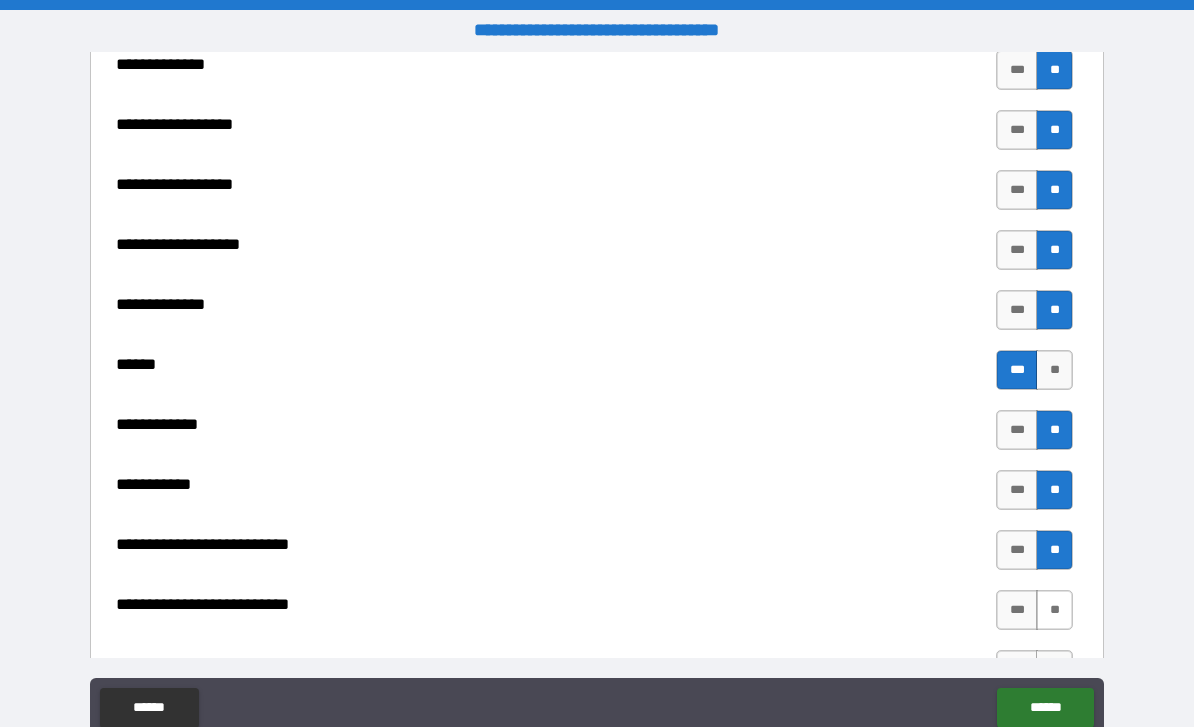 click on "**" at bounding box center (1054, 610) 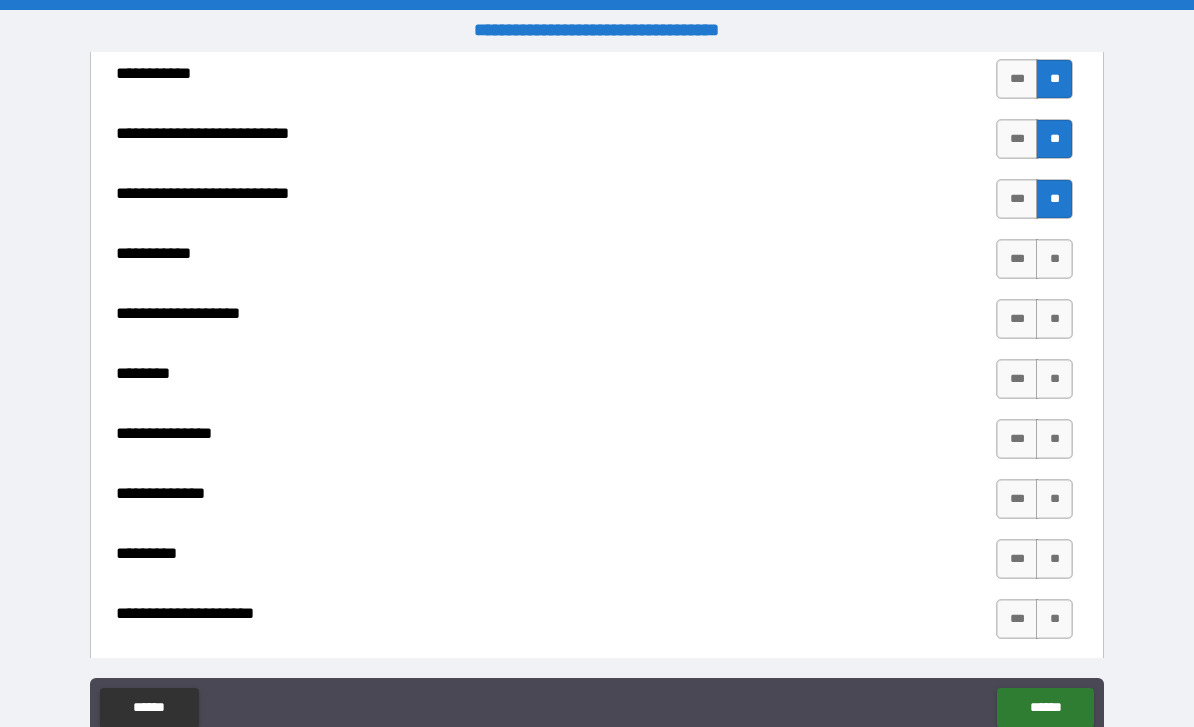 scroll, scrollTop: 4445, scrollLeft: 0, axis: vertical 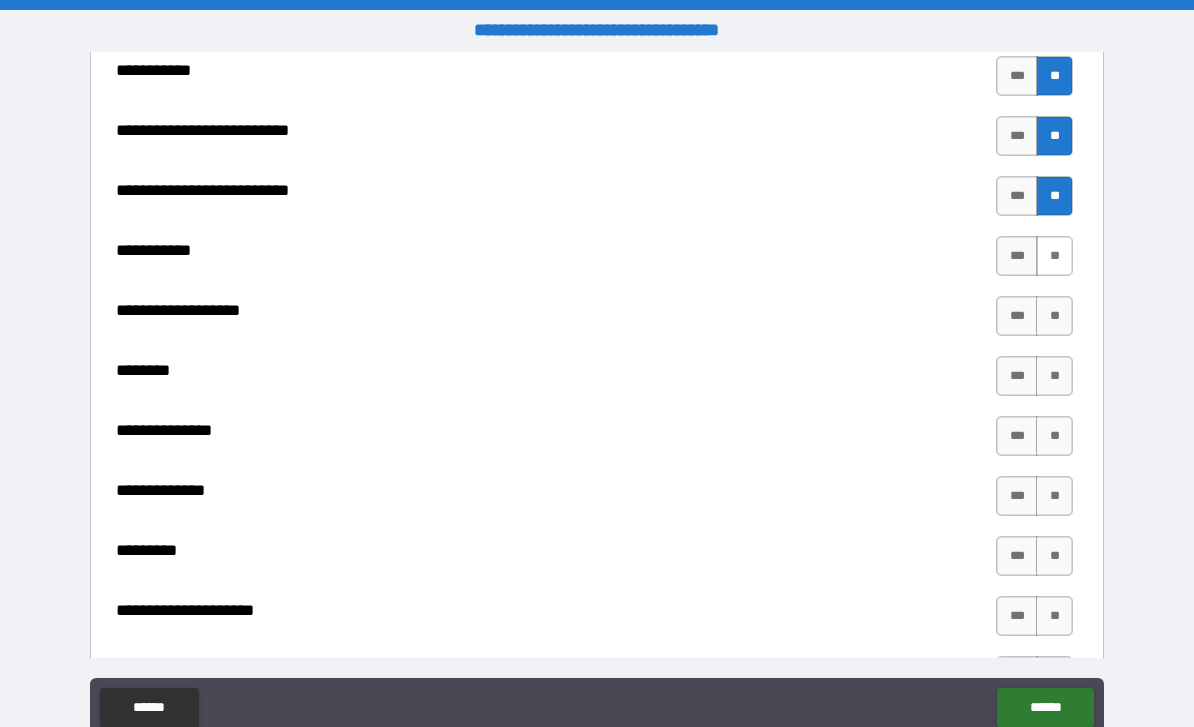 click on "**" at bounding box center (1054, 256) 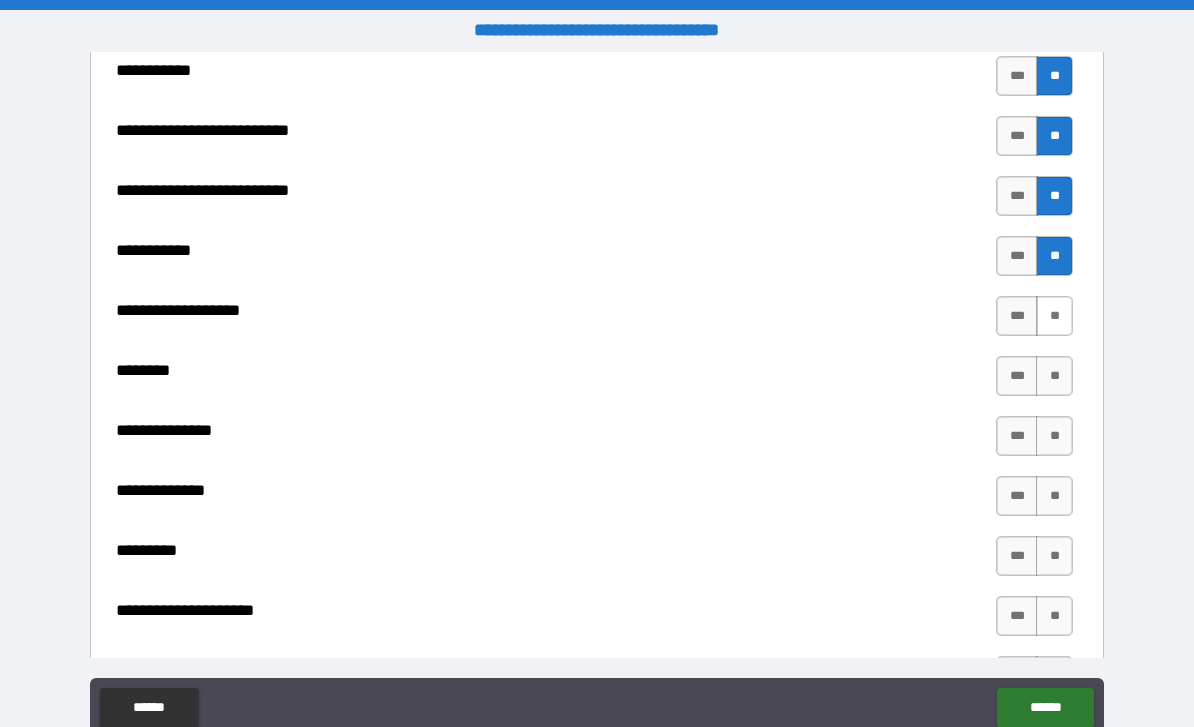 click on "**" at bounding box center (1054, 316) 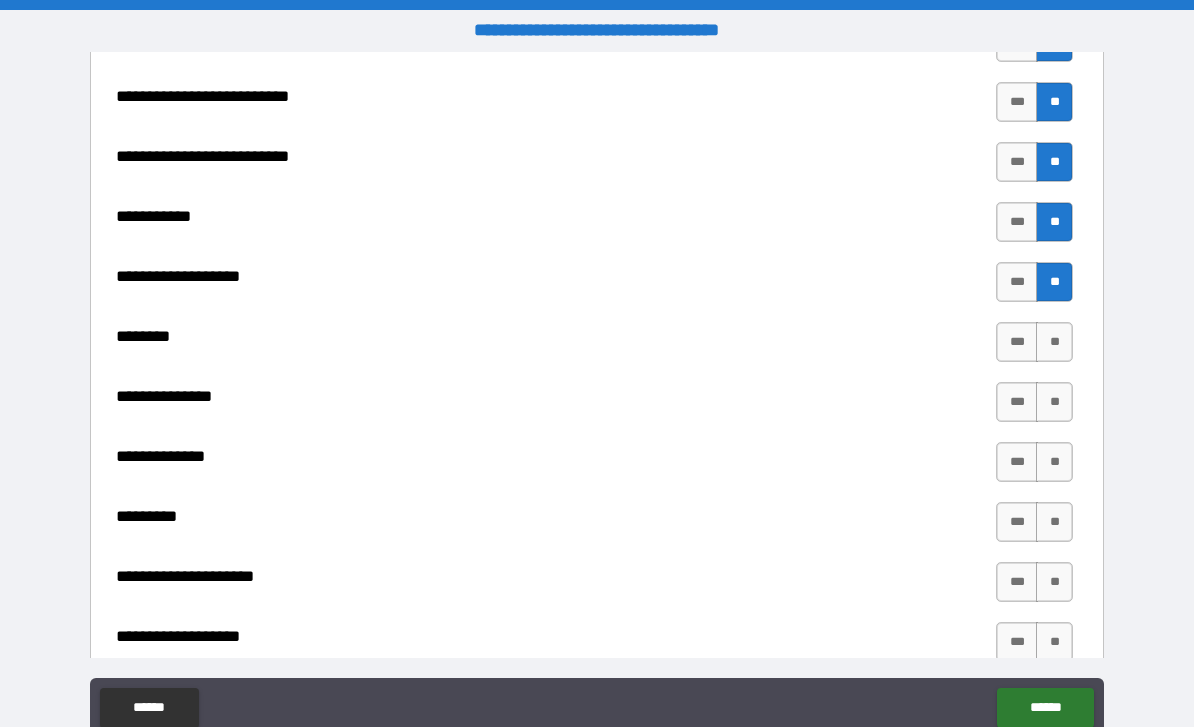 scroll, scrollTop: 4481, scrollLeft: 0, axis: vertical 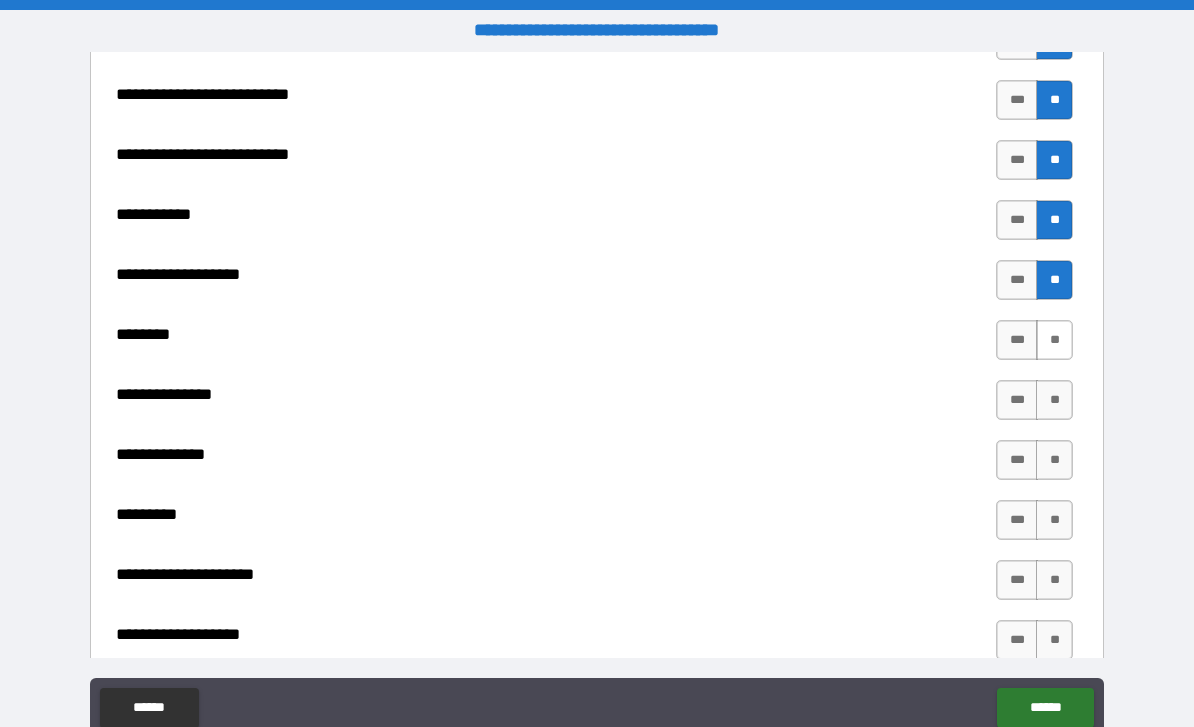 click on "**" at bounding box center [1054, 340] 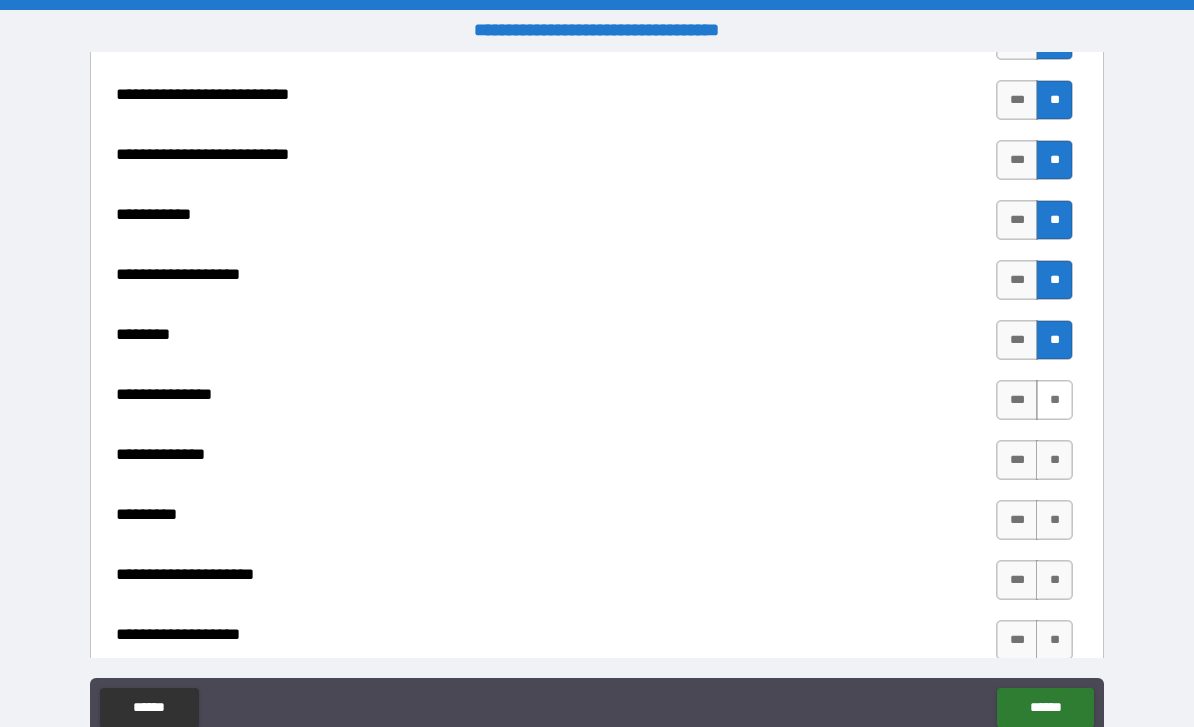 click on "**" at bounding box center (1054, 400) 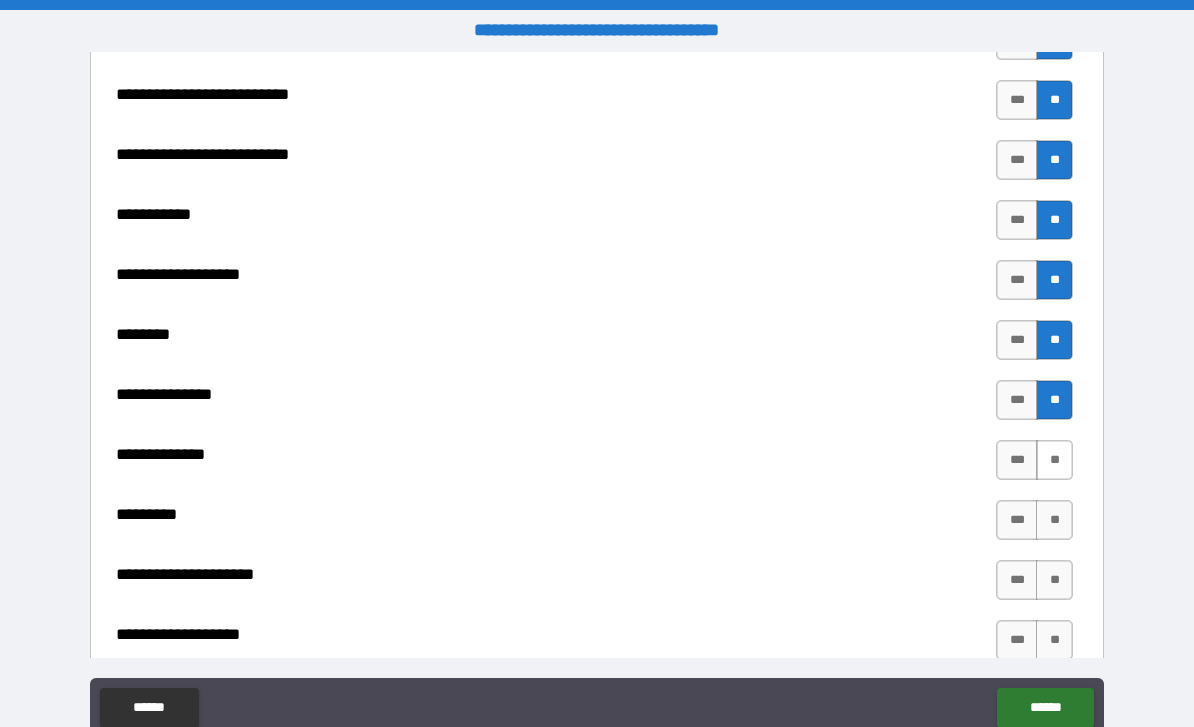 click on "**" at bounding box center (1054, 460) 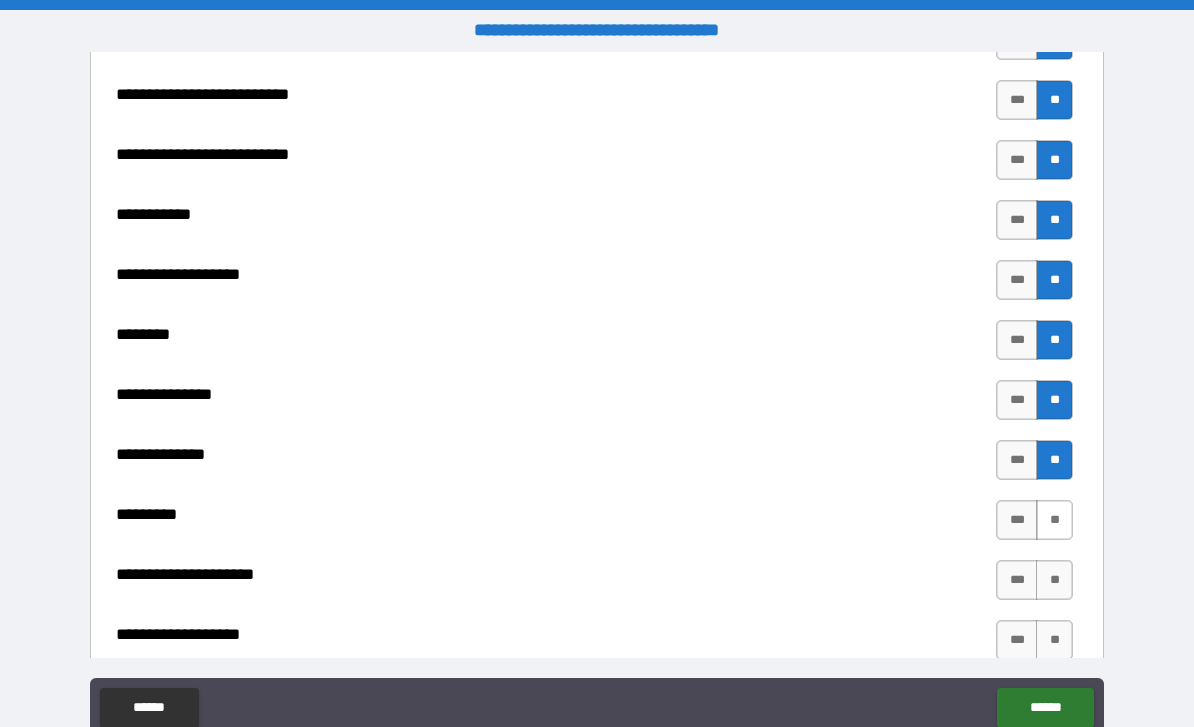 click on "**" at bounding box center [1054, 520] 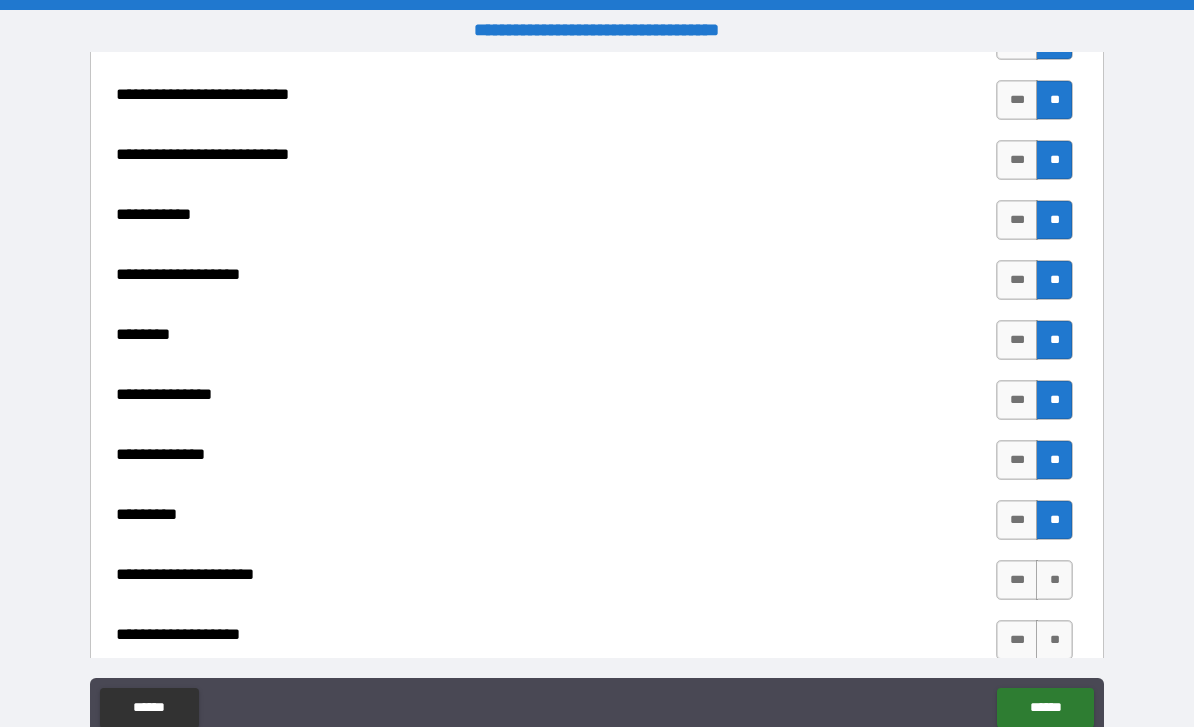 click on "**" at bounding box center (1054, 580) 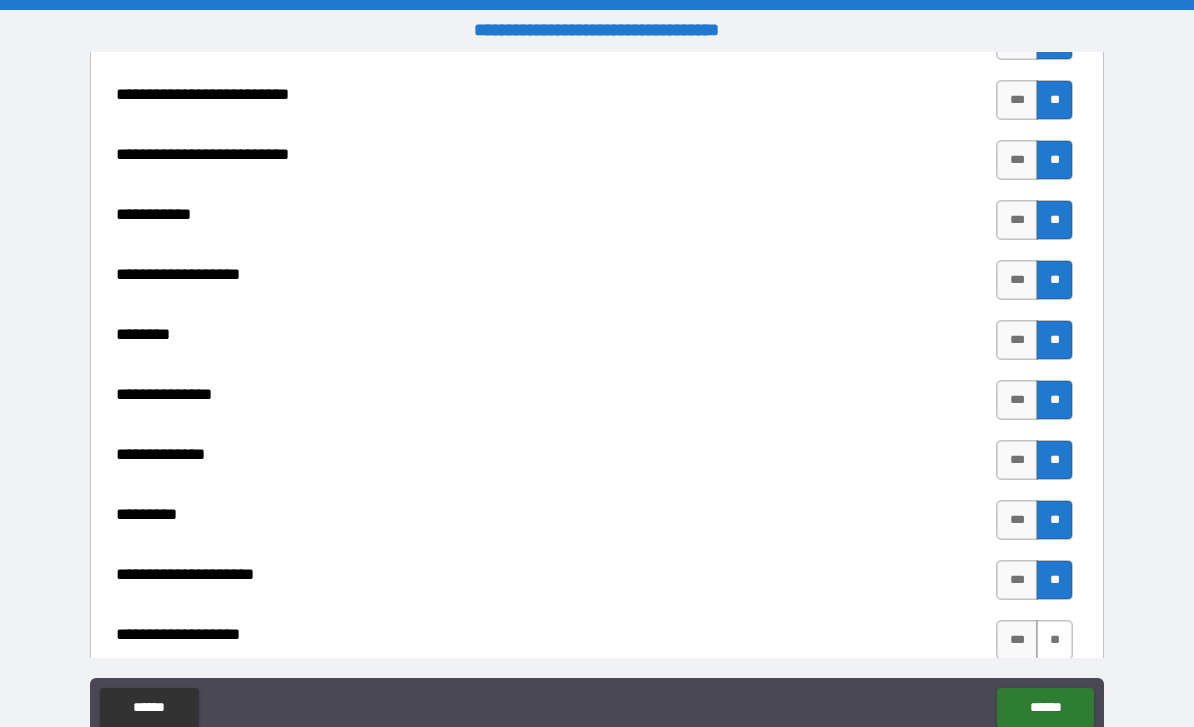 click on "**" at bounding box center [1054, 640] 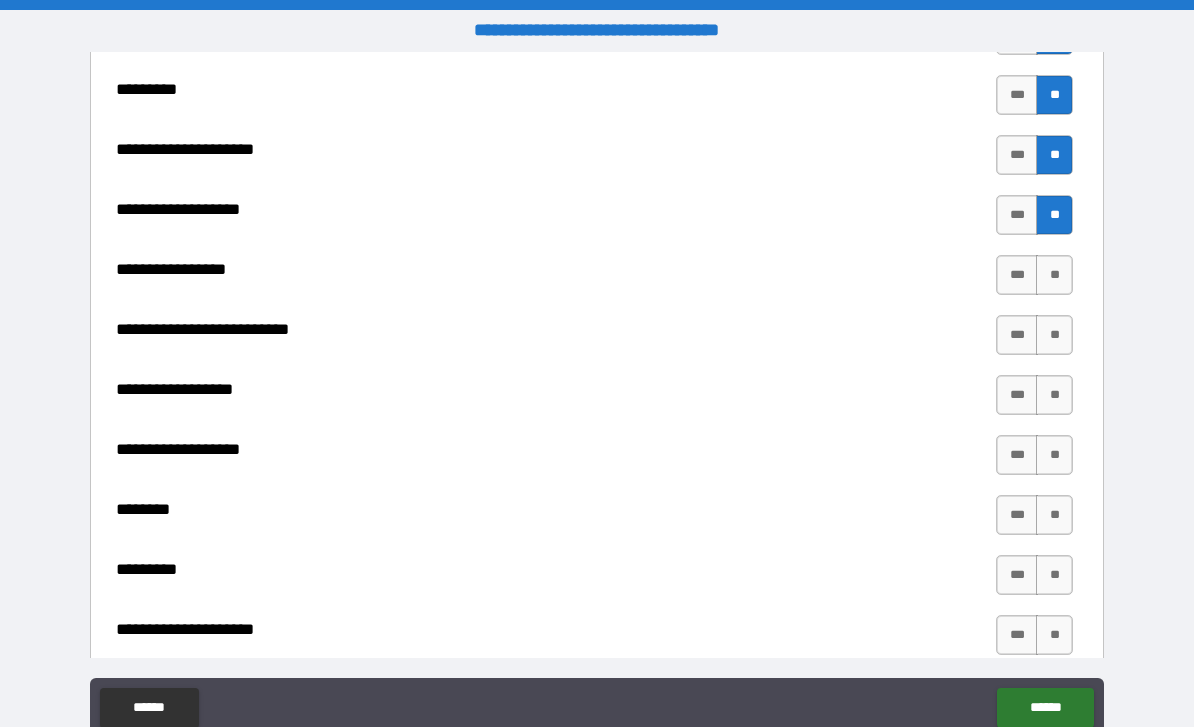 scroll, scrollTop: 4993, scrollLeft: 0, axis: vertical 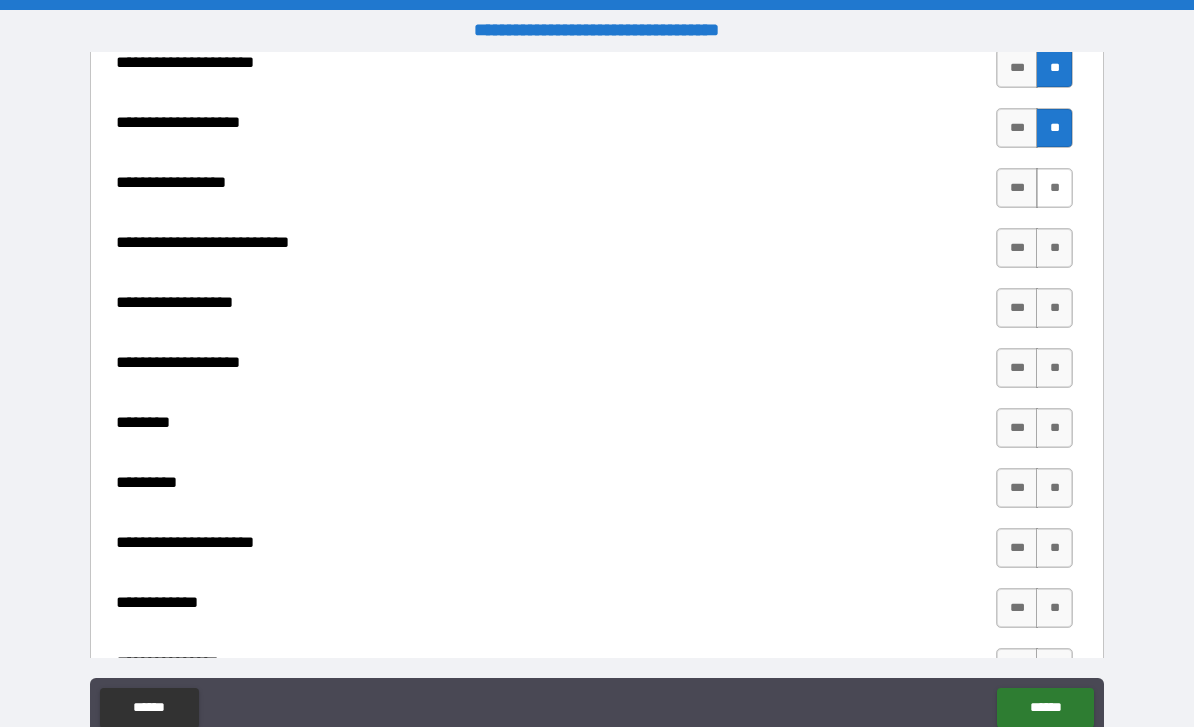 click on "**" at bounding box center [1054, 188] 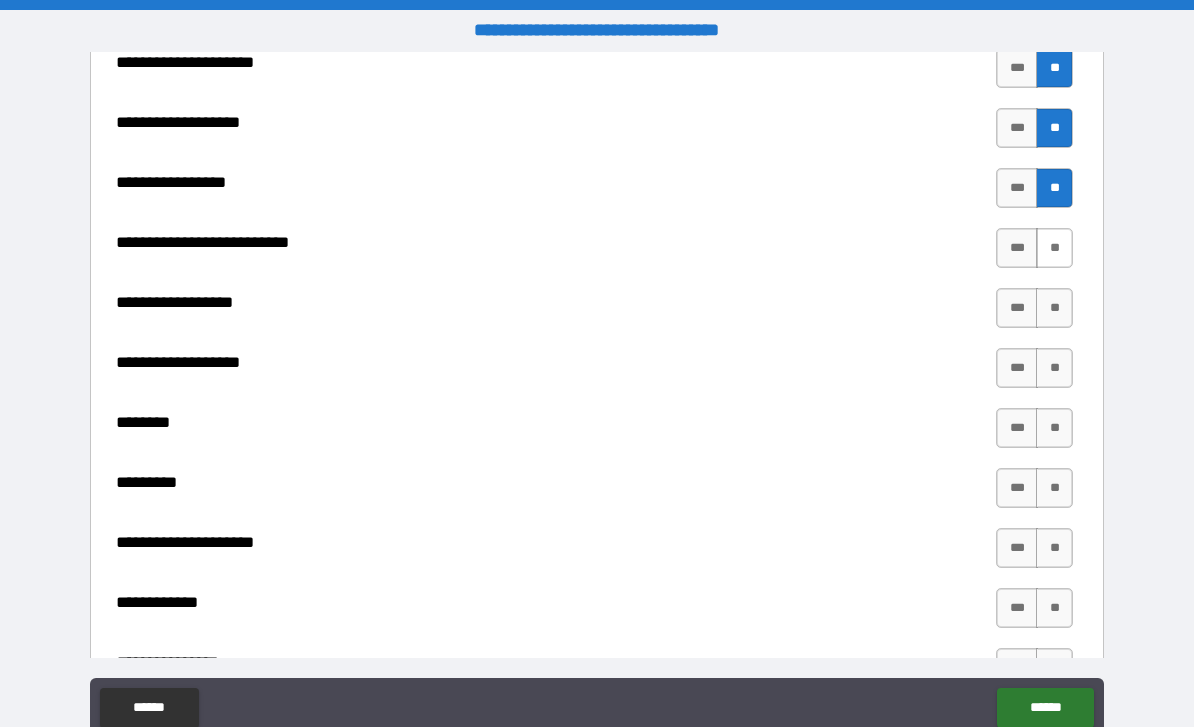 click on "**" at bounding box center (1054, 248) 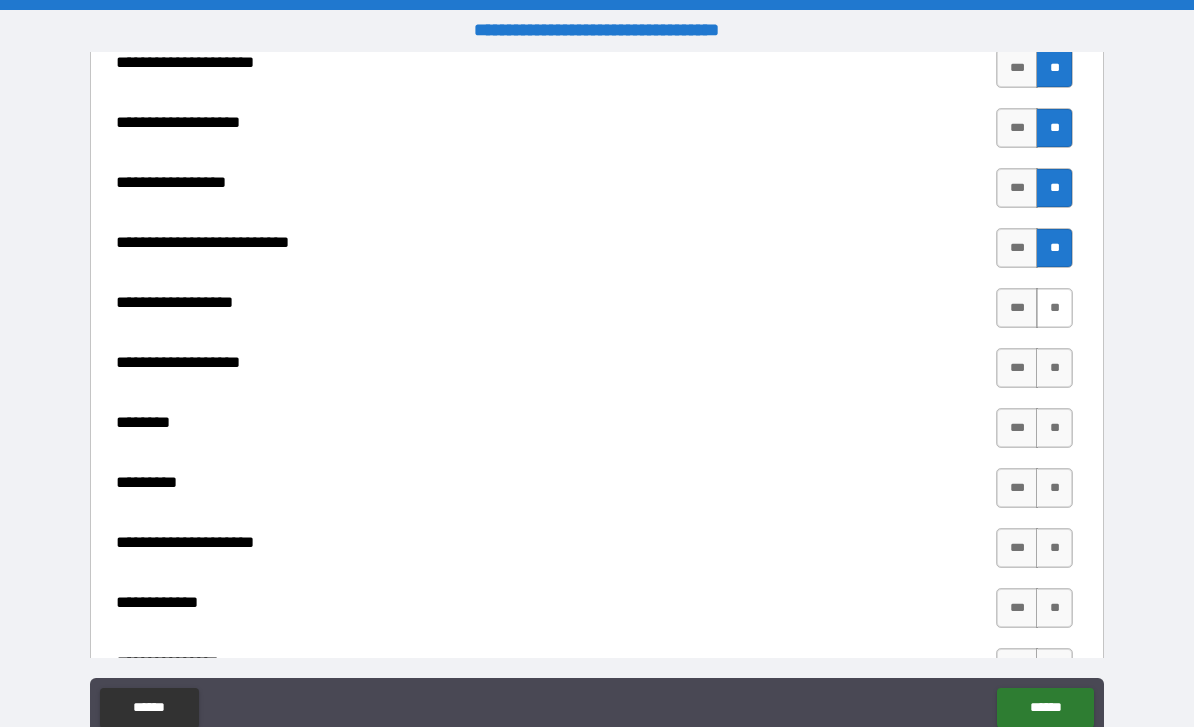 click on "**" at bounding box center [1054, 308] 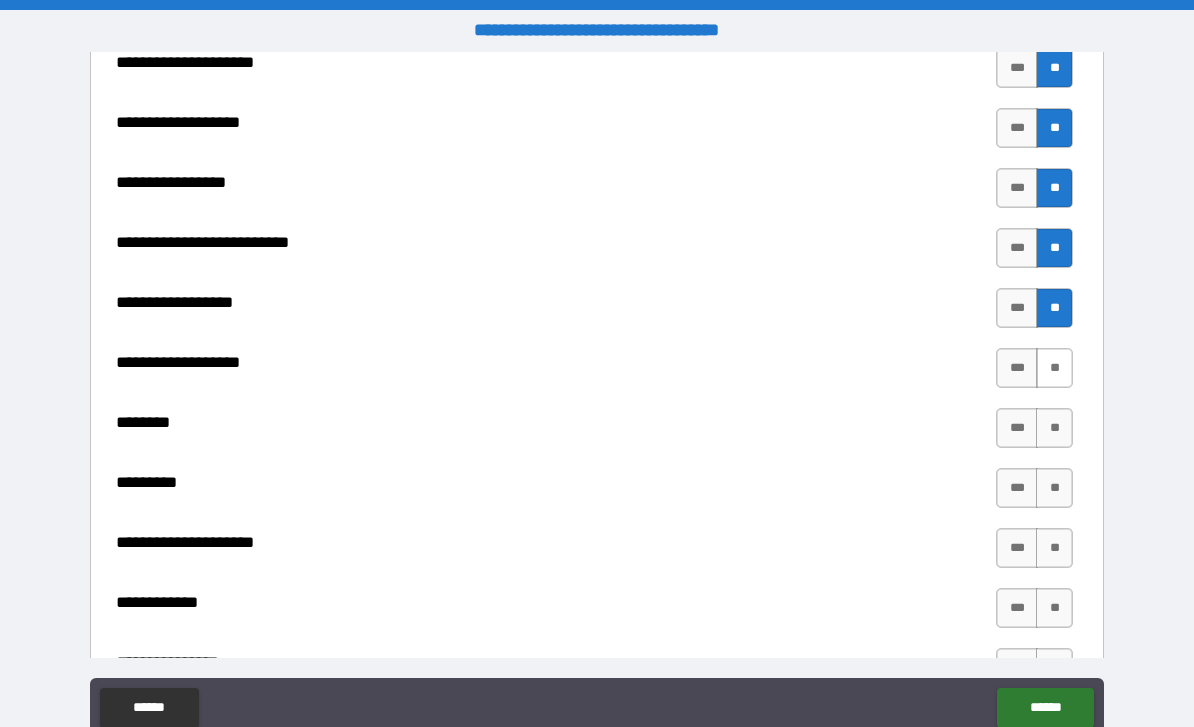 click on "**" at bounding box center (1054, 368) 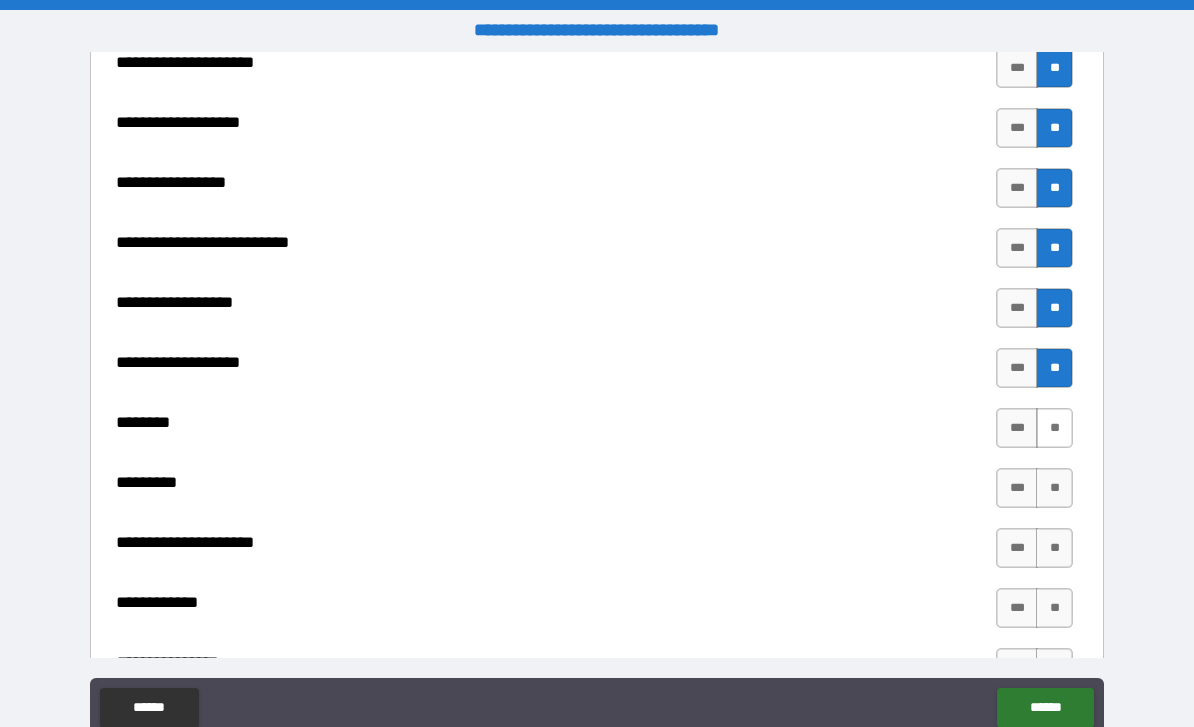 click on "**" at bounding box center (1054, 428) 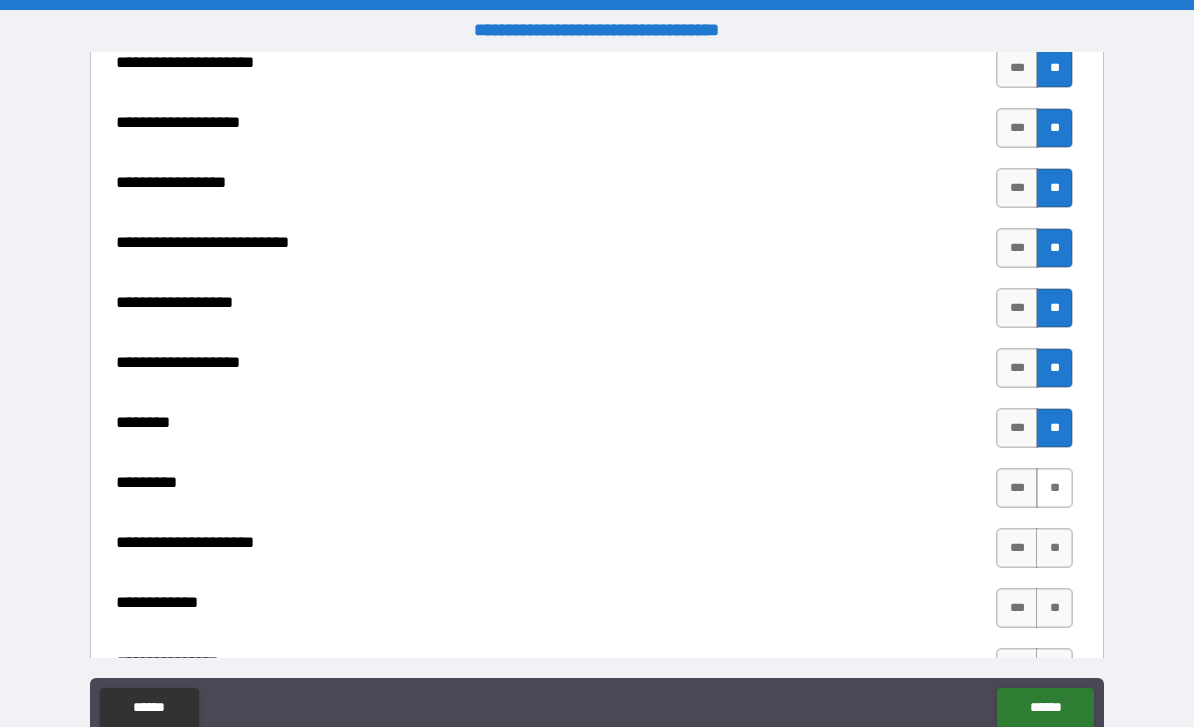 click on "**" at bounding box center [1054, 488] 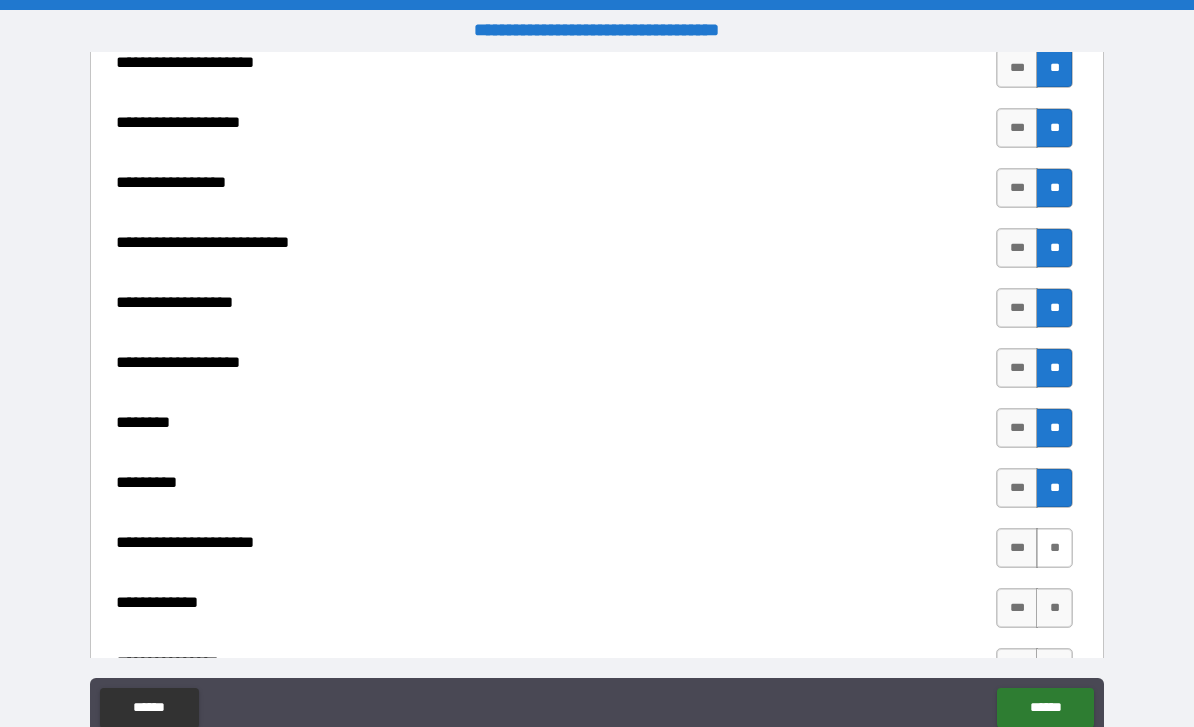 click on "**" at bounding box center (1054, 548) 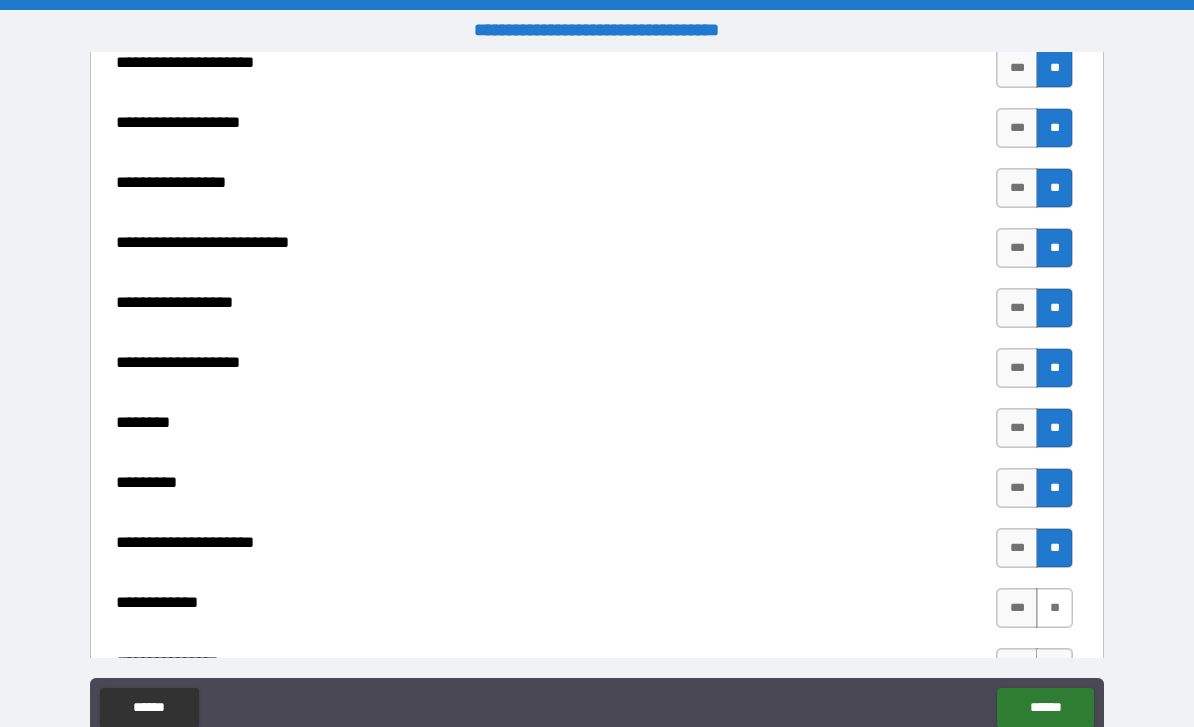 click on "**" at bounding box center [1054, 608] 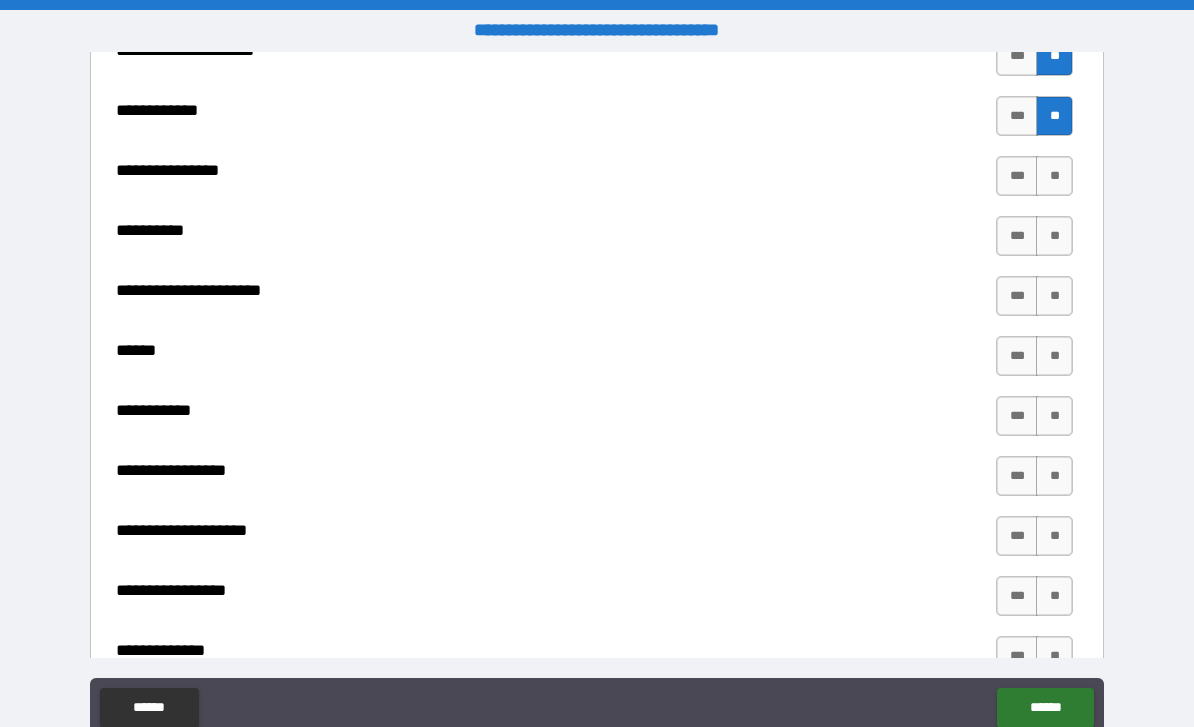 scroll, scrollTop: 5488, scrollLeft: 0, axis: vertical 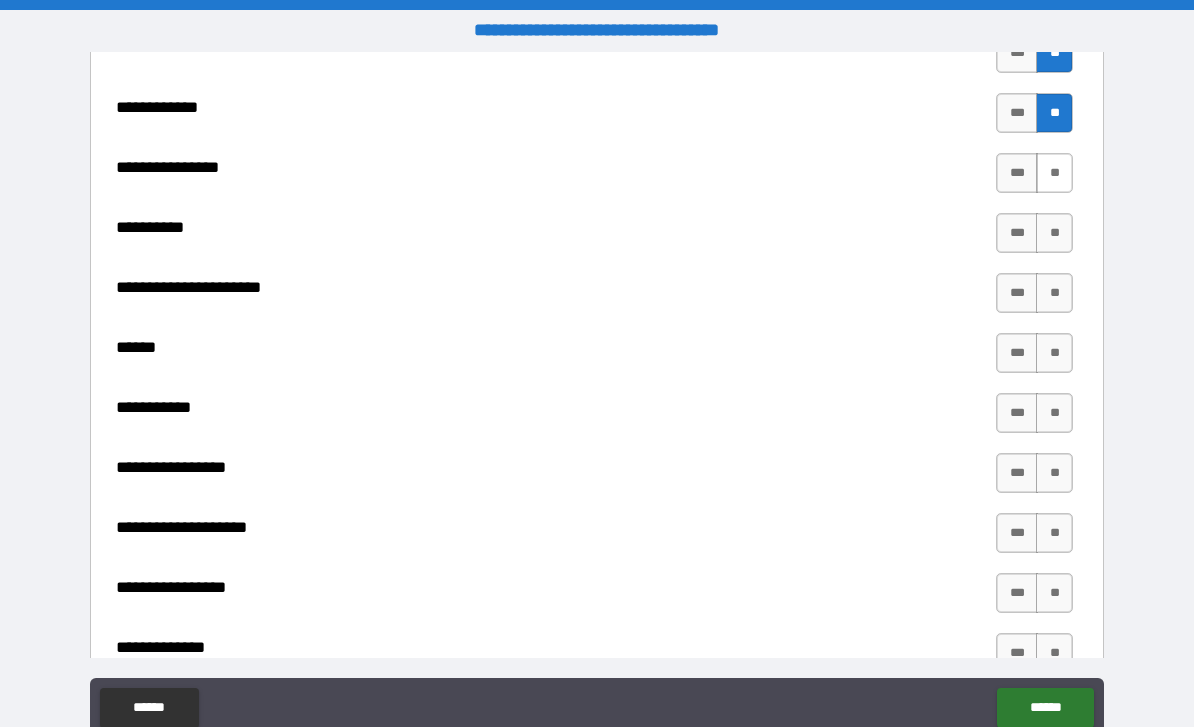 click on "**" at bounding box center (1054, 173) 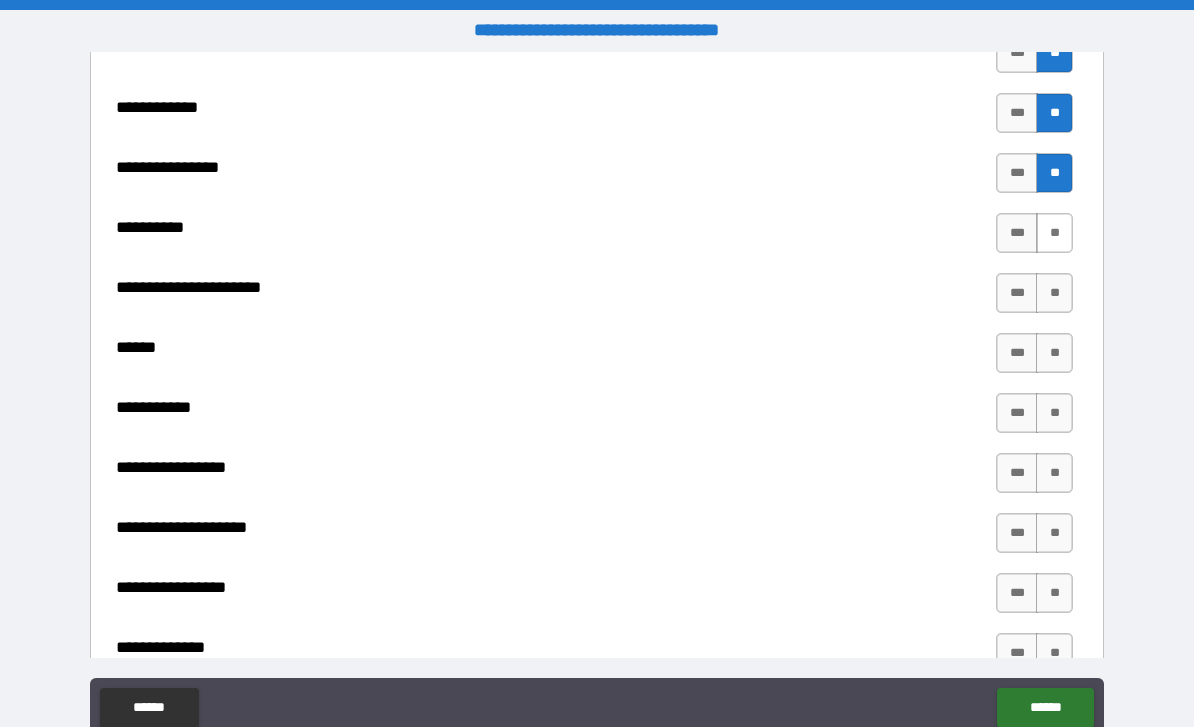click on "**" at bounding box center (1054, 233) 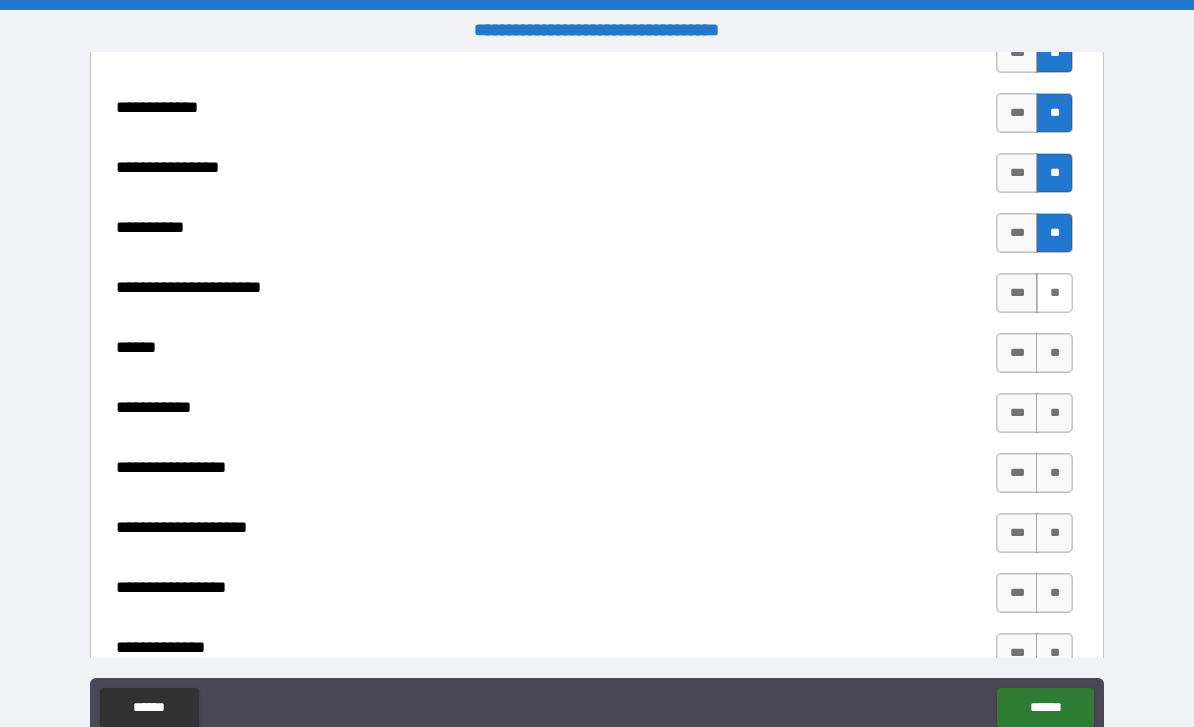click on "**" at bounding box center (1054, 293) 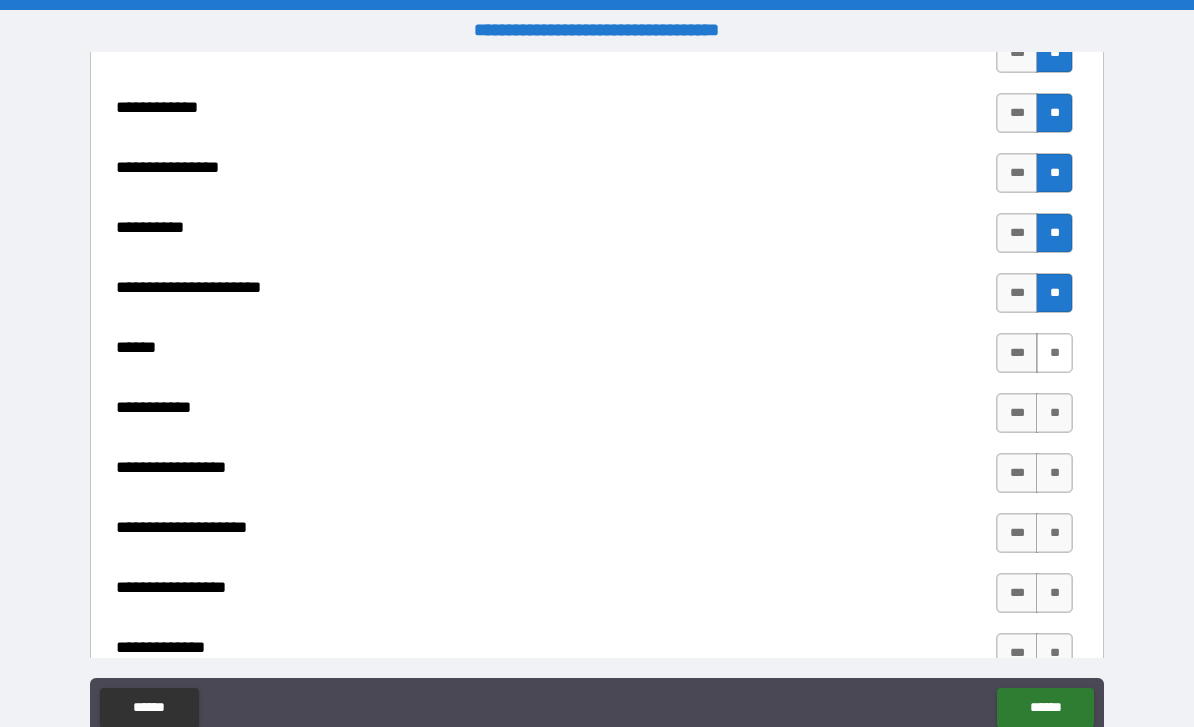 click on "**" at bounding box center [1054, 353] 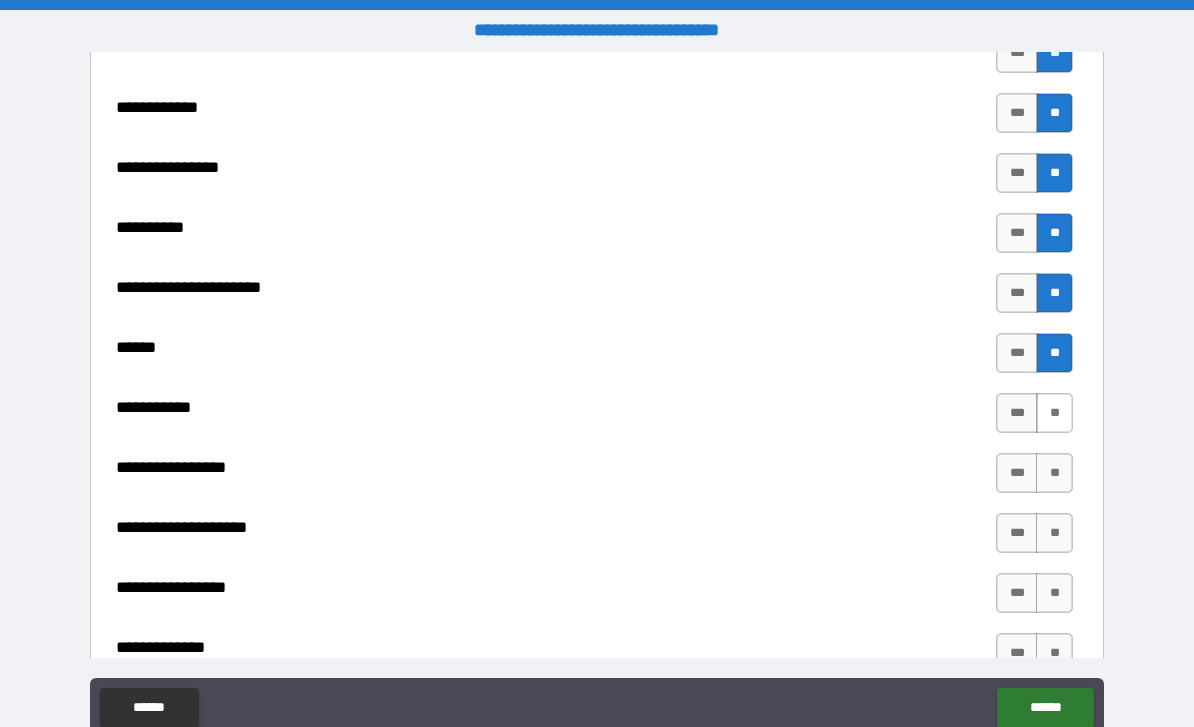 click on "**" at bounding box center (1054, 413) 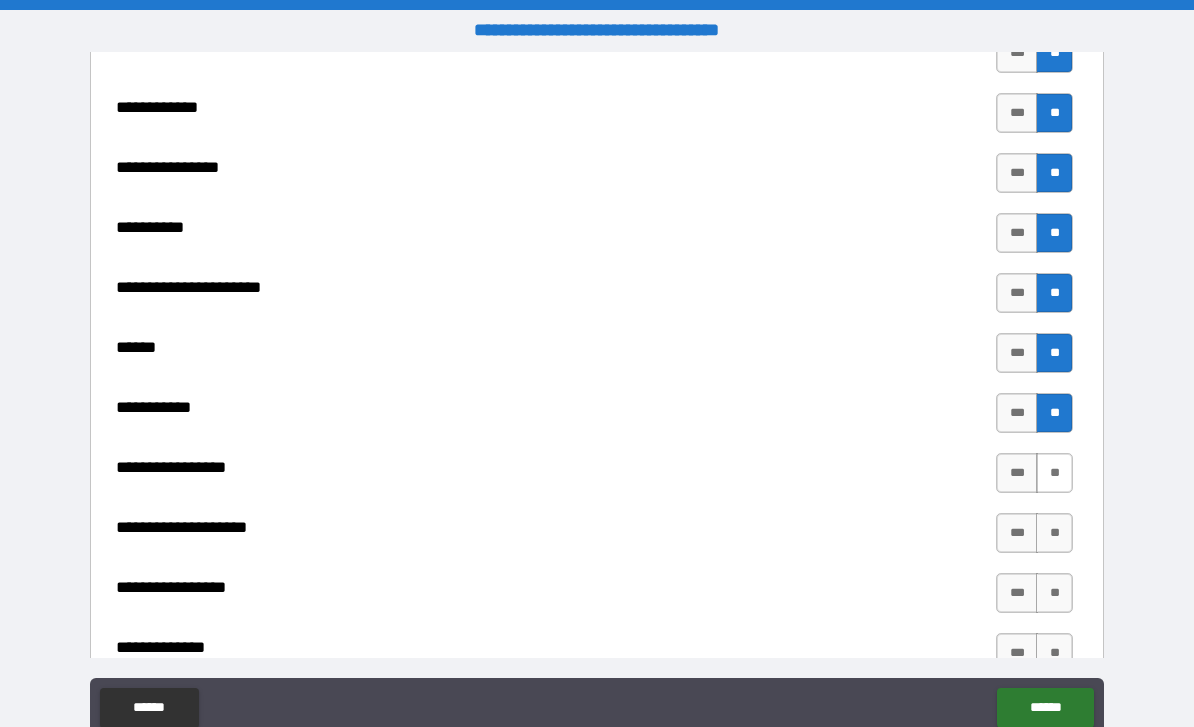click on "**" at bounding box center (1054, 473) 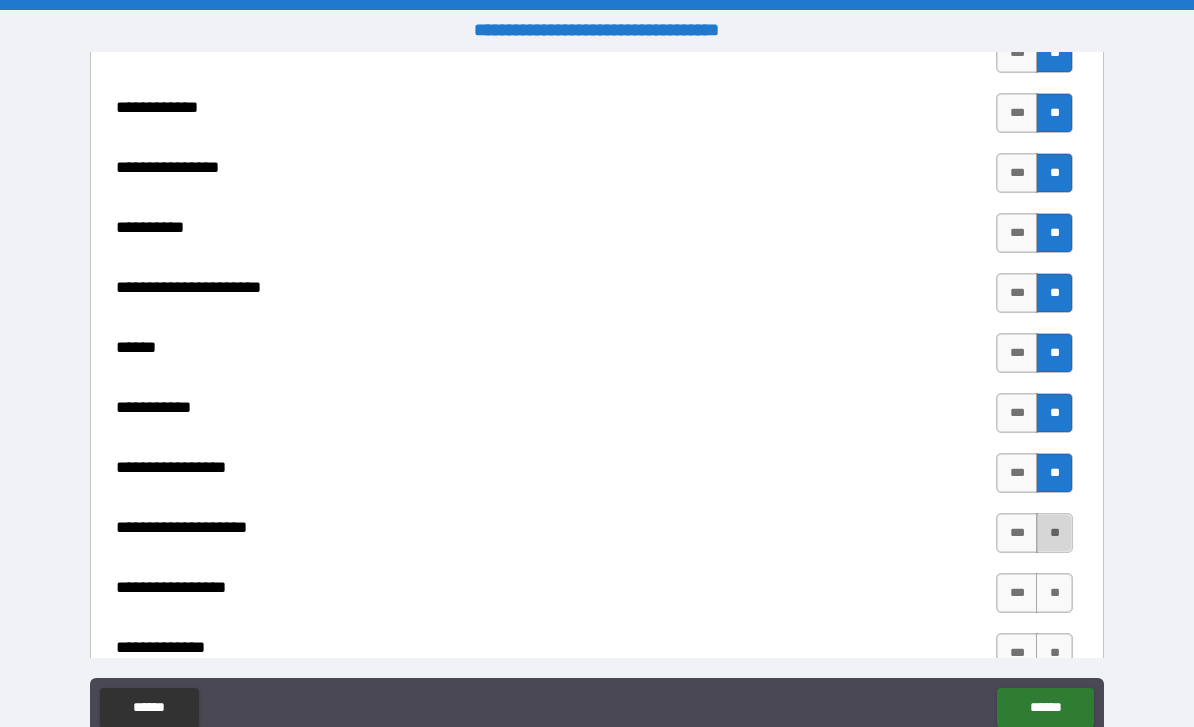 click on "**" at bounding box center (1054, 533) 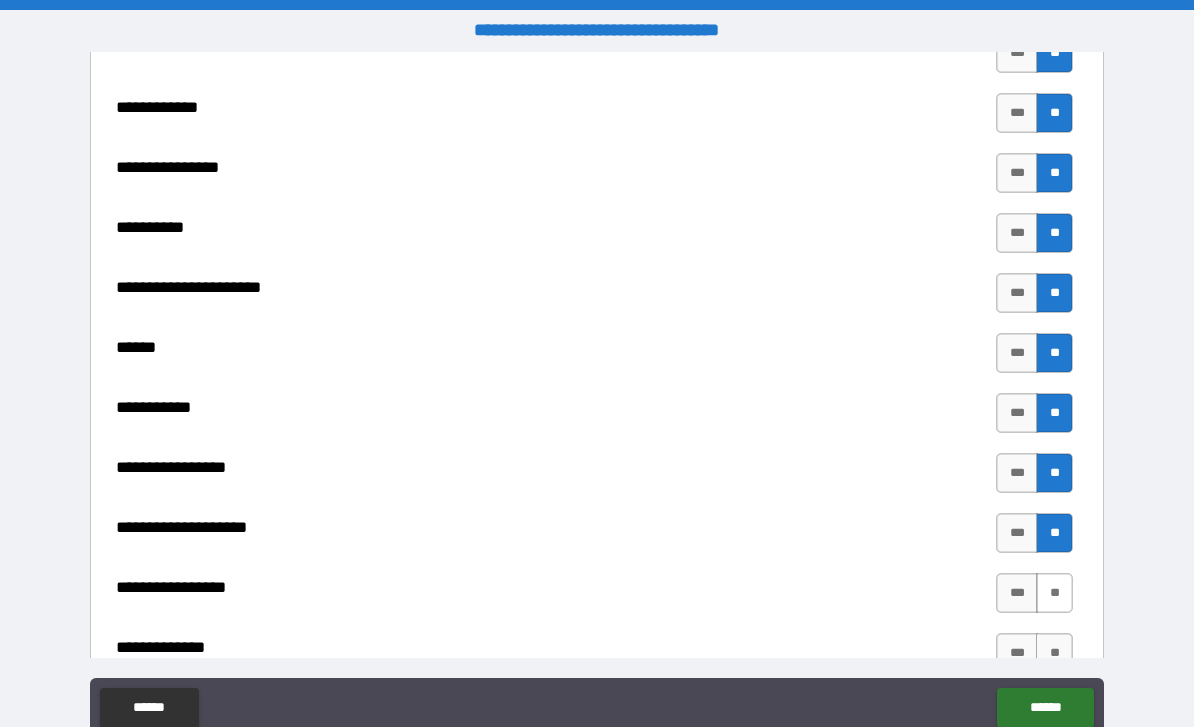click on "**" at bounding box center (1054, 593) 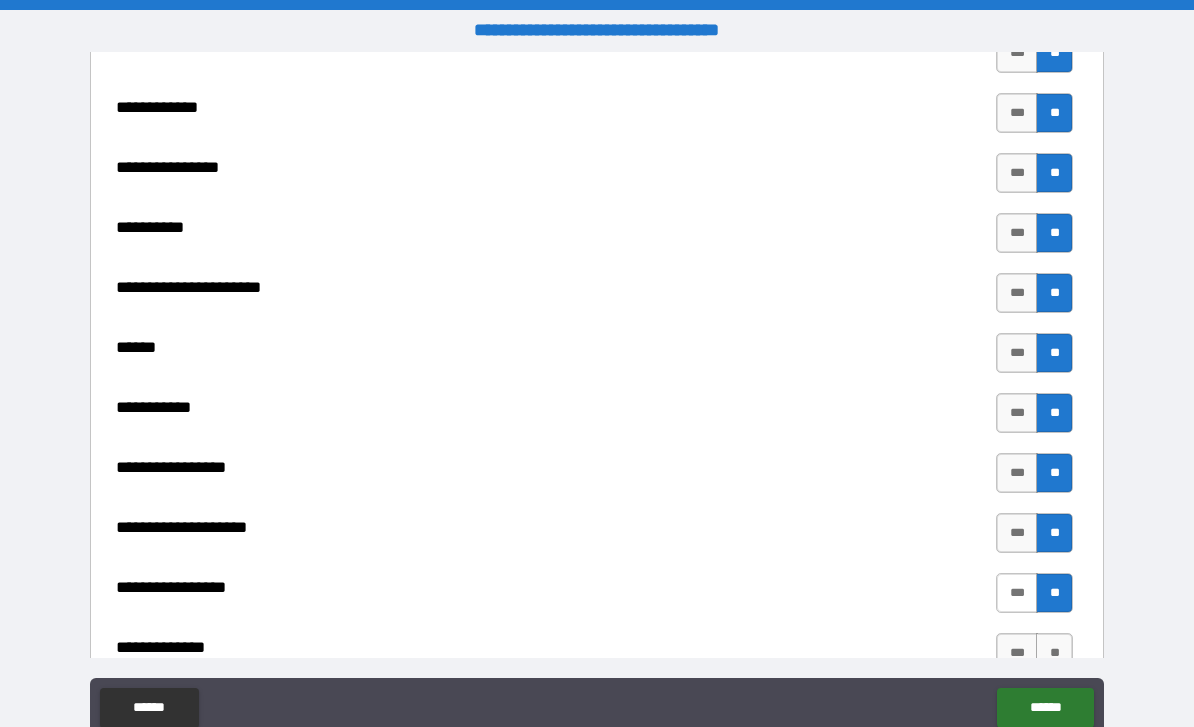 click on "***" at bounding box center [1017, 593] 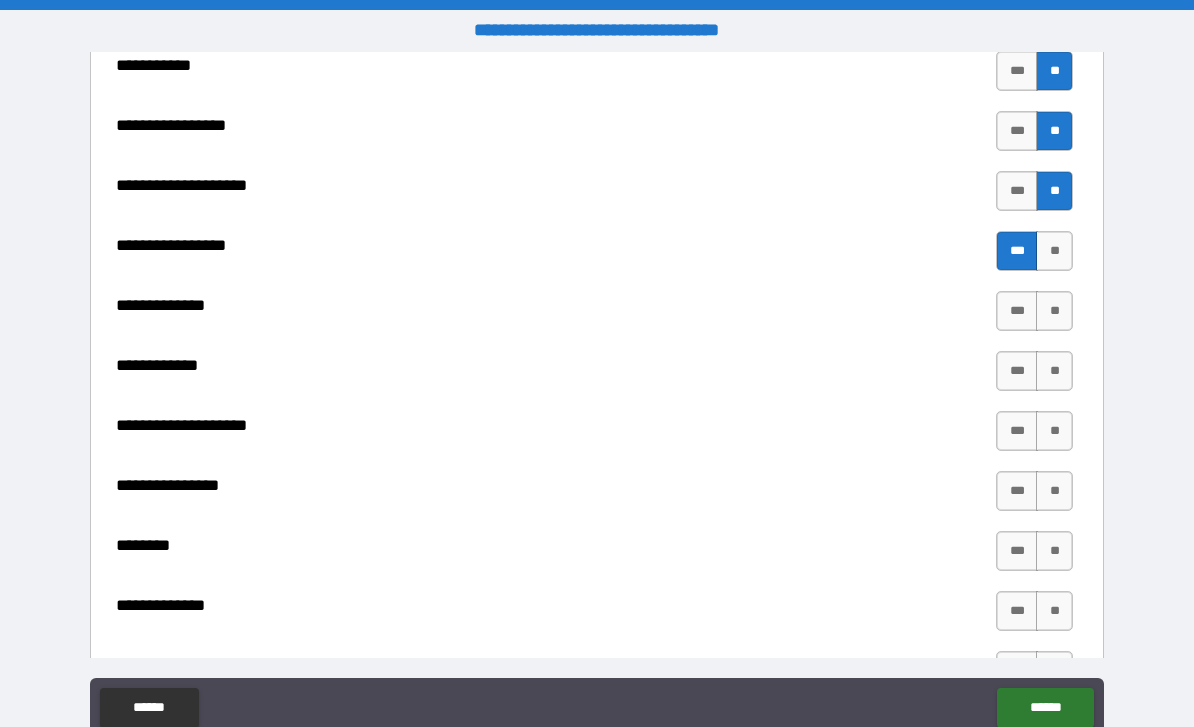 scroll, scrollTop: 5842, scrollLeft: 0, axis: vertical 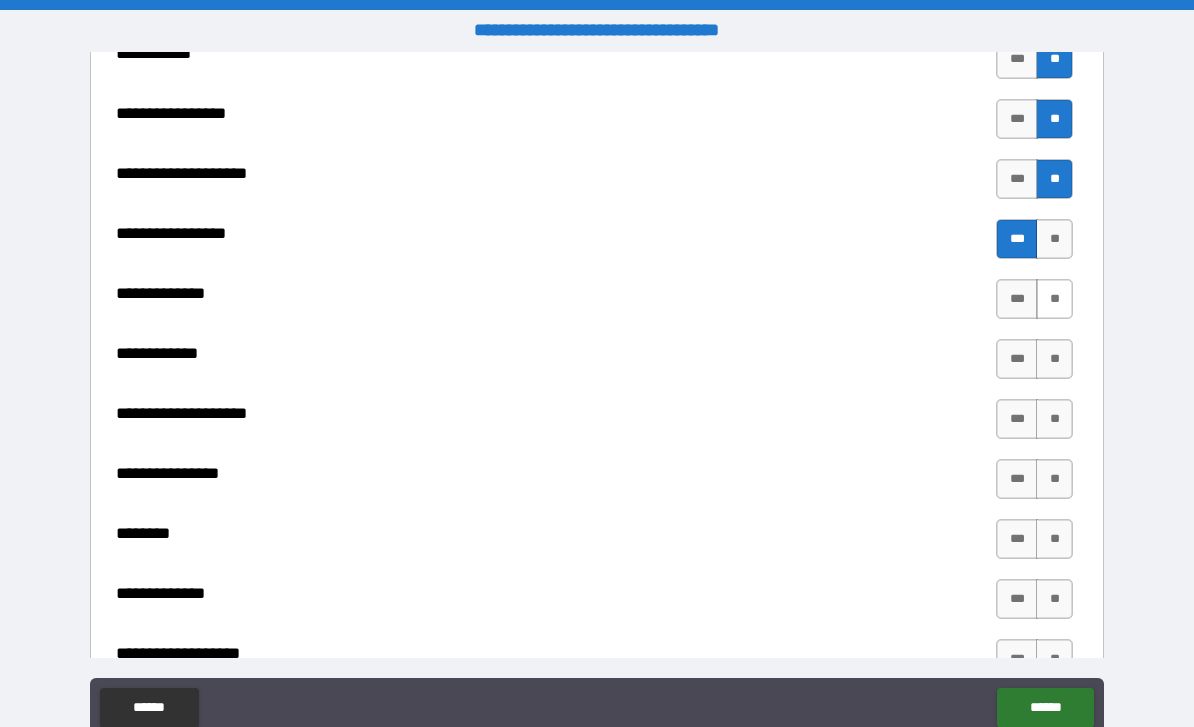 click on "**" at bounding box center [1054, 299] 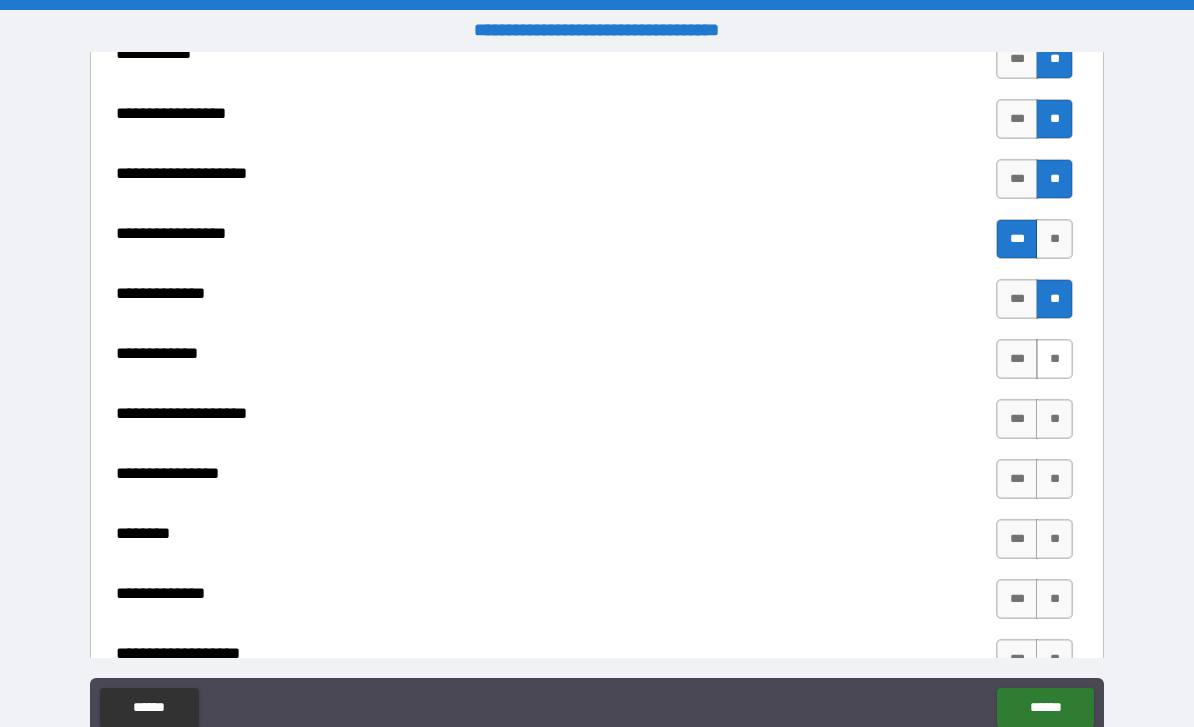 click on "**" at bounding box center [1054, 359] 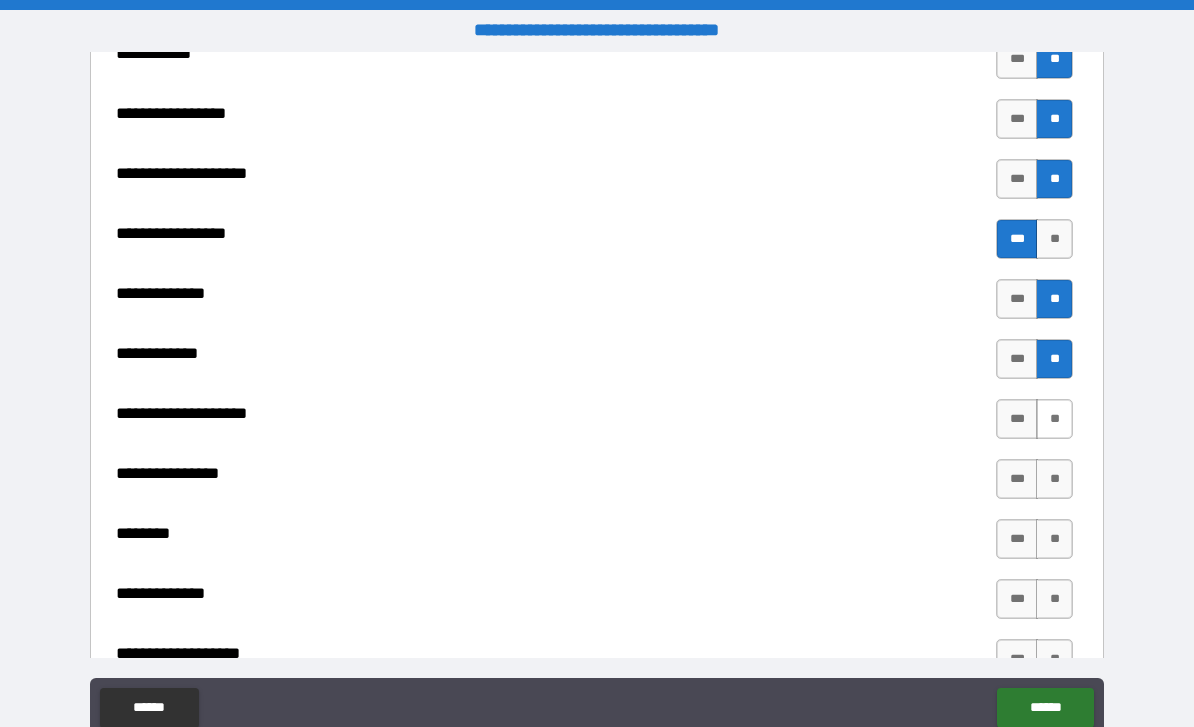 click on "**" at bounding box center (1054, 419) 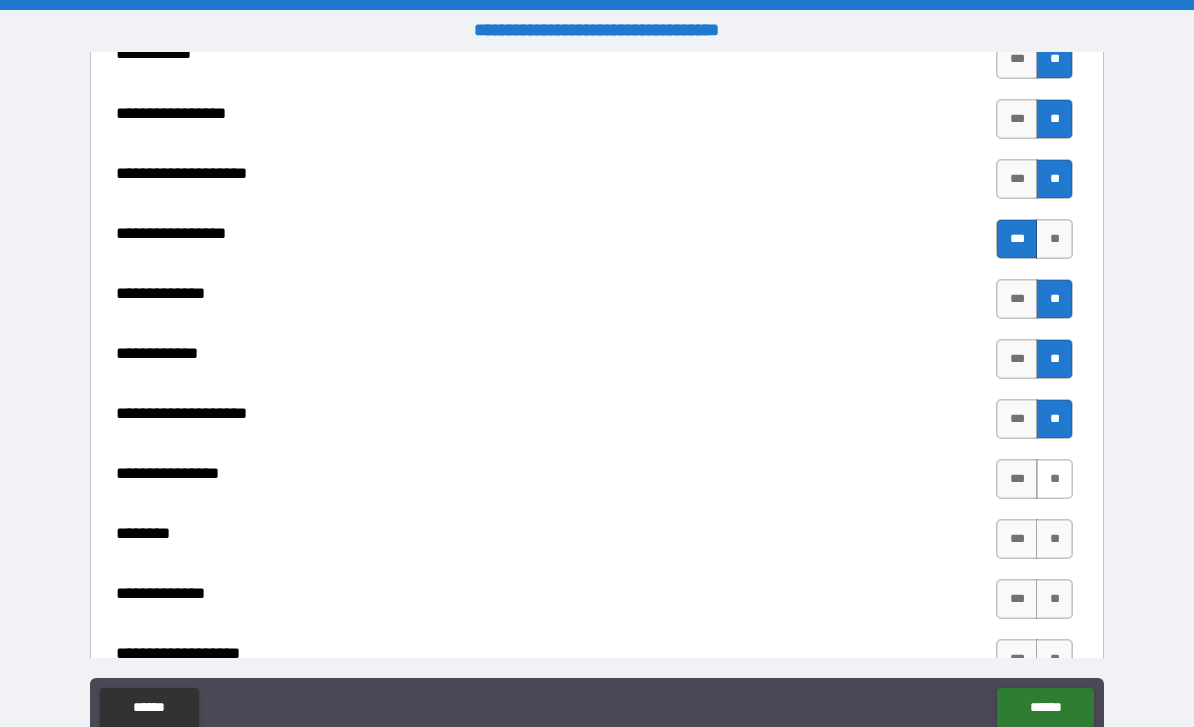 click on "**" at bounding box center [1054, 479] 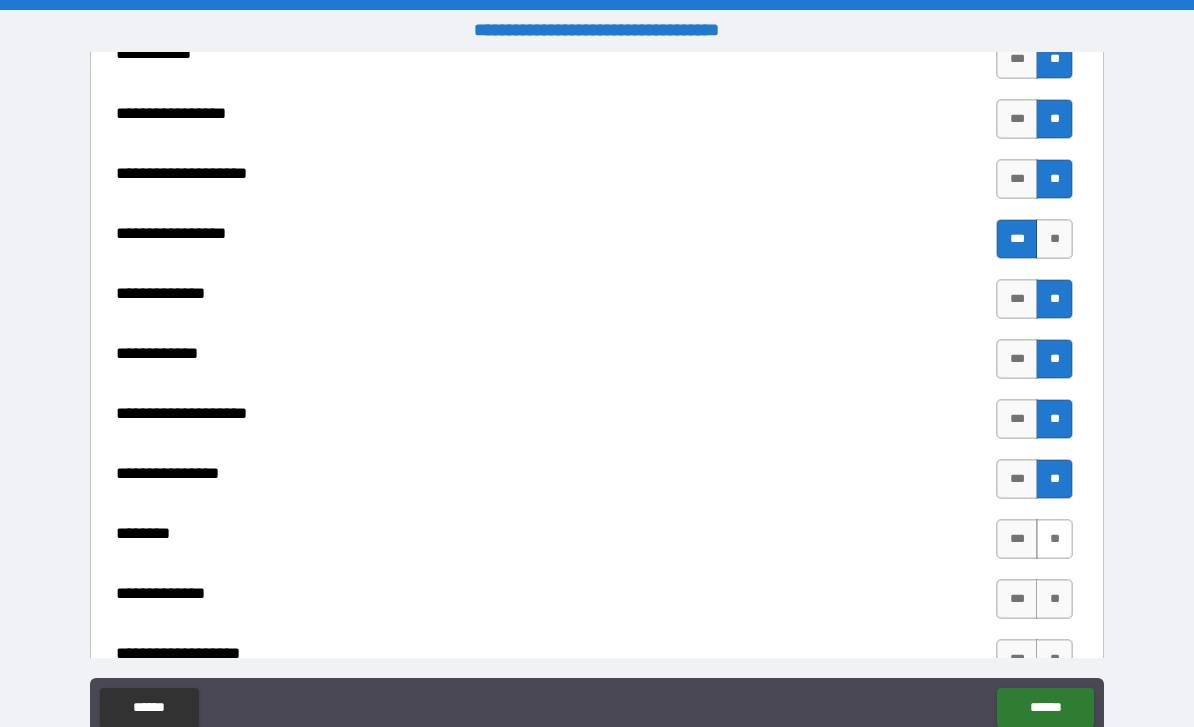 click on "**" at bounding box center (1054, 539) 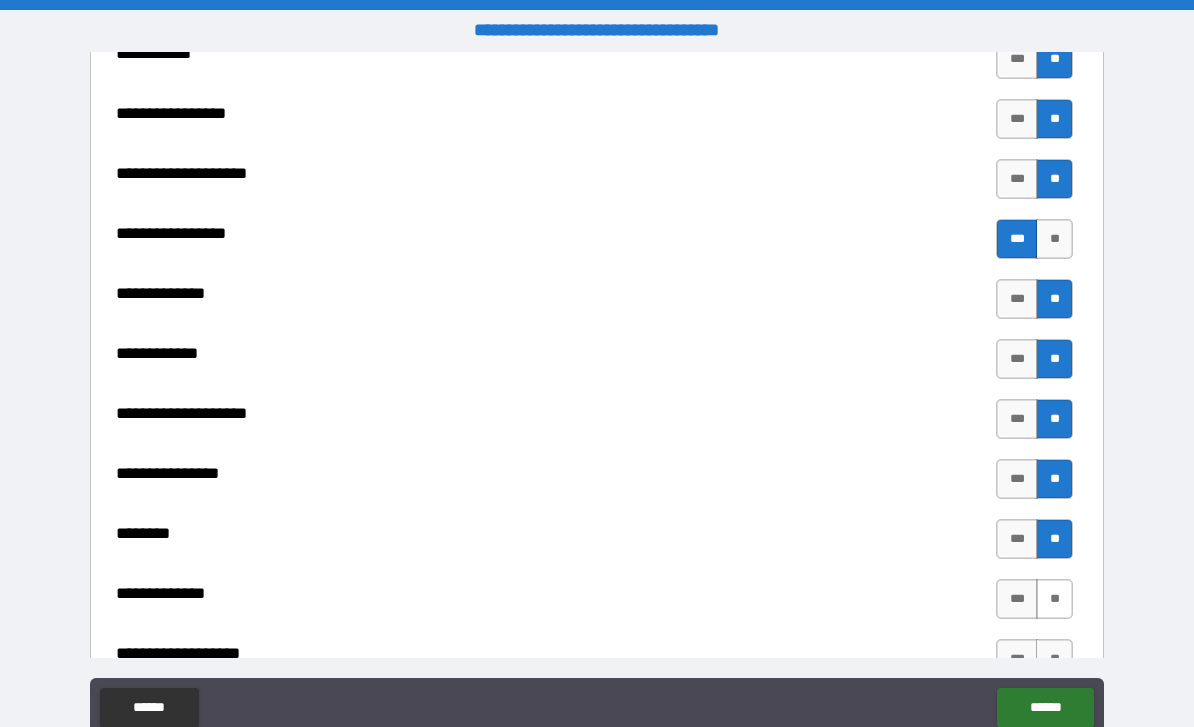click on "**" at bounding box center [1054, 599] 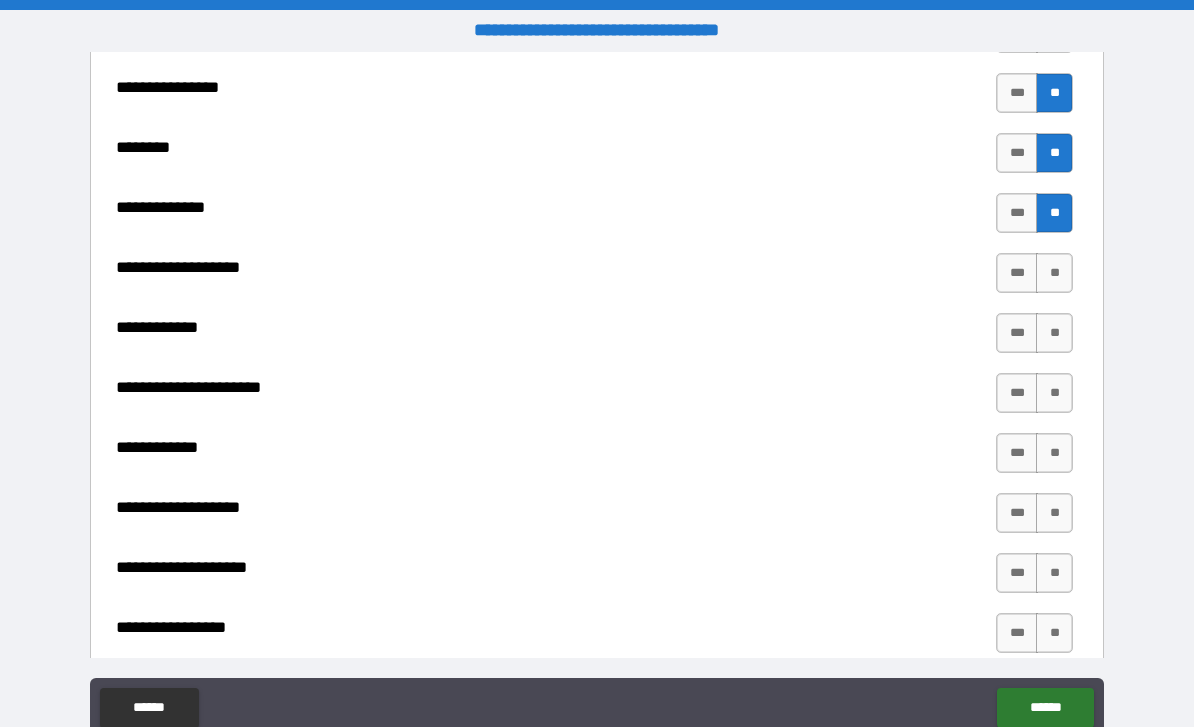 scroll, scrollTop: 6229, scrollLeft: 0, axis: vertical 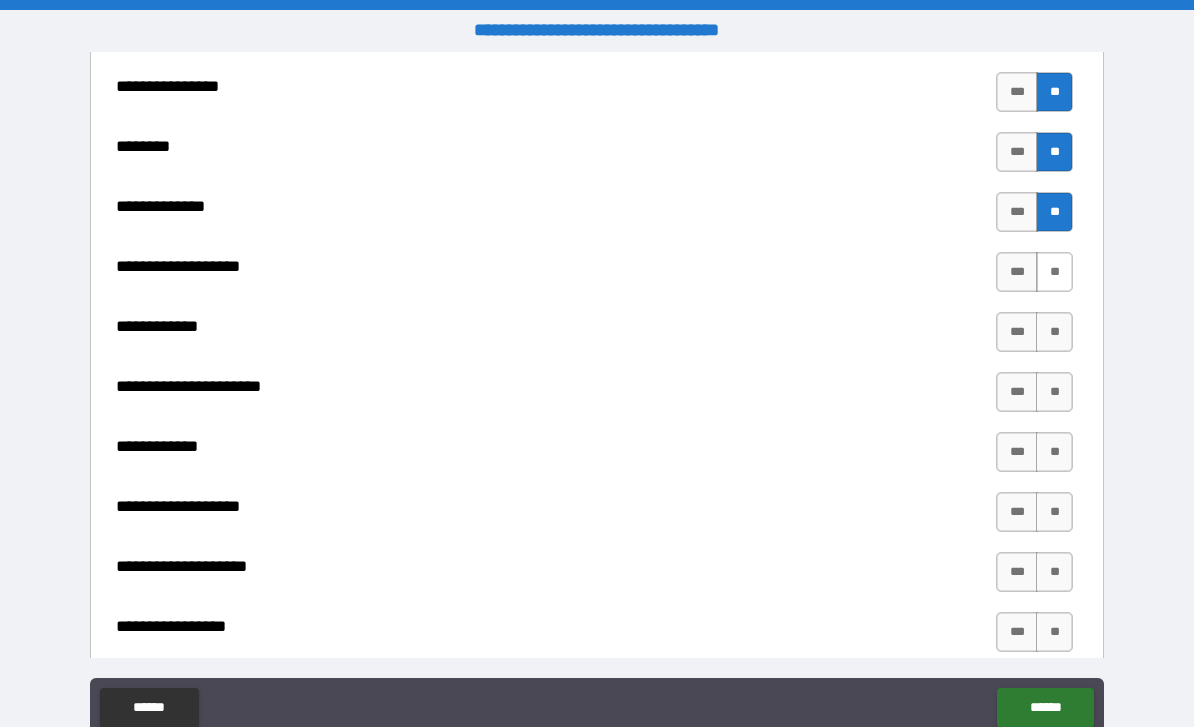 click on "**" at bounding box center (1054, 272) 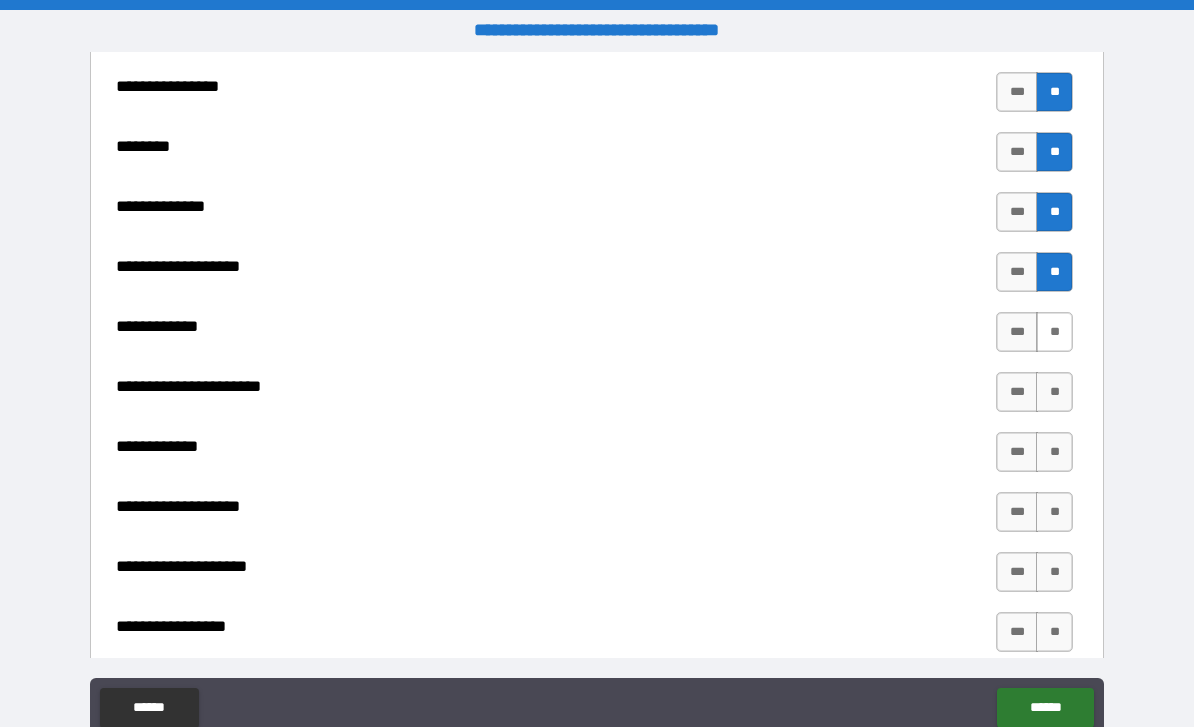 click on "**" at bounding box center (1054, 332) 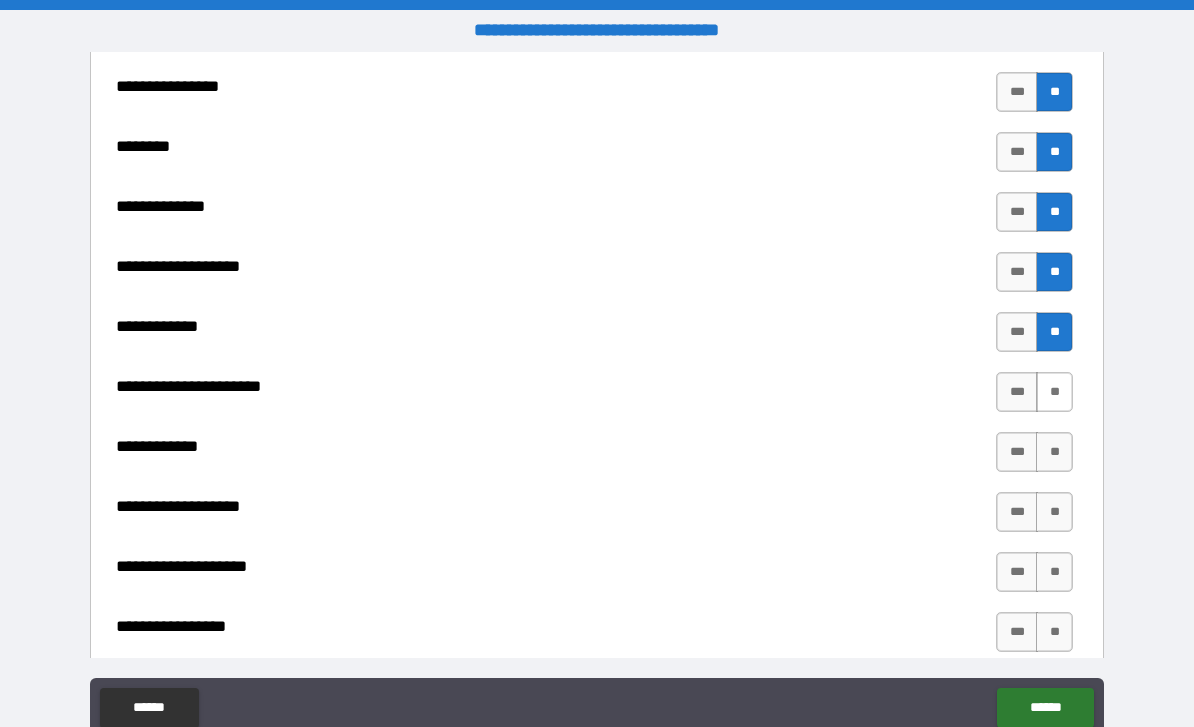 click on "**" at bounding box center (1054, 392) 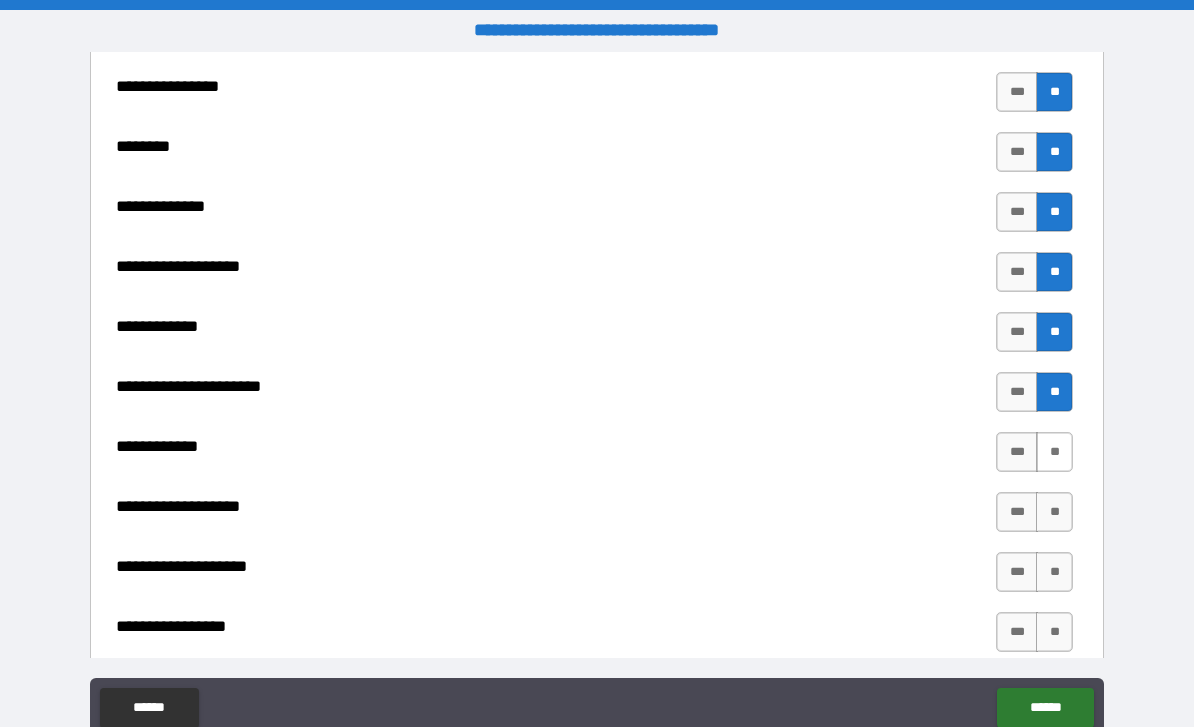 click on "**" at bounding box center (1054, 452) 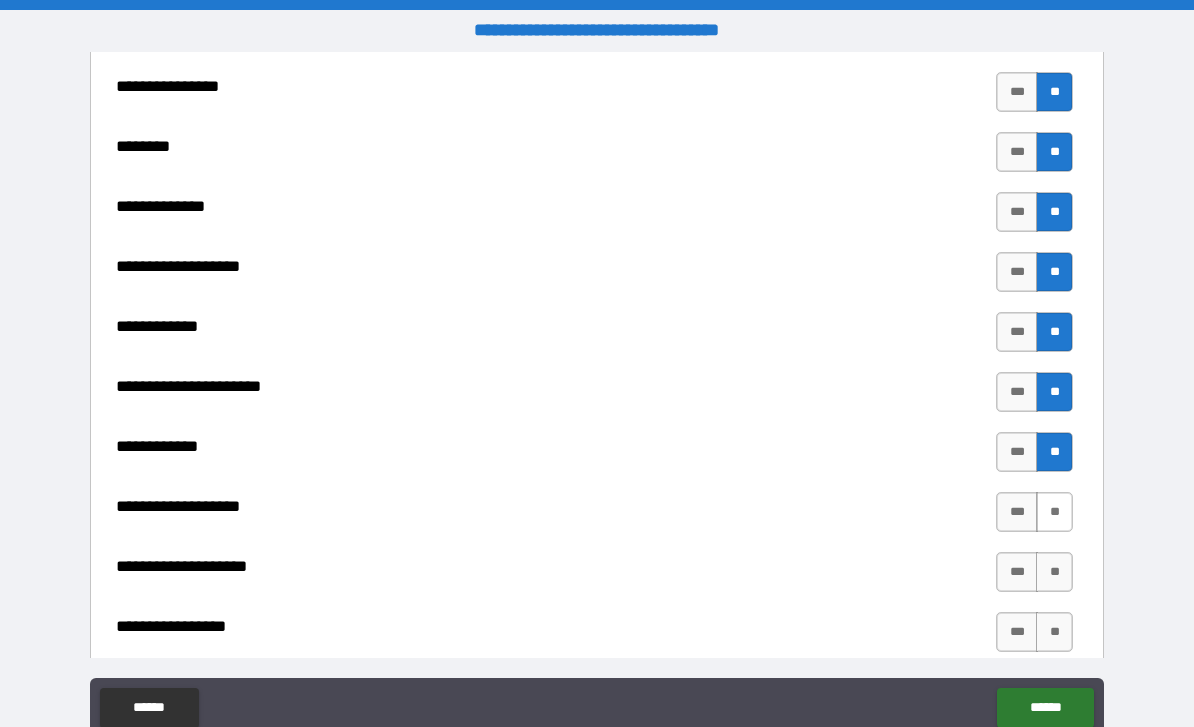 click on "**" at bounding box center (1054, 512) 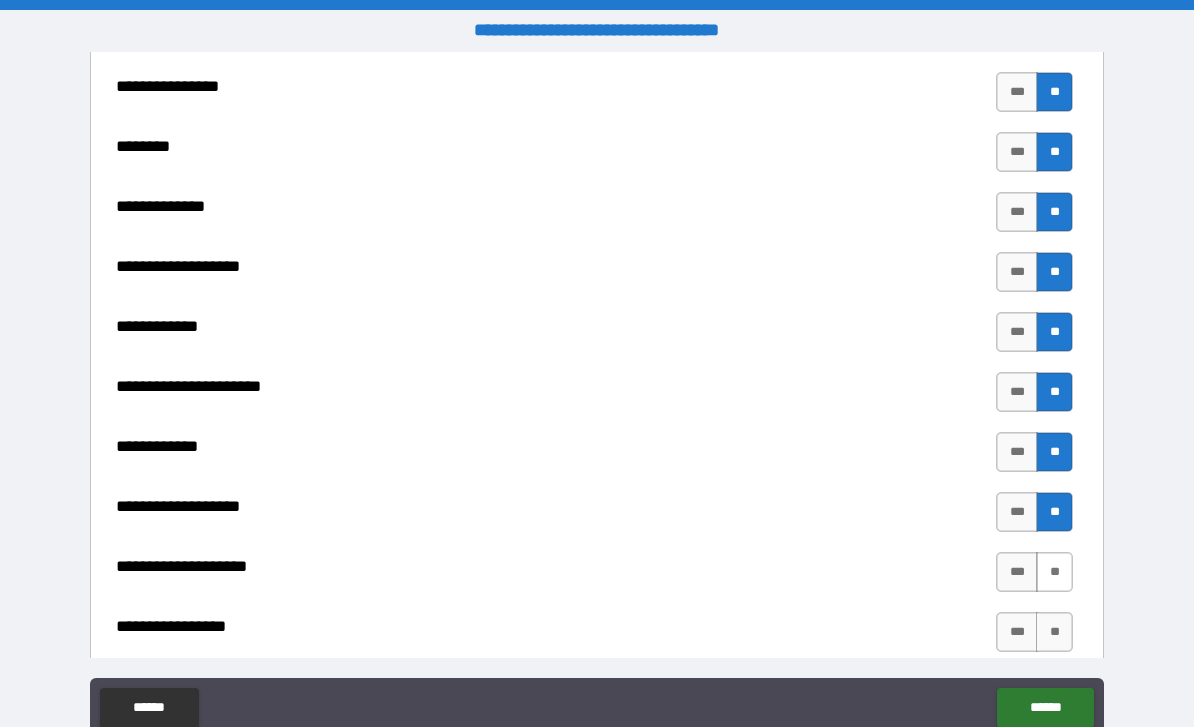 click on "**" at bounding box center (1054, 572) 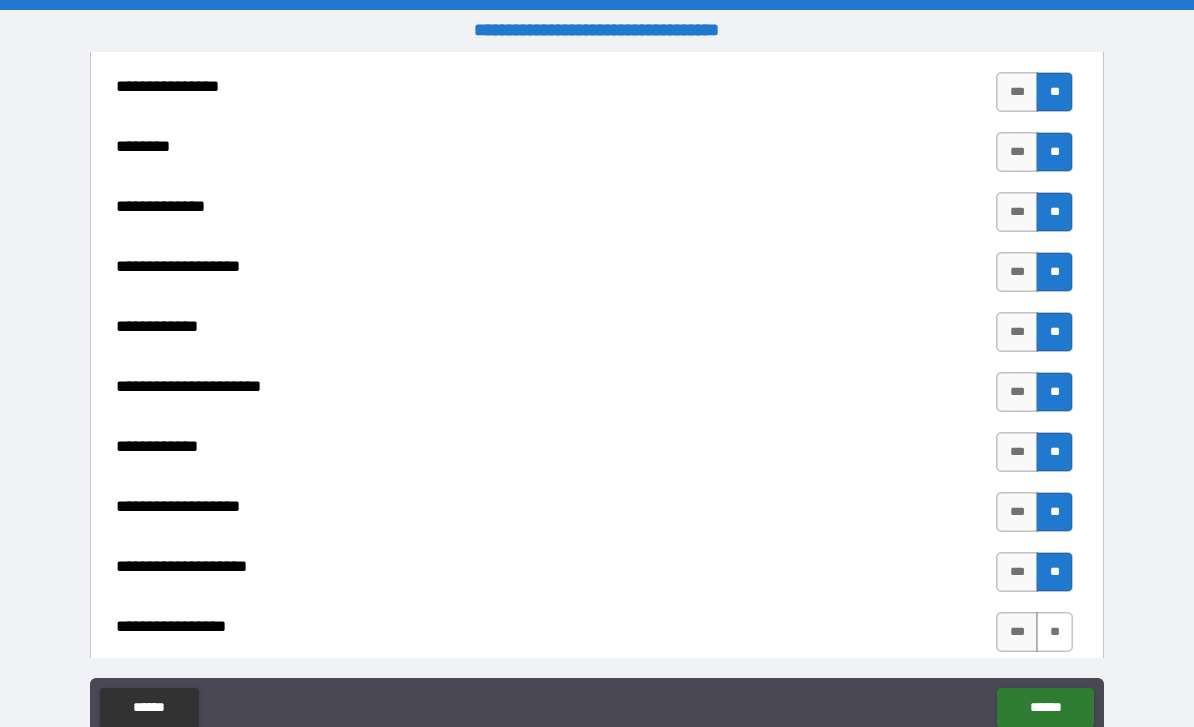 click on "**" at bounding box center [1054, 632] 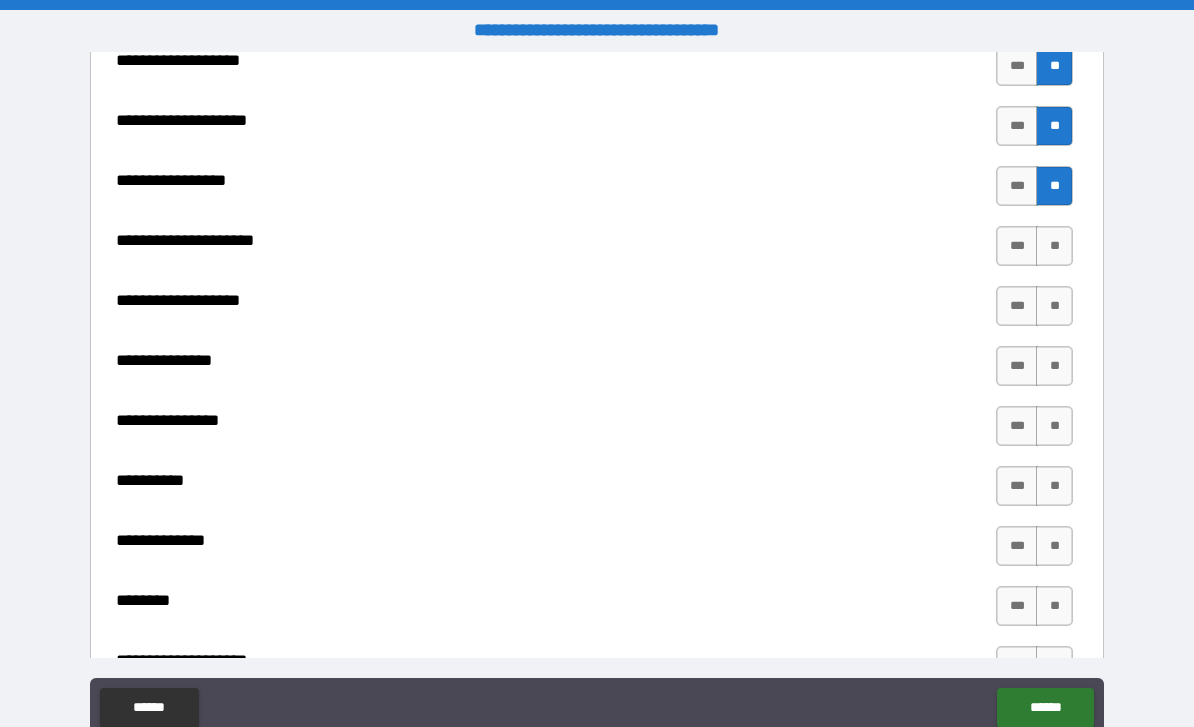 scroll, scrollTop: 6683, scrollLeft: 0, axis: vertical 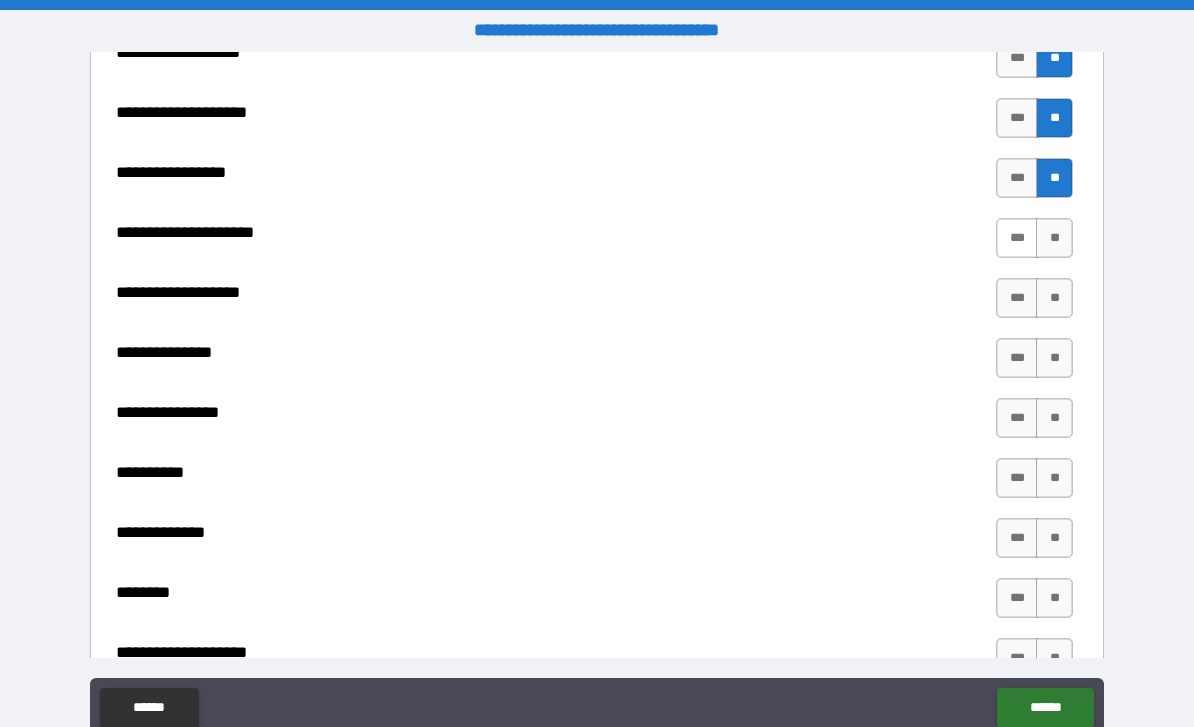 click on "***" at bounding box center [1017, 238] 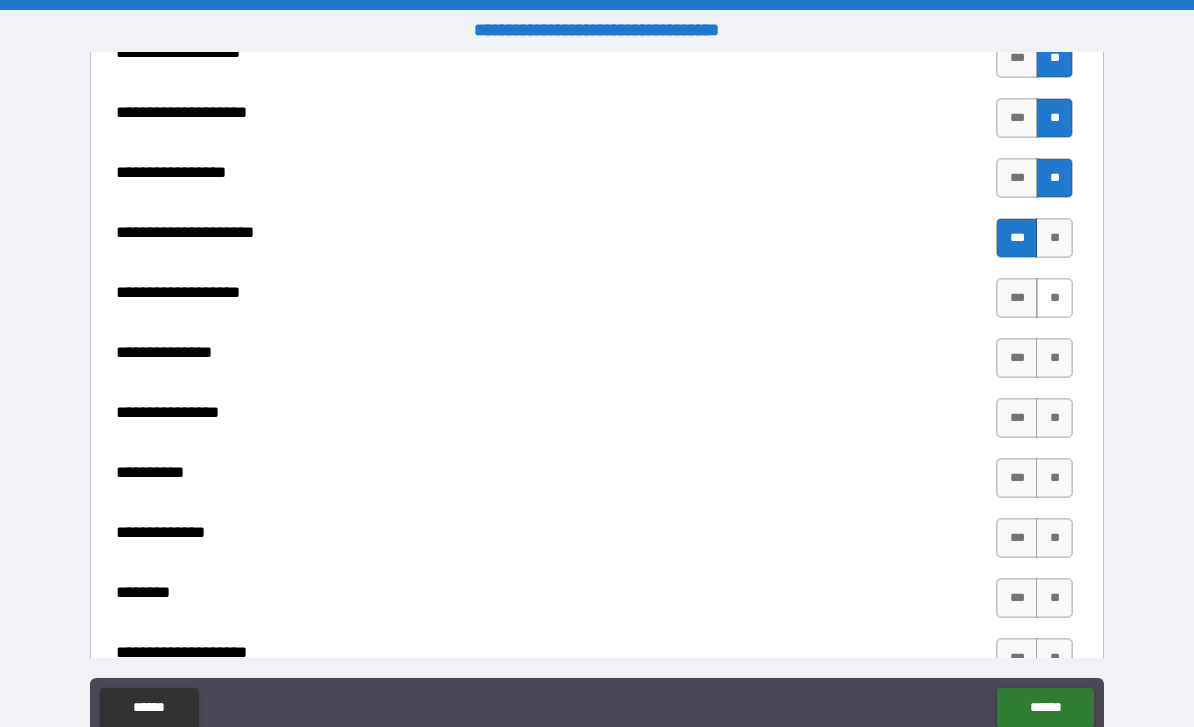 click on "**" at bounding box center (1054, 298) 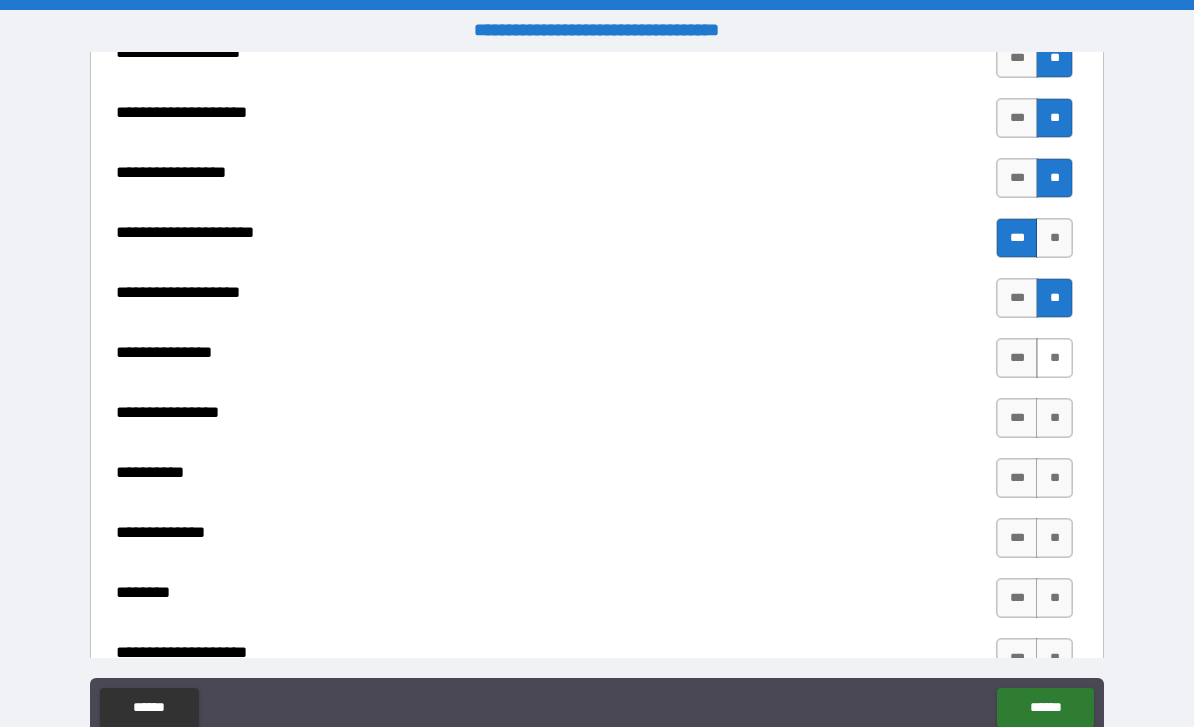 click on "**" at bounding box center (1054, 358) 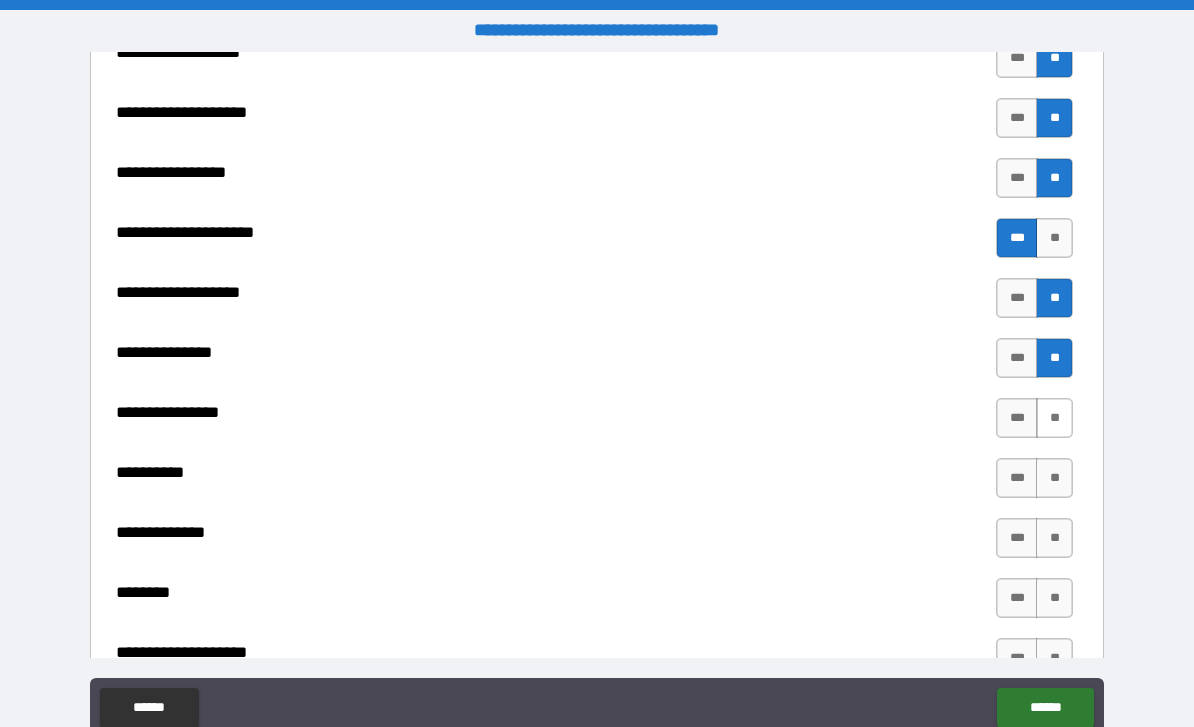 click on "**" at bounding box center (1054, 418) 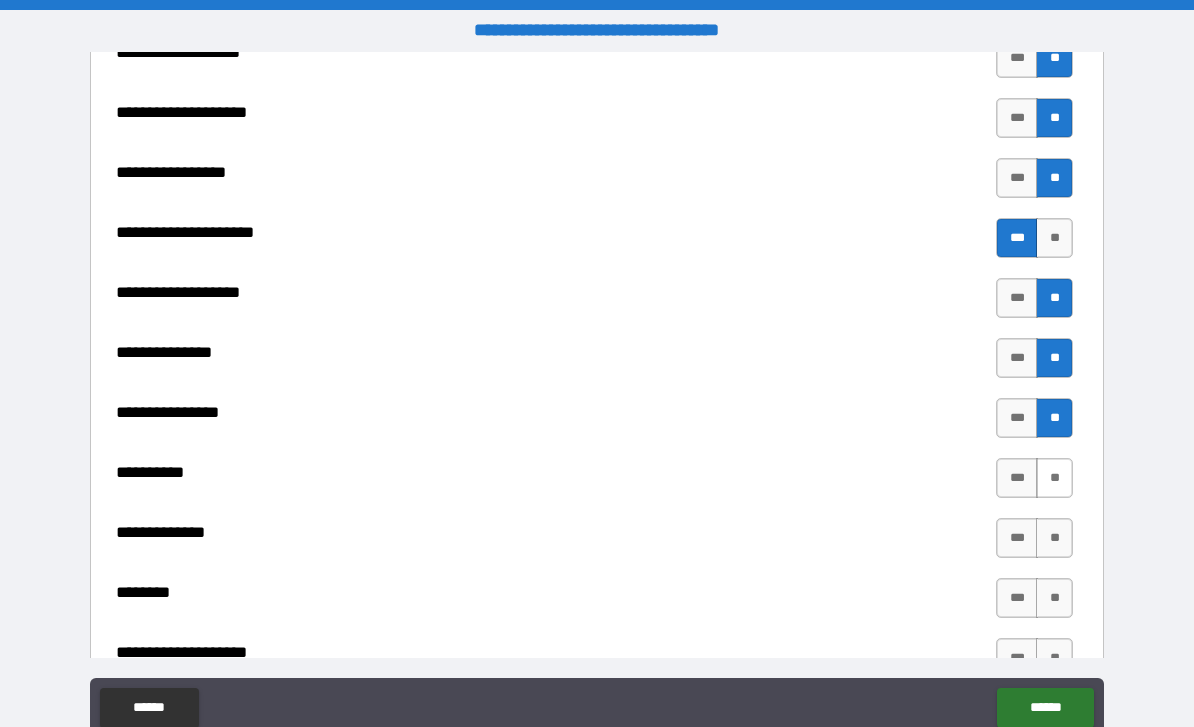click on "**" at bounding box center (1054, 478) 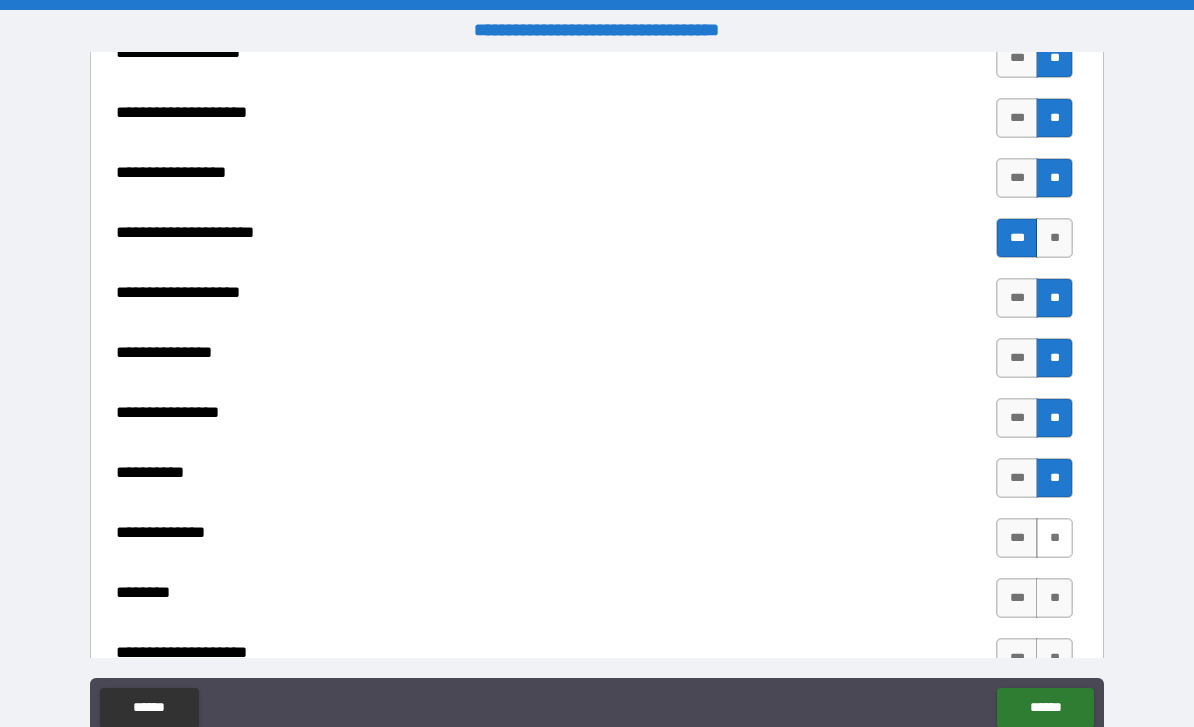 click on "**" at bounding box center (1054, 538) 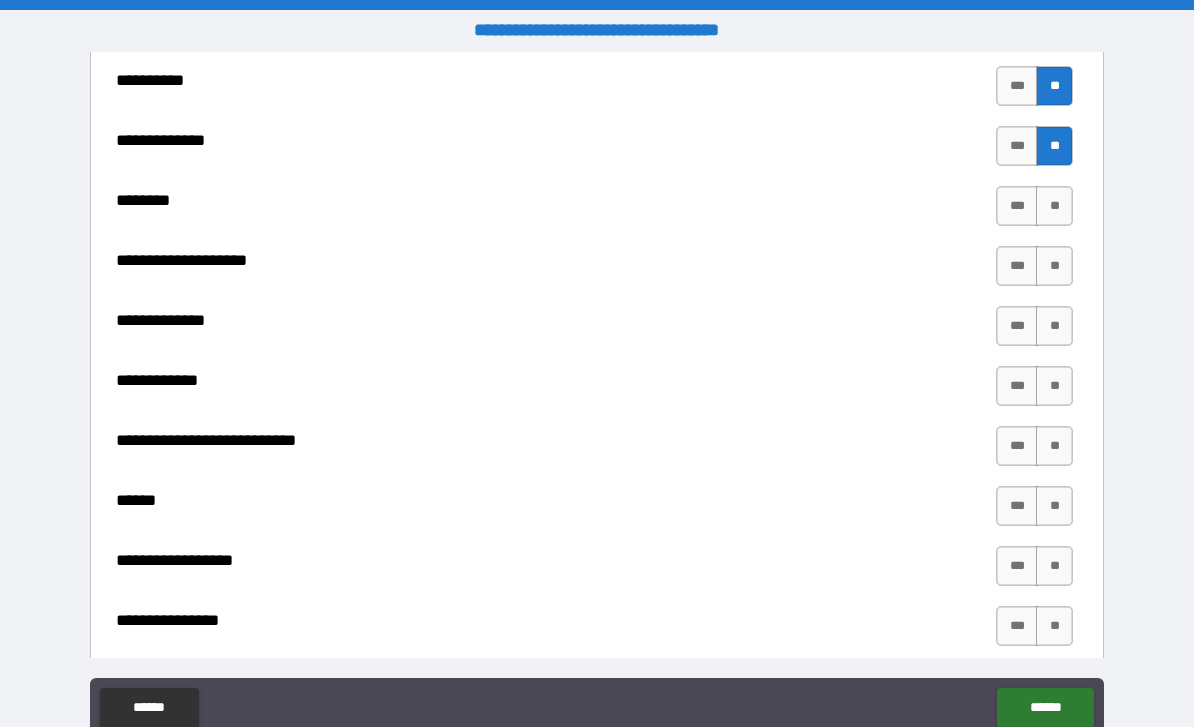scroll, scrollTop: 7081, scrollLeft: 0, axis: vertical 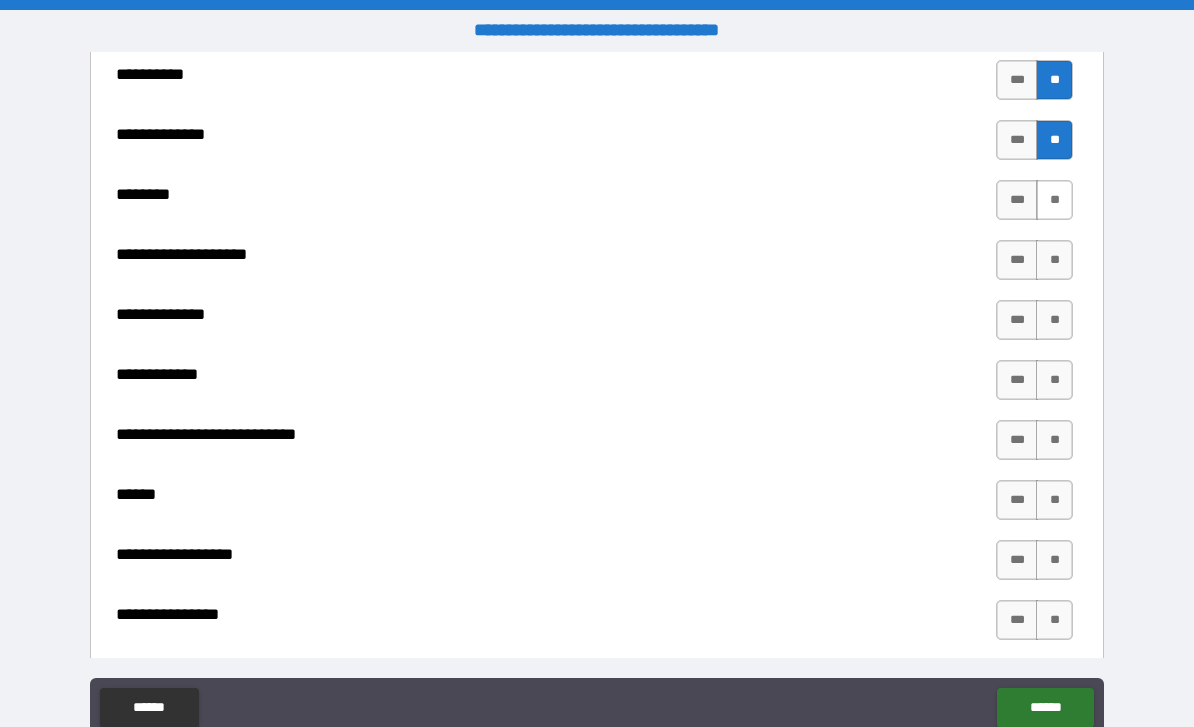 click on "**" at bounding box center (1054, 200) 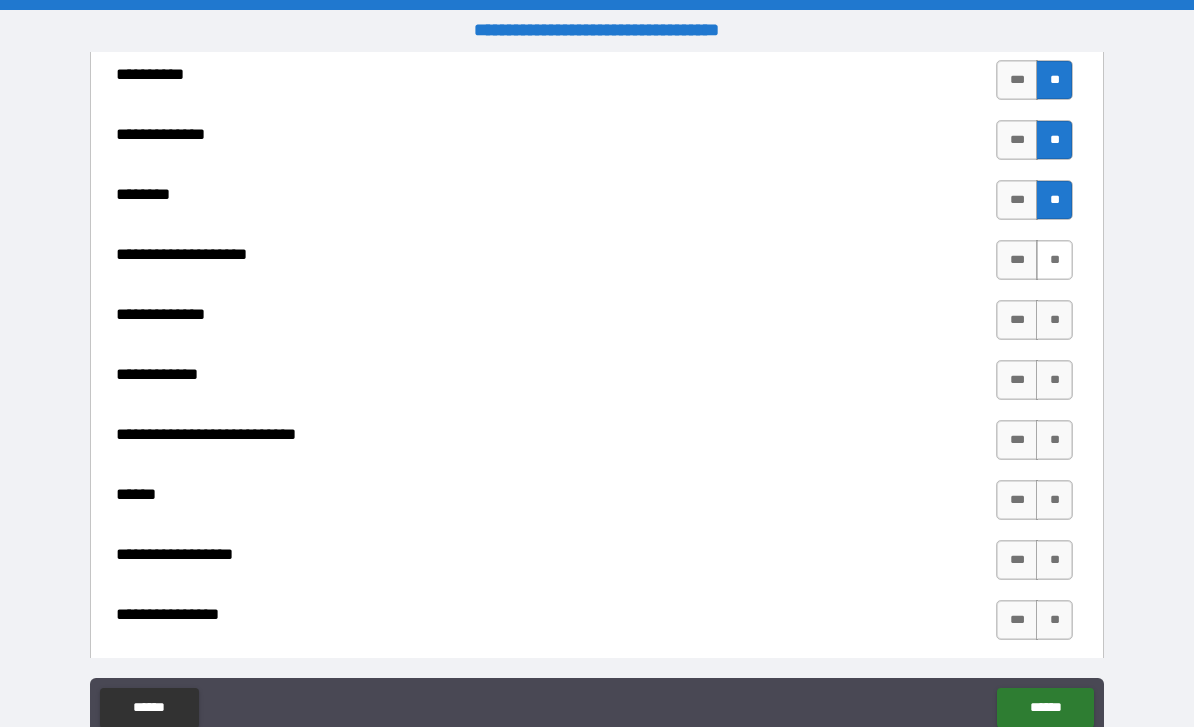 click on "**" at bounding box center [1054, 260] 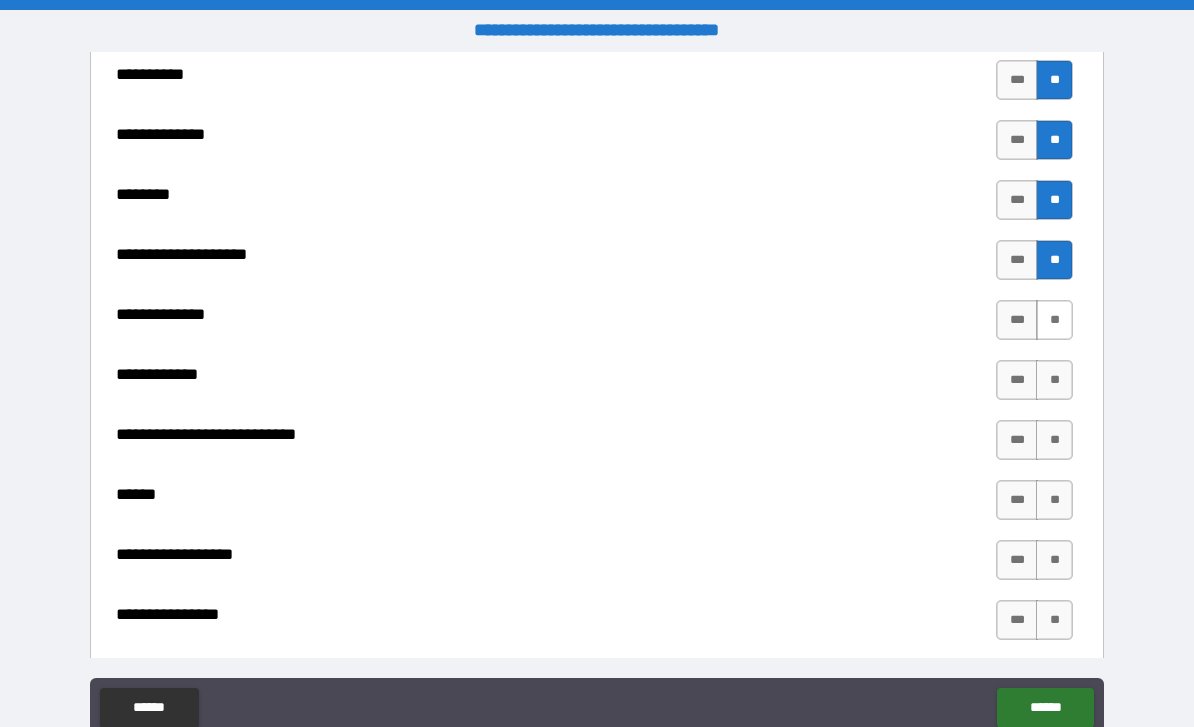 click on "**" at bounding box center [1054, 320] 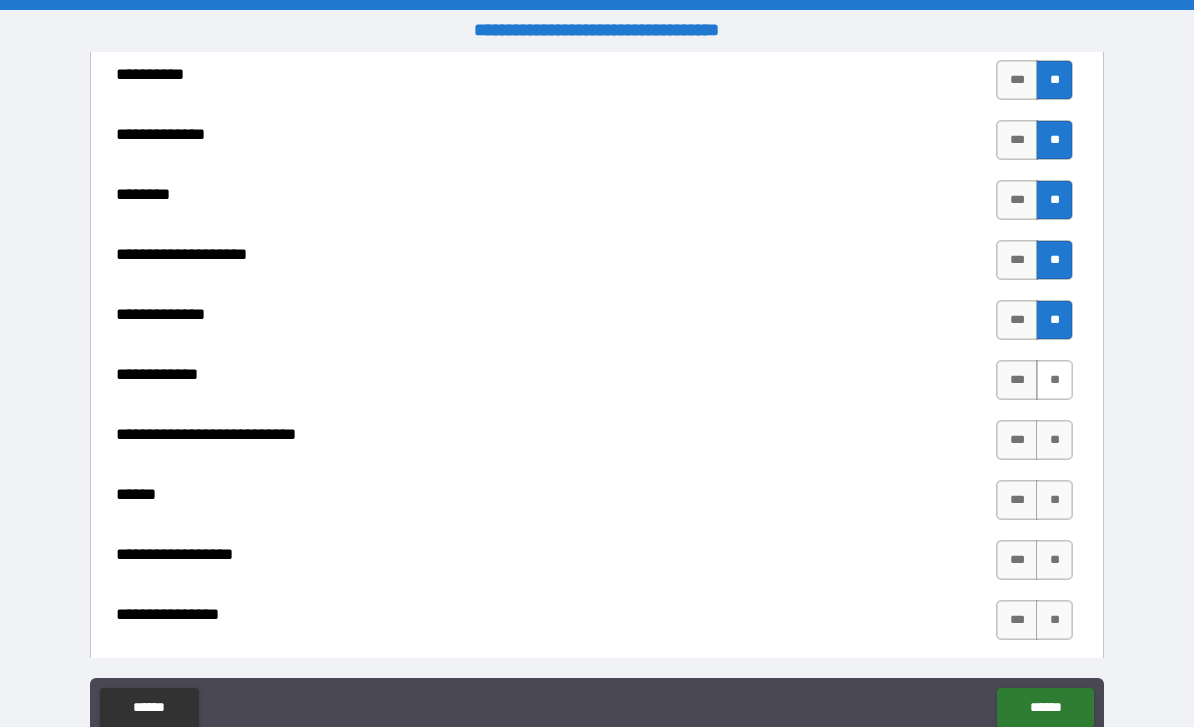 click on "**" at bounding box center [1054, 380] 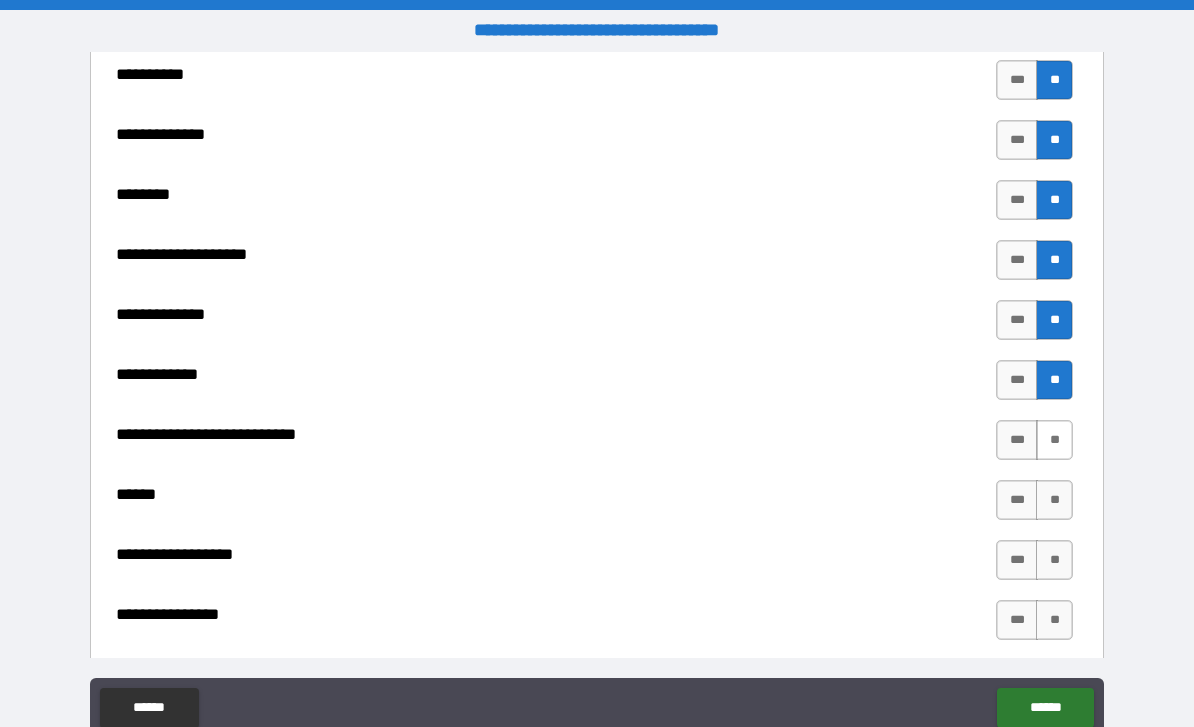 click on "**" at bounding box center [1054, 440] 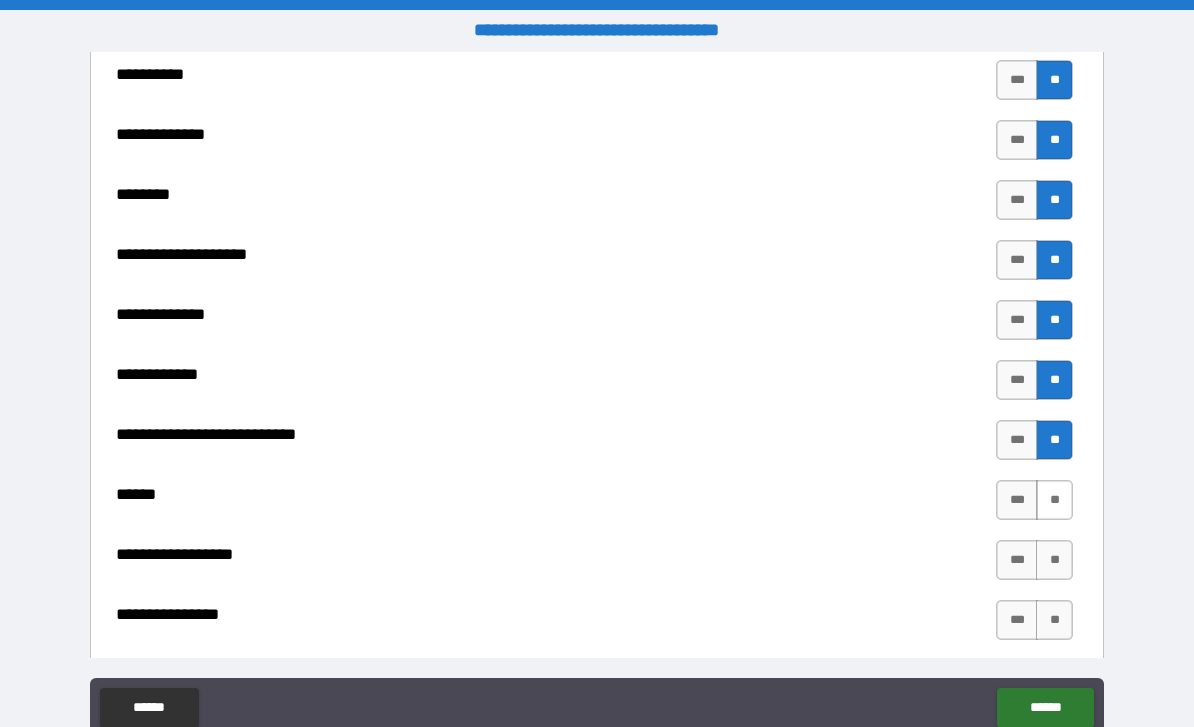click on "**" at bounding box center (1054, 500) 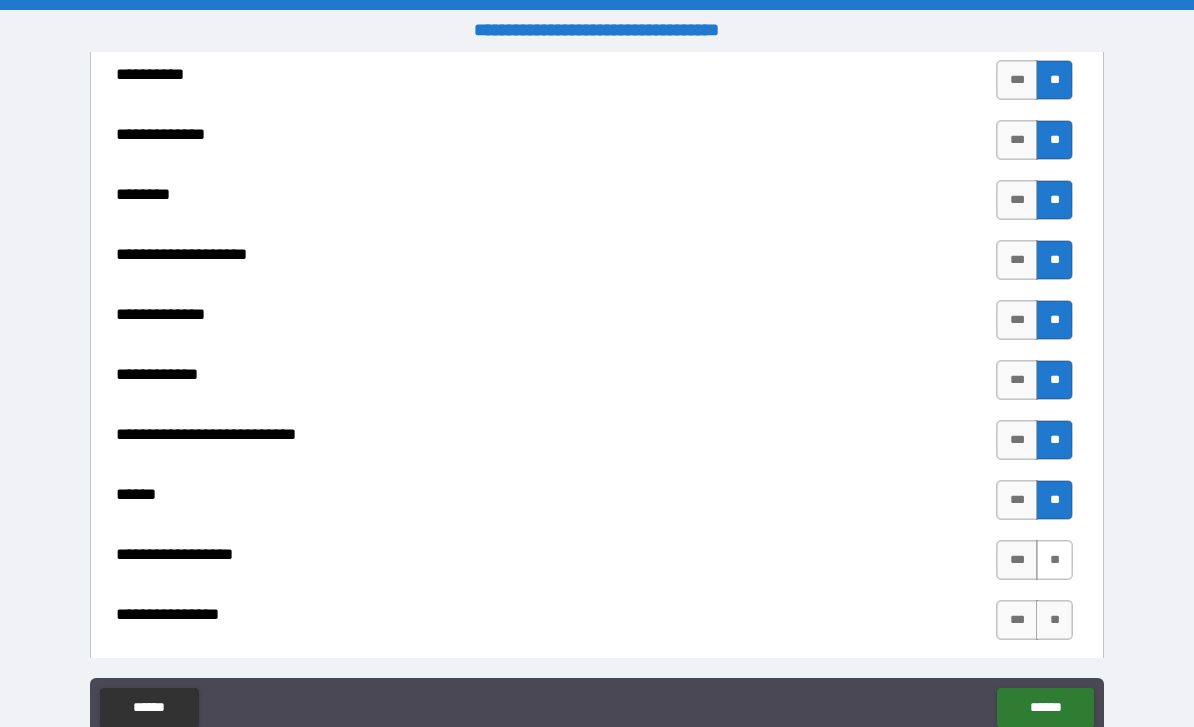 click on "**" at bounding box center (1054, 560) 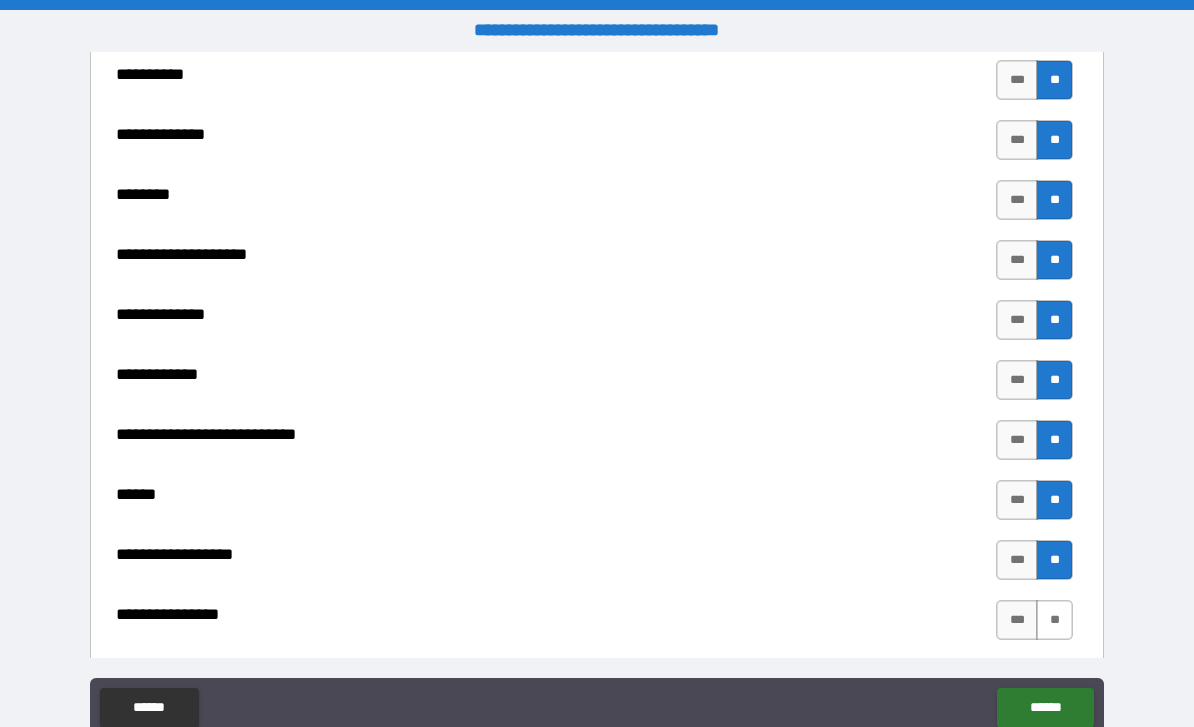 click on "**" at bounding box center (1054, 620) 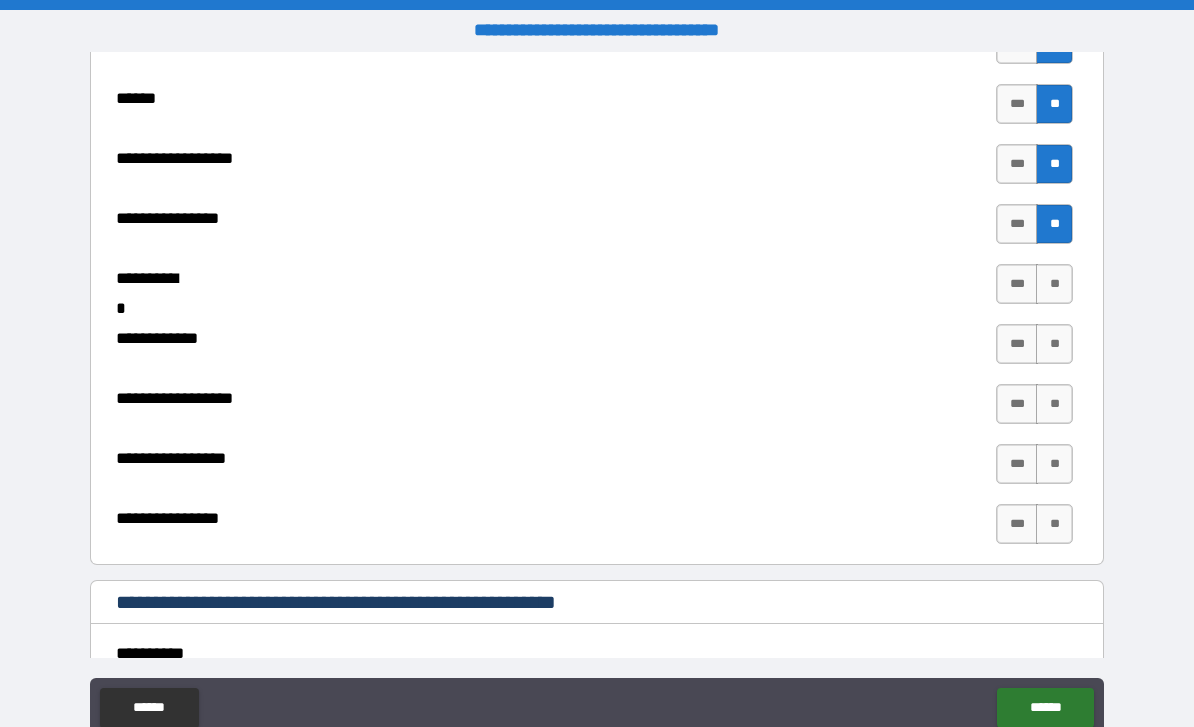 scroll, scrollTop: 7478, scrollLeft: 0, axis: vertical 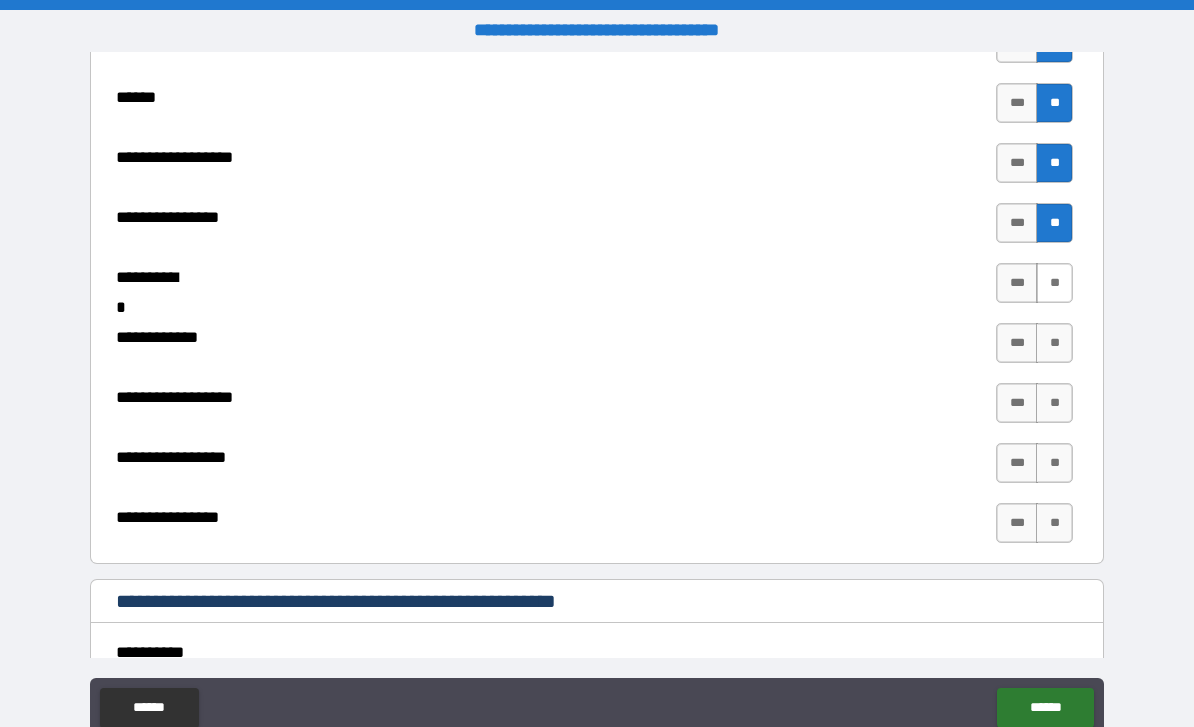 click on "**" at bounding box center (1054, 283) 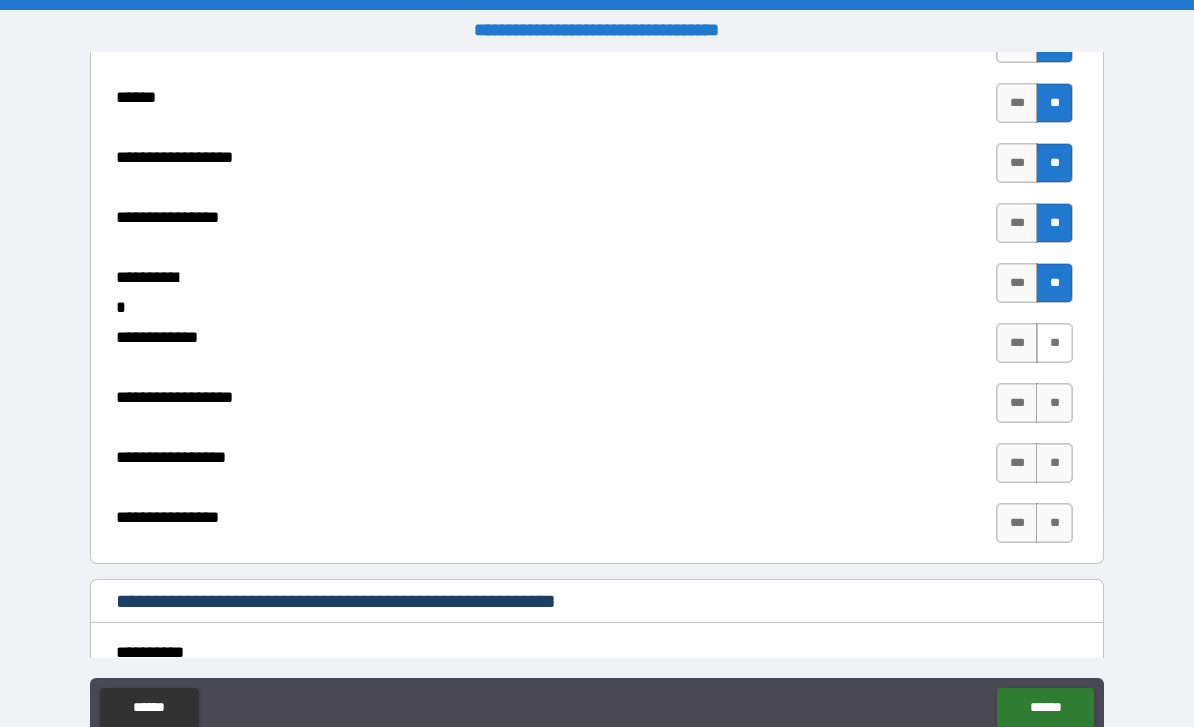 click on "**" at bounding box center [1054, 343] 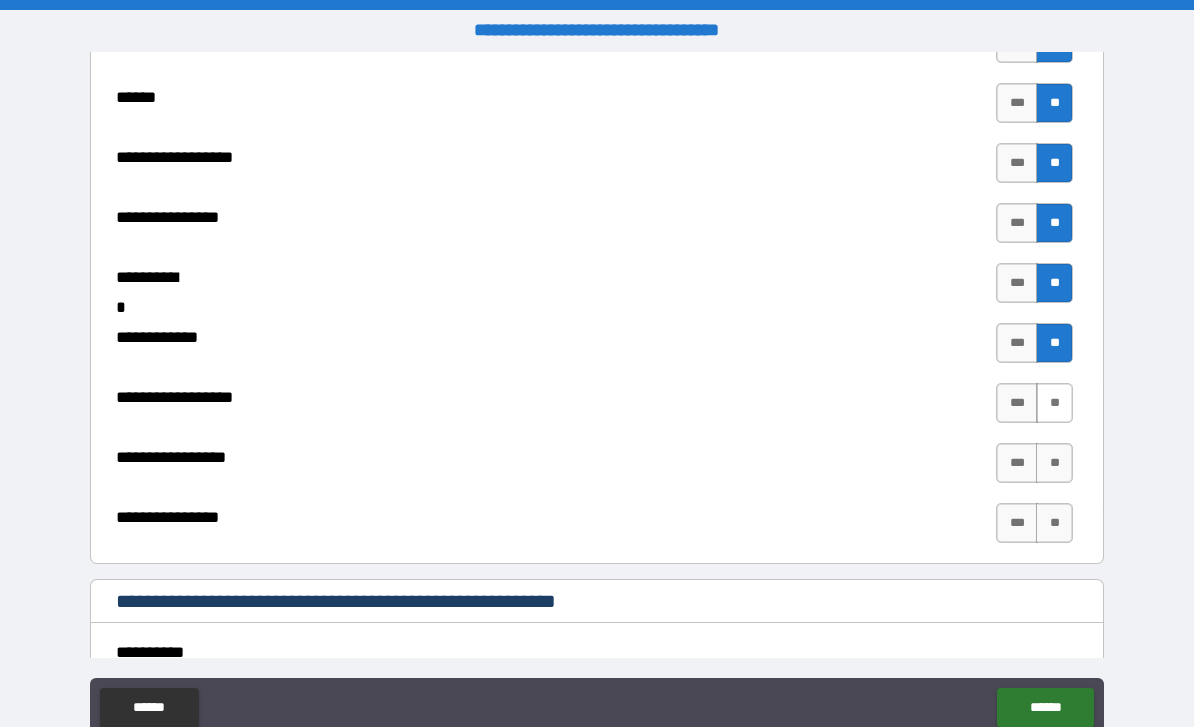 click on "**" at bounding box center [1054, 403] 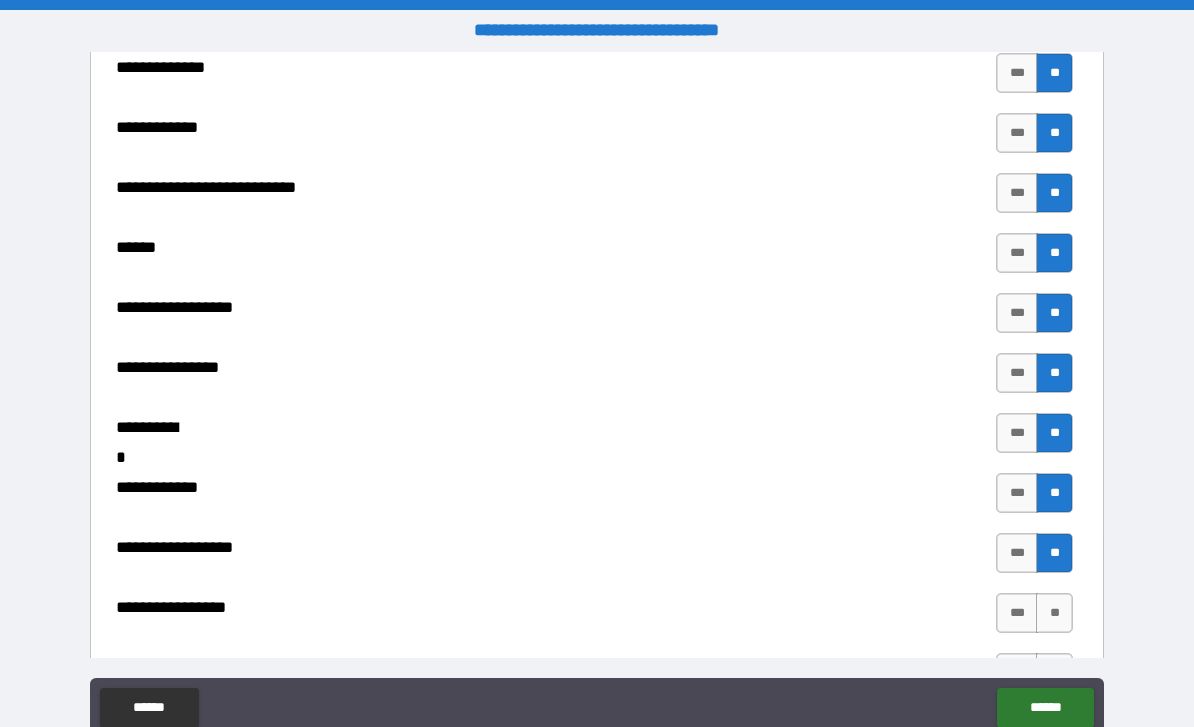 scroll, scrollTop: 7330, scrollLeft: 0, axis: vertical 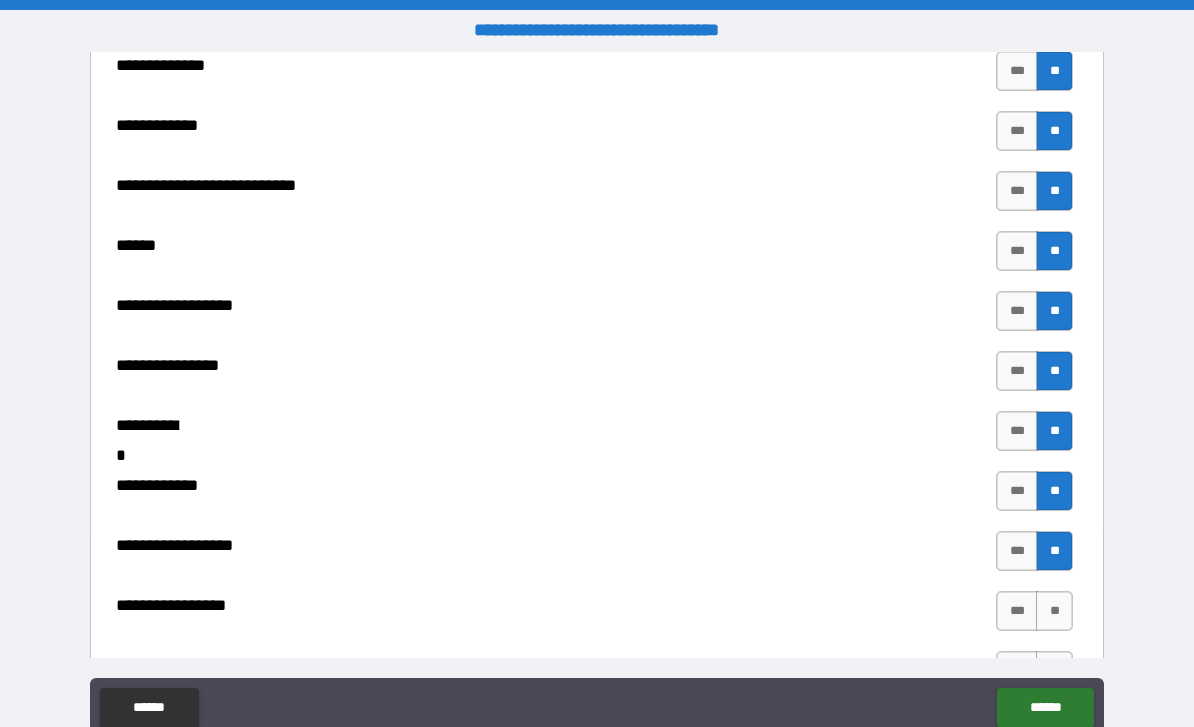 click on "**" at bounding box center (1054, 191) 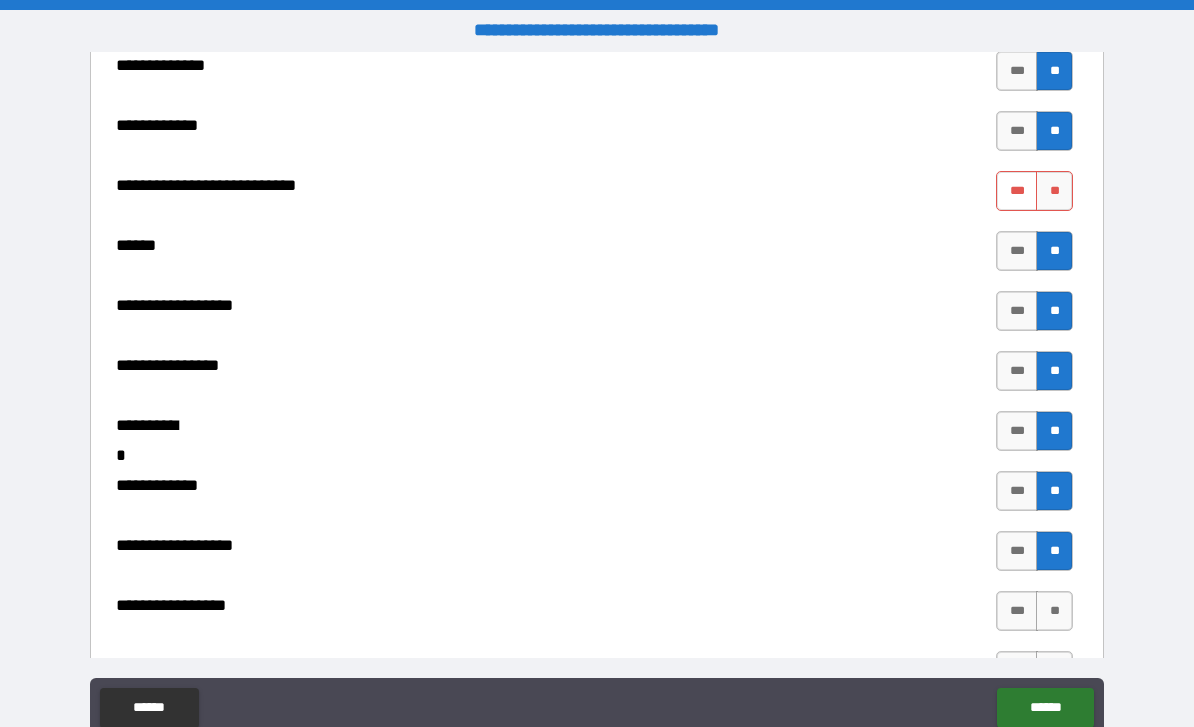click on "***" at bounding box center (1017, 191) 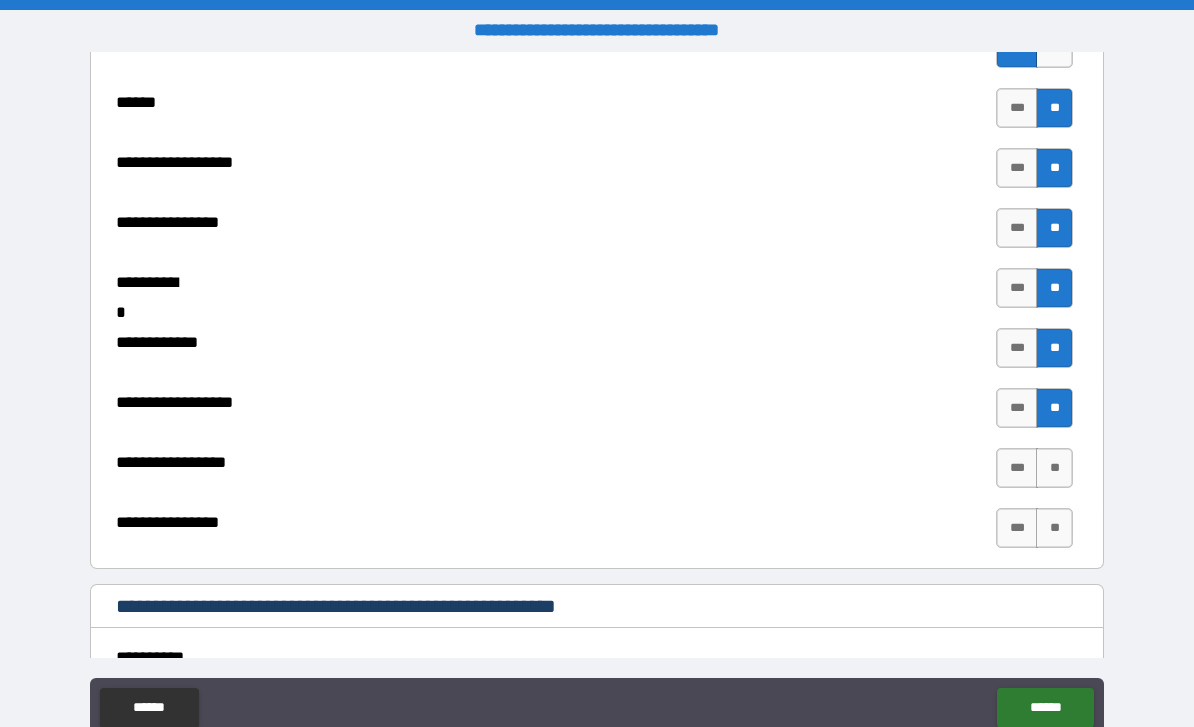 scroll, scrollTop: 7501, scrollLeft: 0, axis: vertical 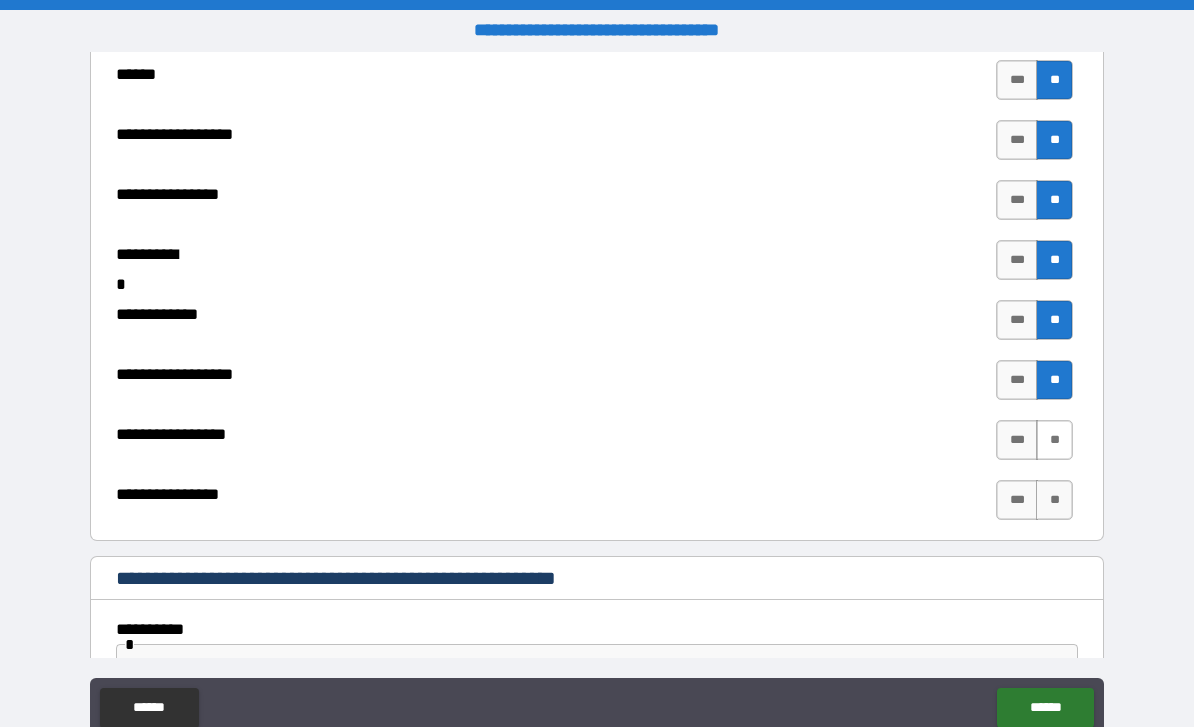 click on "**" at bounding box center [1054, 440] 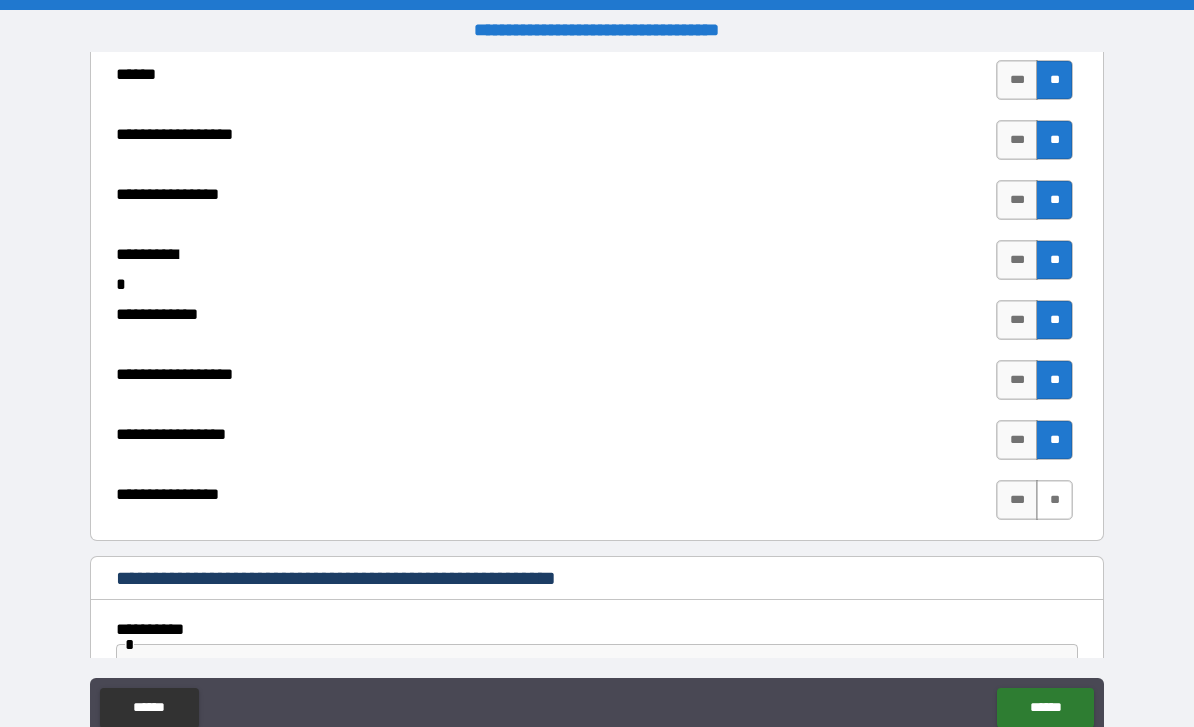 click on "**" at bounding box center [1054, 500] 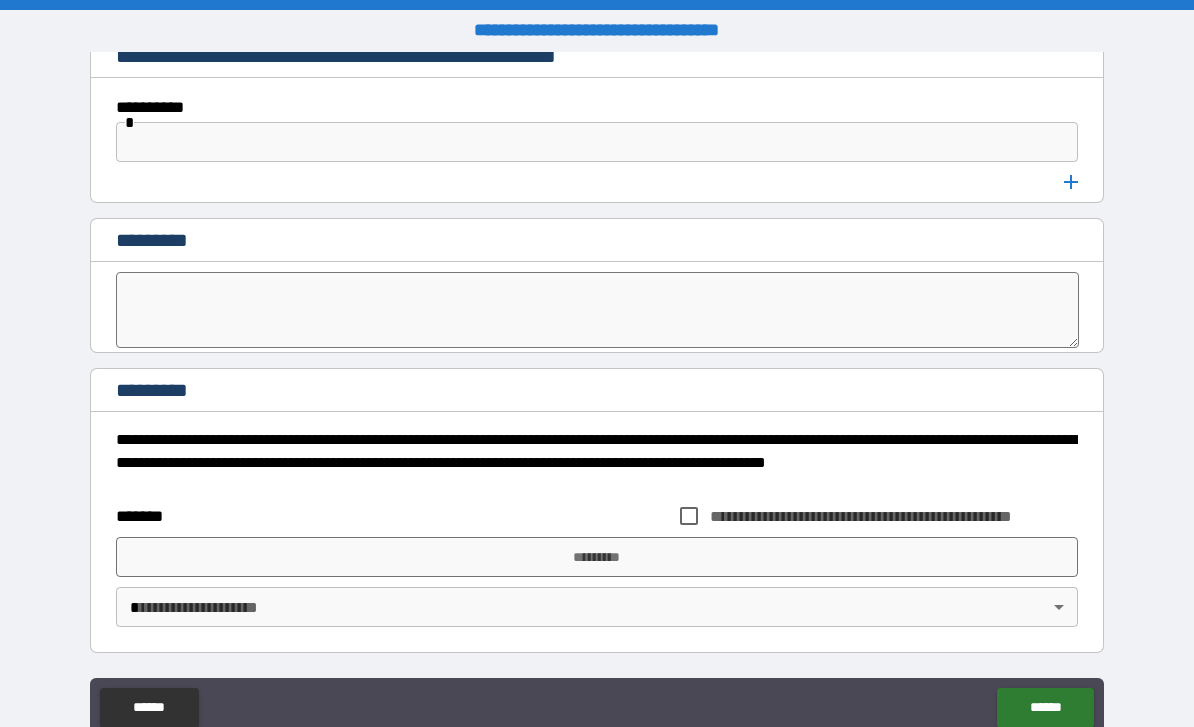 scroll, scrollTop: 8023, scrollLeft: 0, axis: vertical 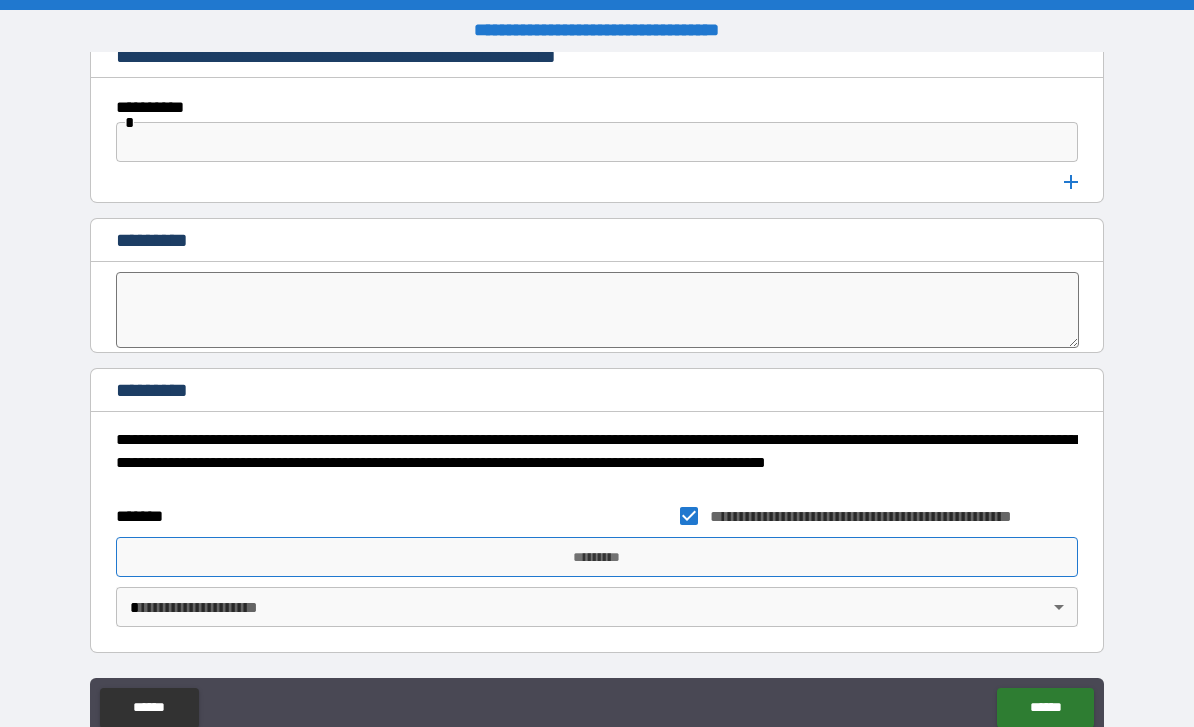 click on "*********" at bounding box center (597, 557) 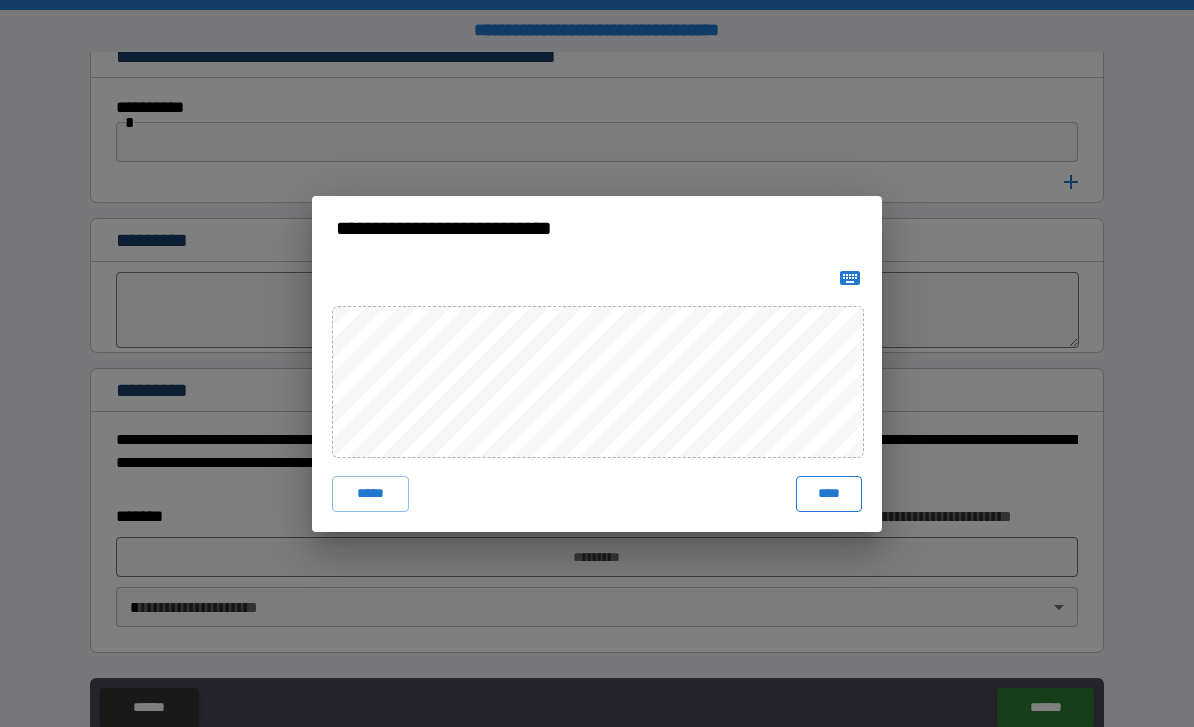 click on "****" at bounding box center (829, 494) 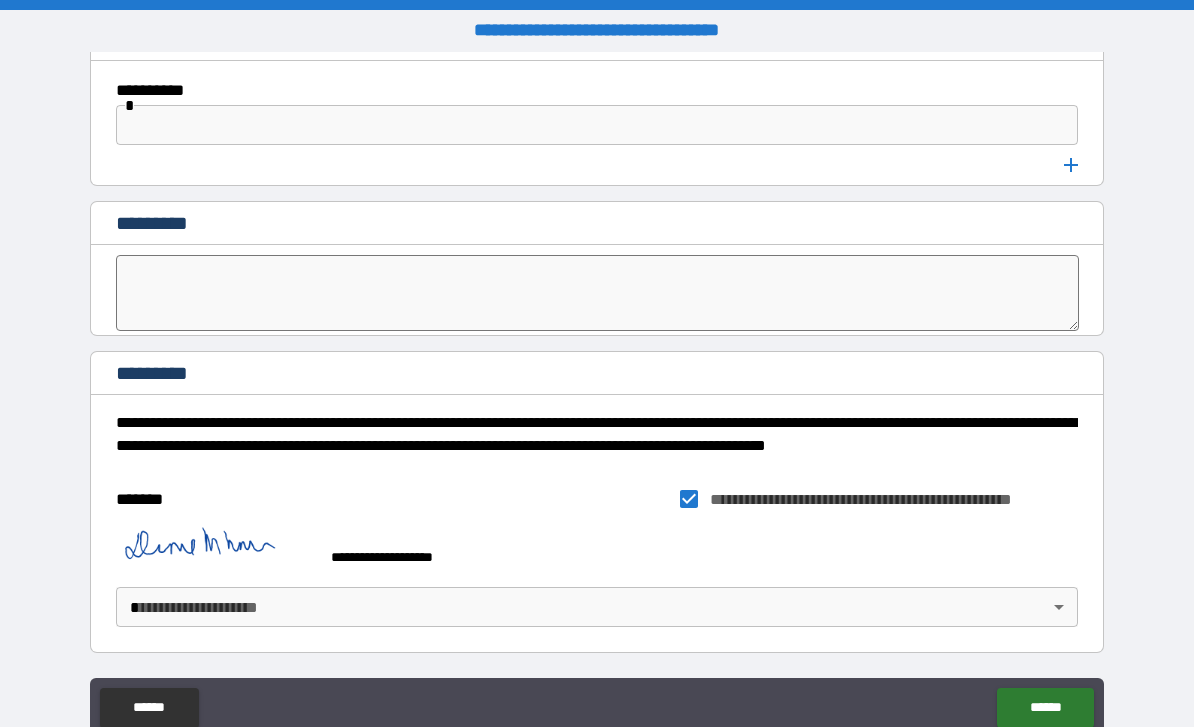 scroll, scrollTop: 8040, scrollLeft: 0, axis: vertical 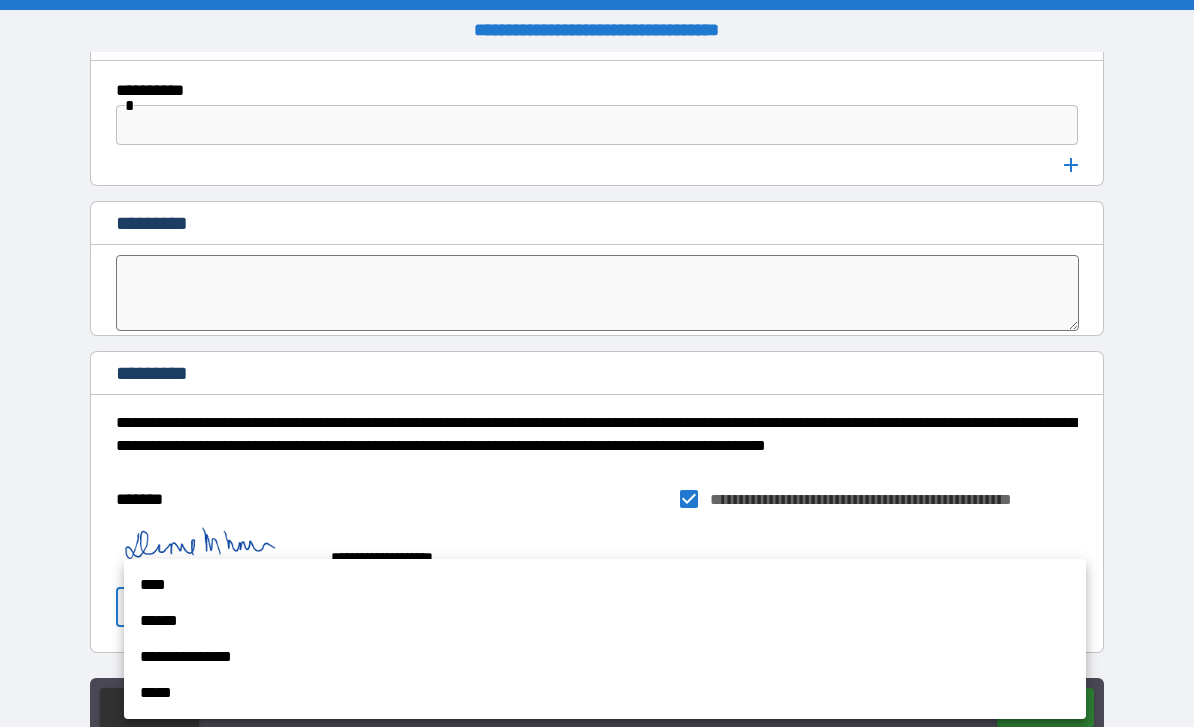 click on "****" at bounding box center (605, 585) 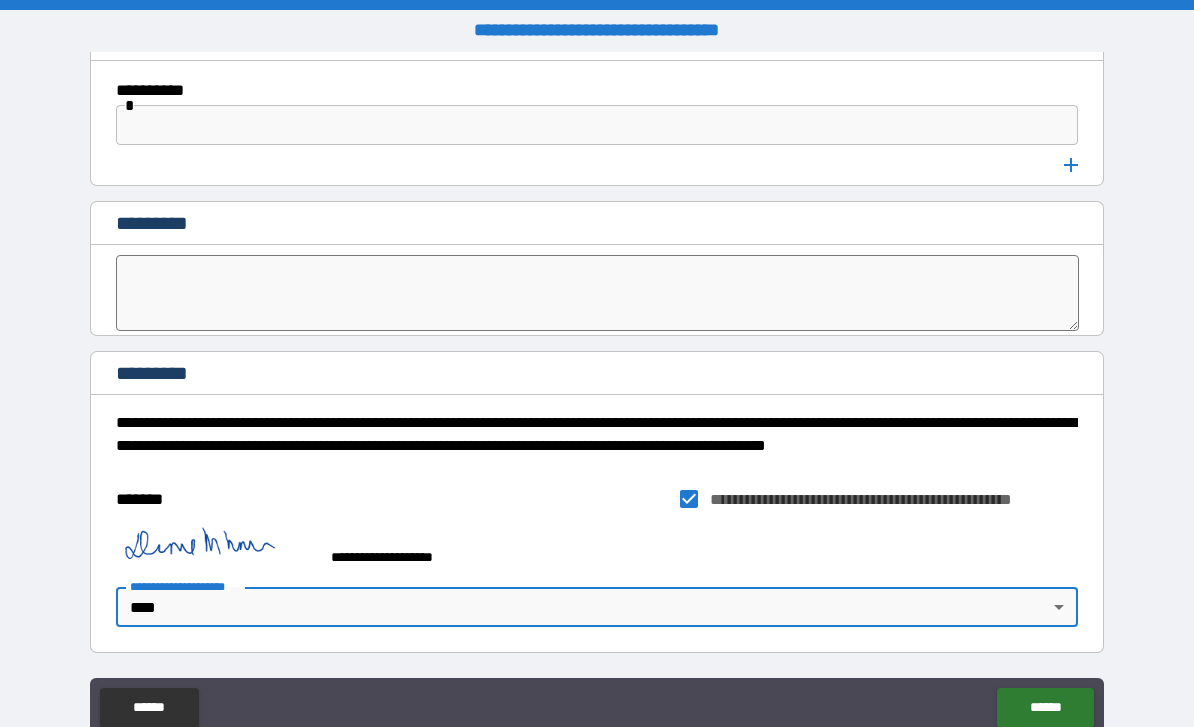 type on "****" 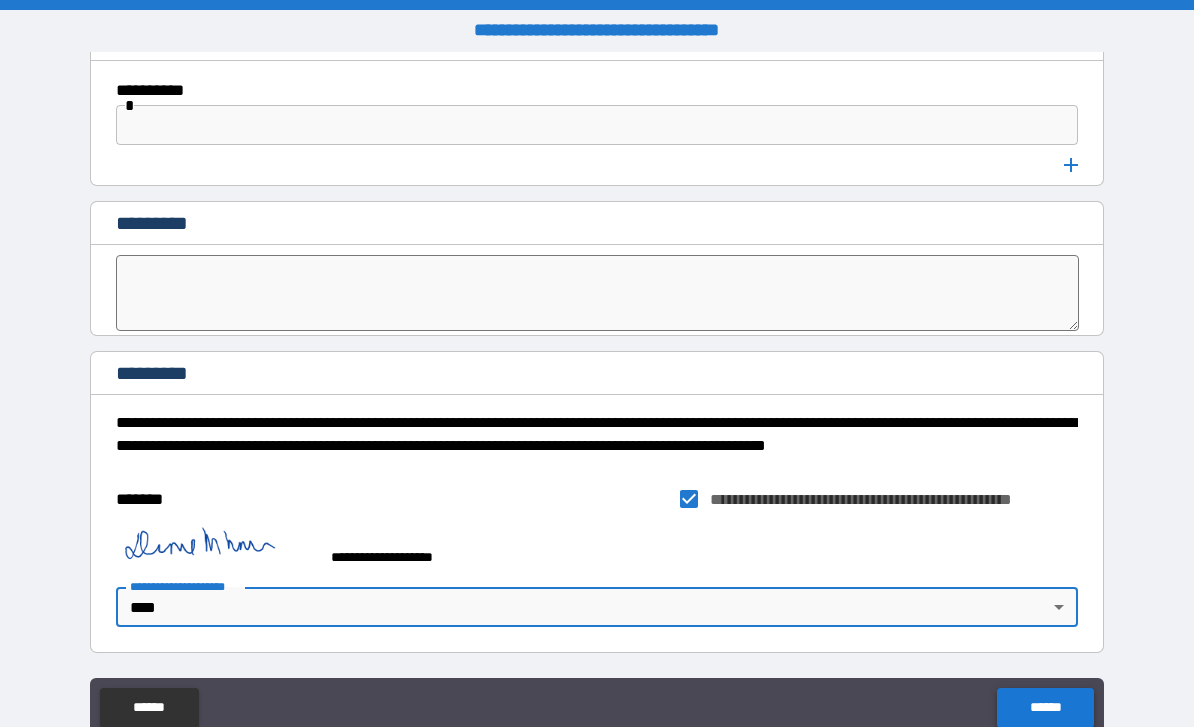 click on "******" at bounding box center (1045, 708) 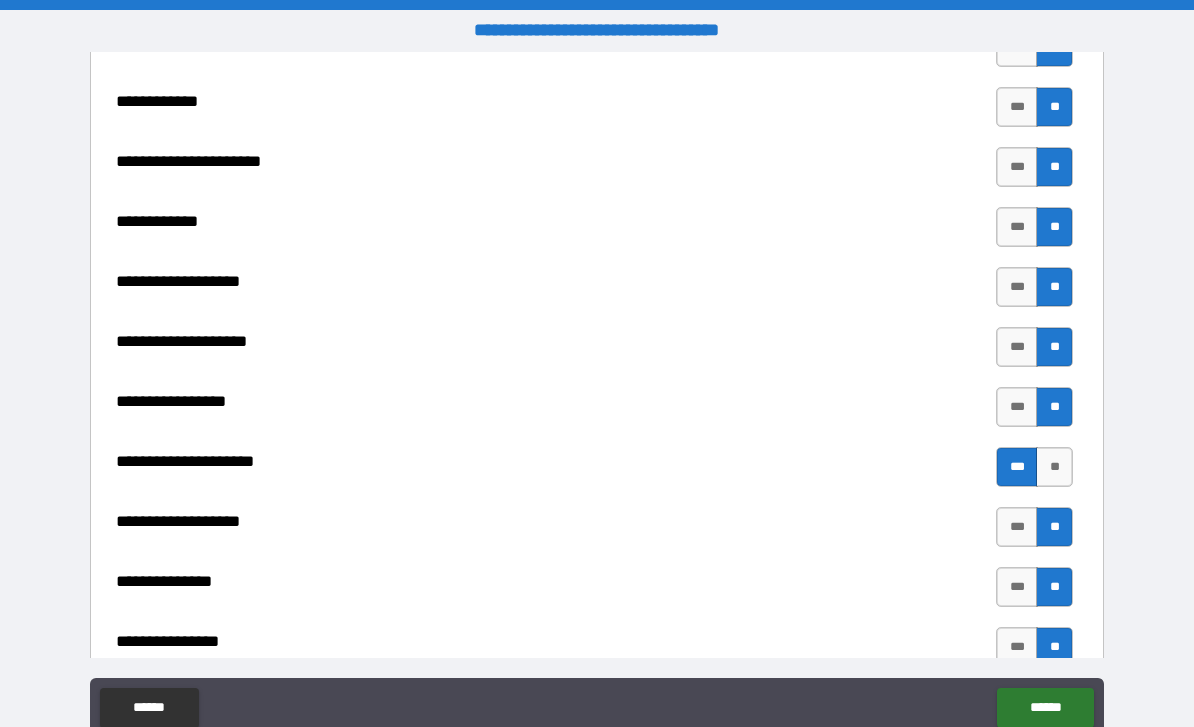 click on "**********" at bounding box center [597, 398] 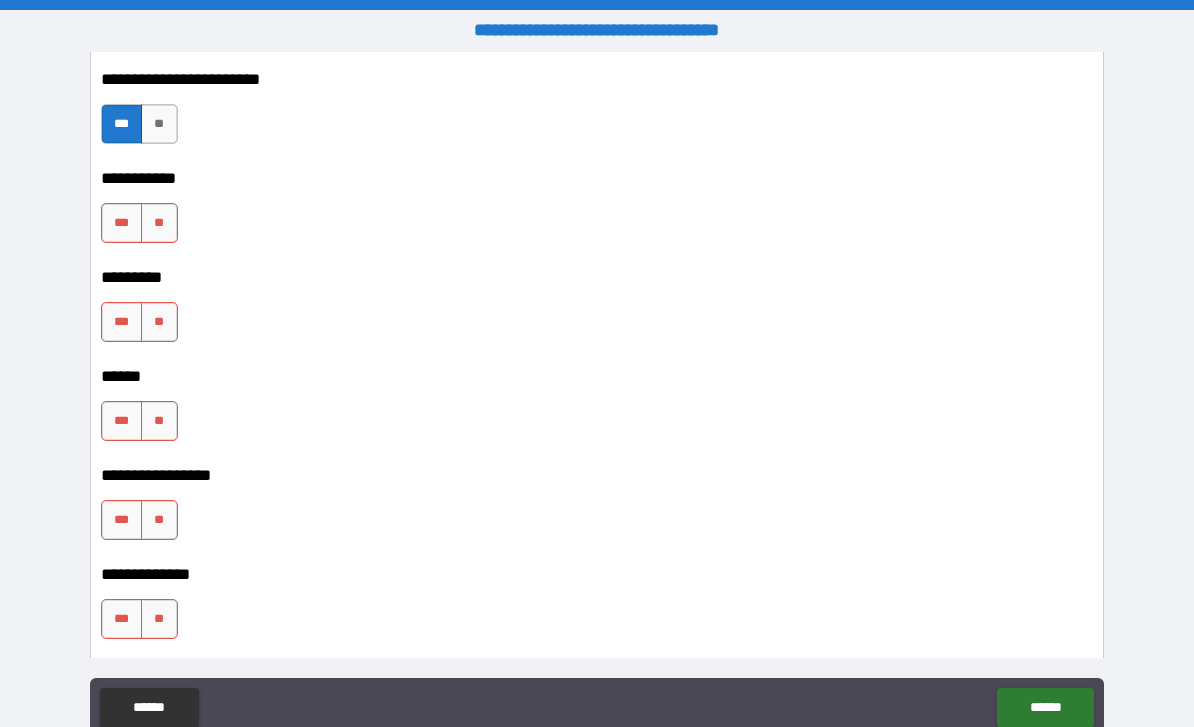 scroll, scrollTop: 2236, scrollLeft: 0, axis: vertical 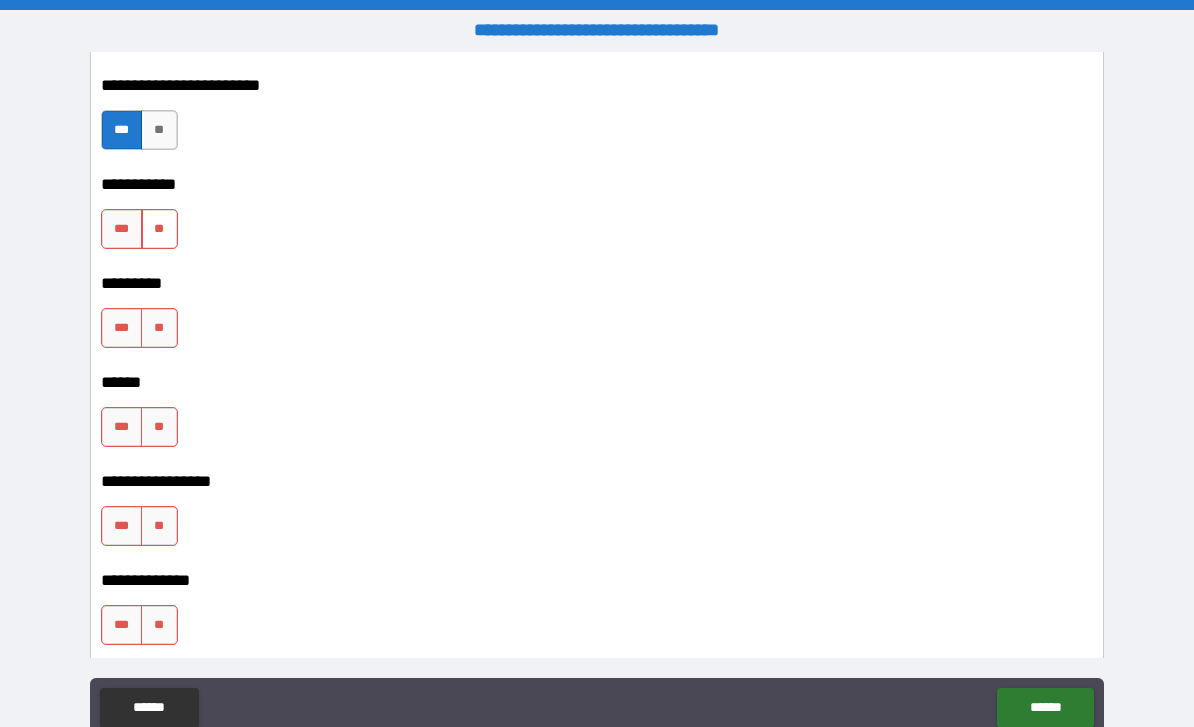 click on "**" at bounding box center (159, 229) 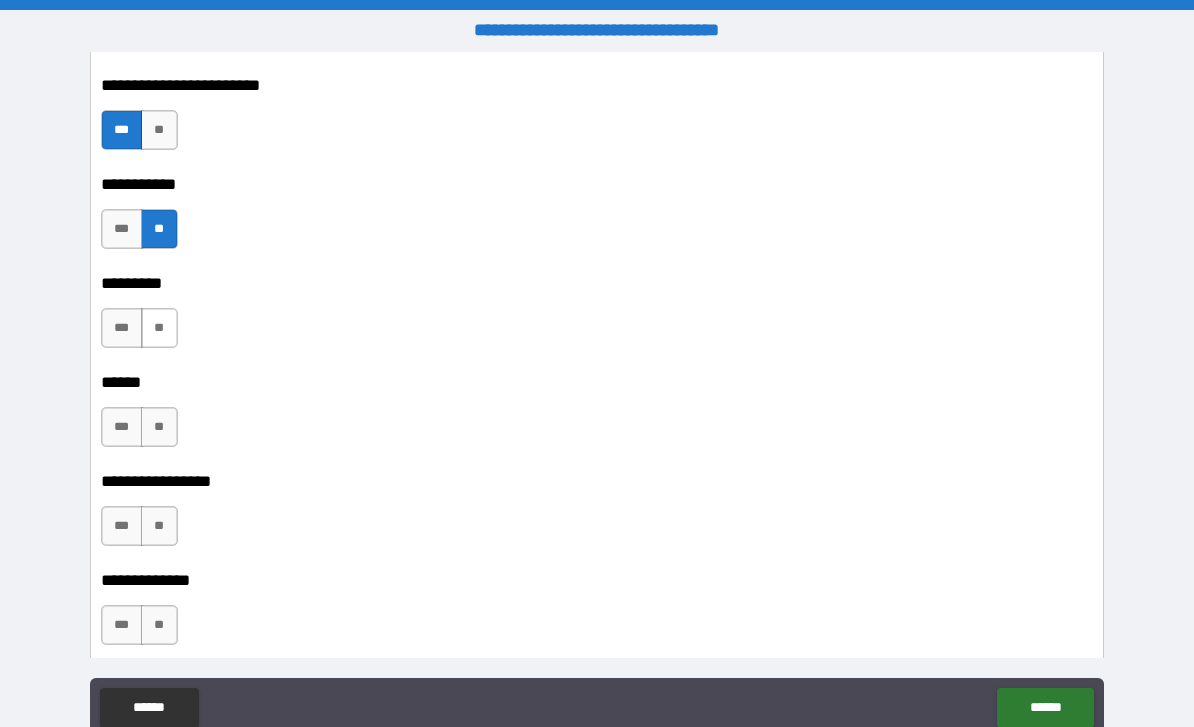 click on "**" at bounding box center (159, 328) 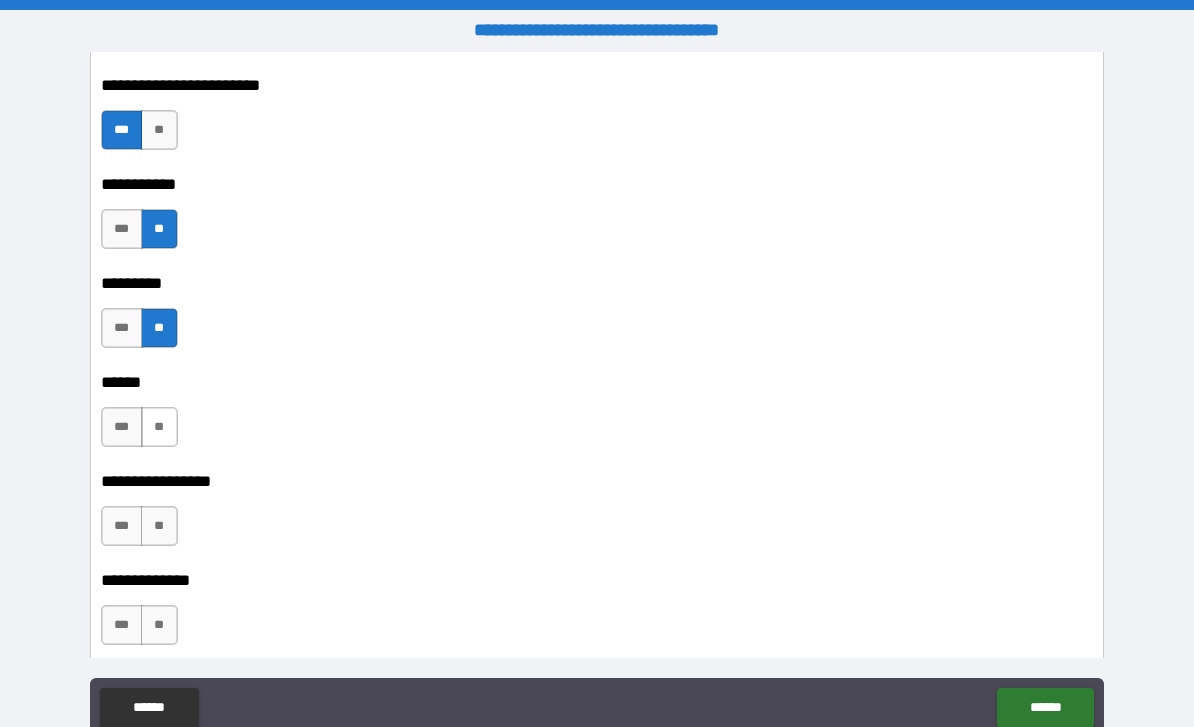 click on "**" at bounding box center [159, 427] 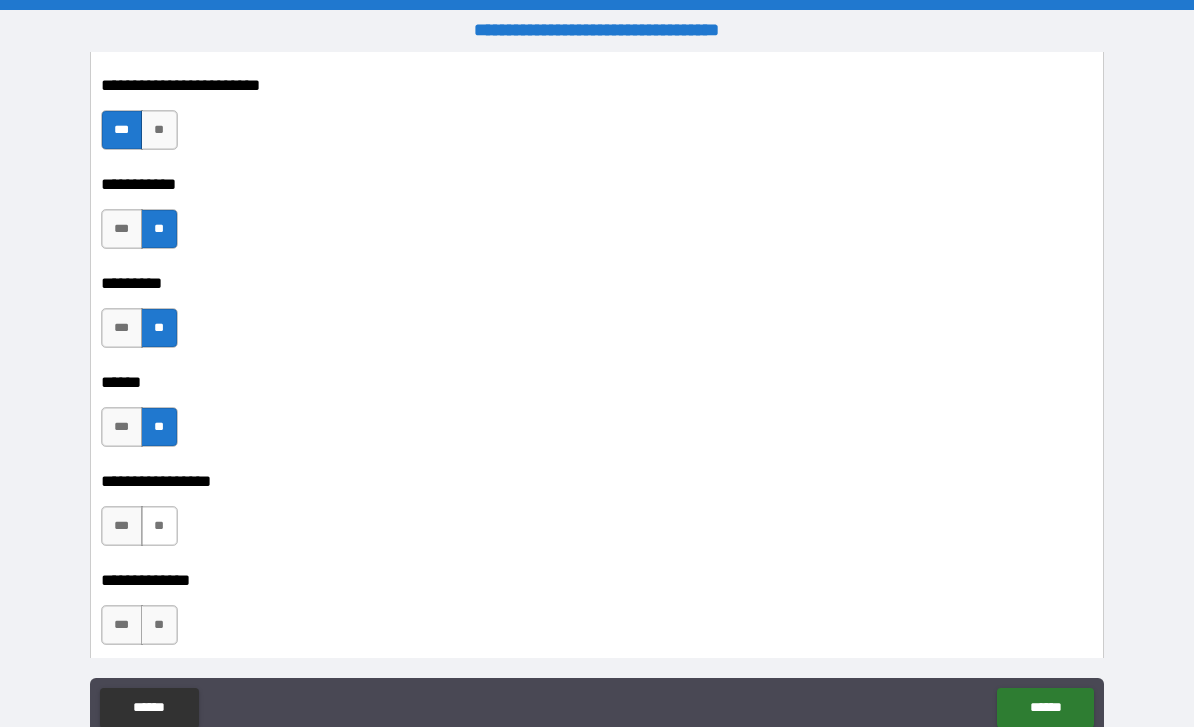 click on "**" at bounding box center (159, 526) 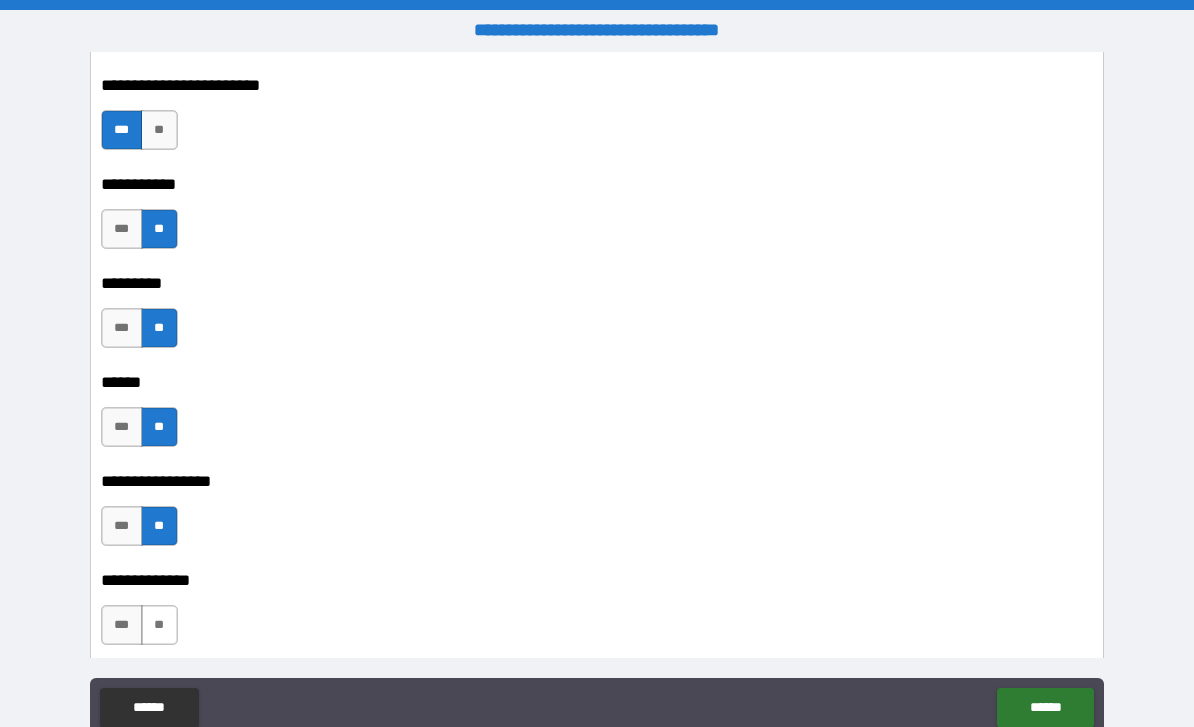 click on "**" at bounding box center (159, 625) 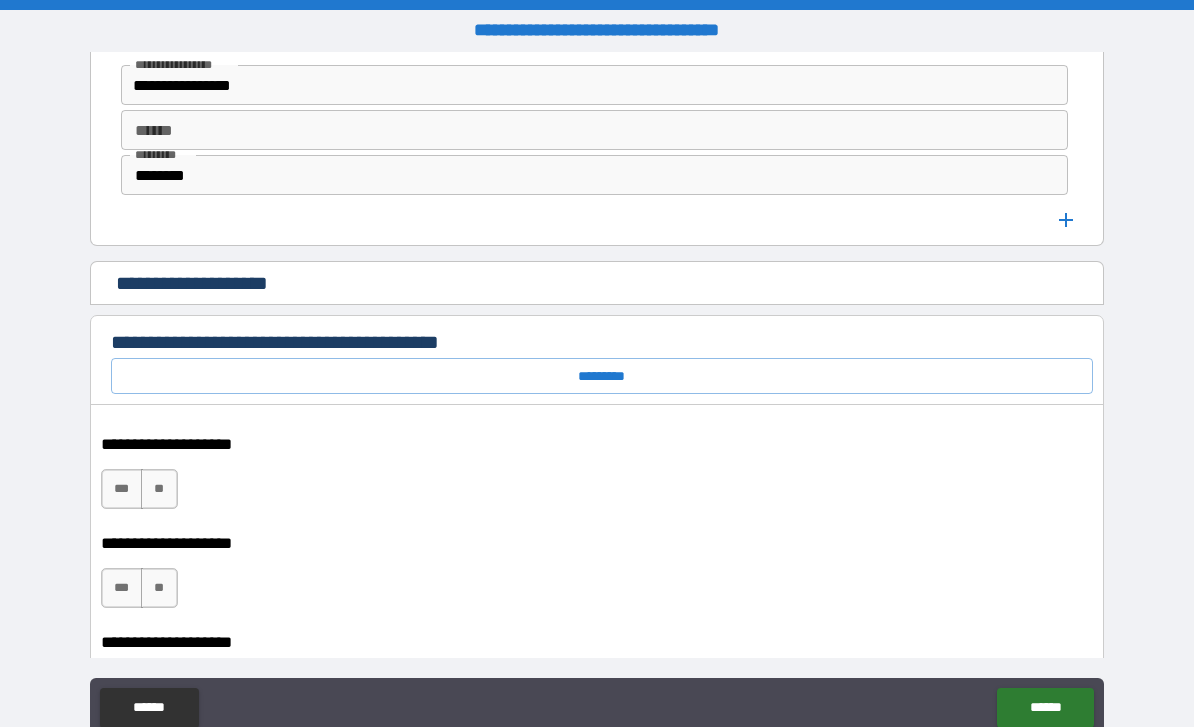 scroll, scrollTop: 1213, scrollLeft: 0, axis: vertical 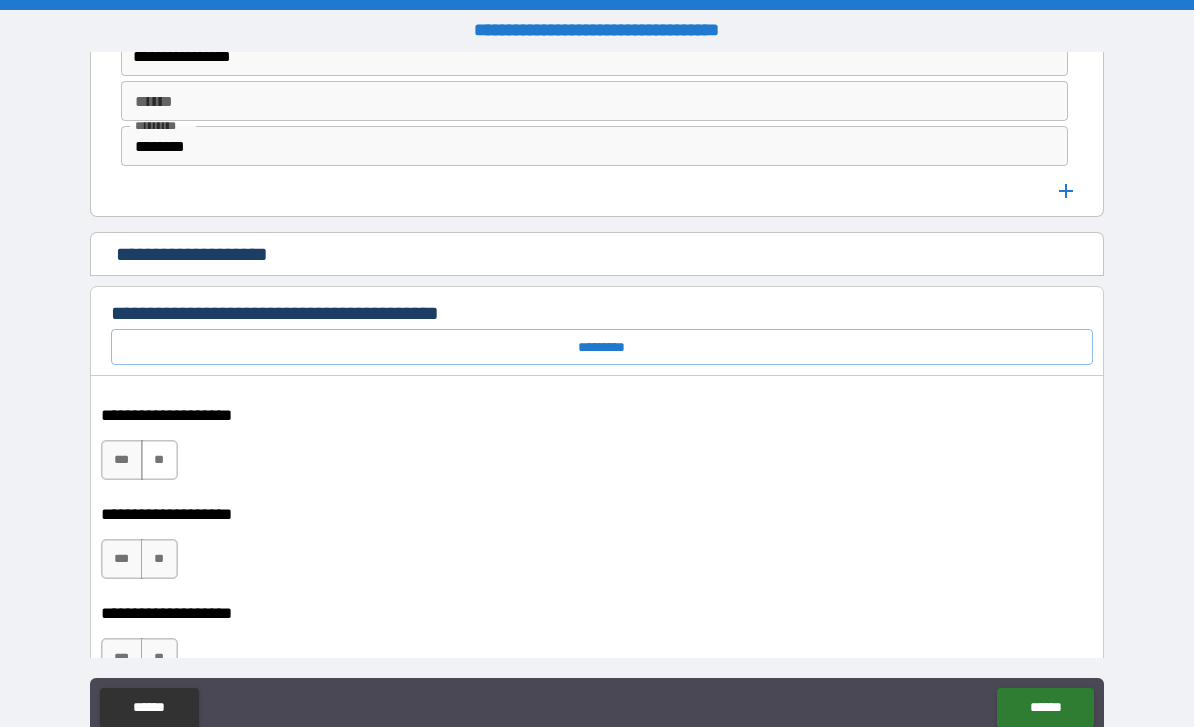 click on "**" at bounding box center [159, 460] 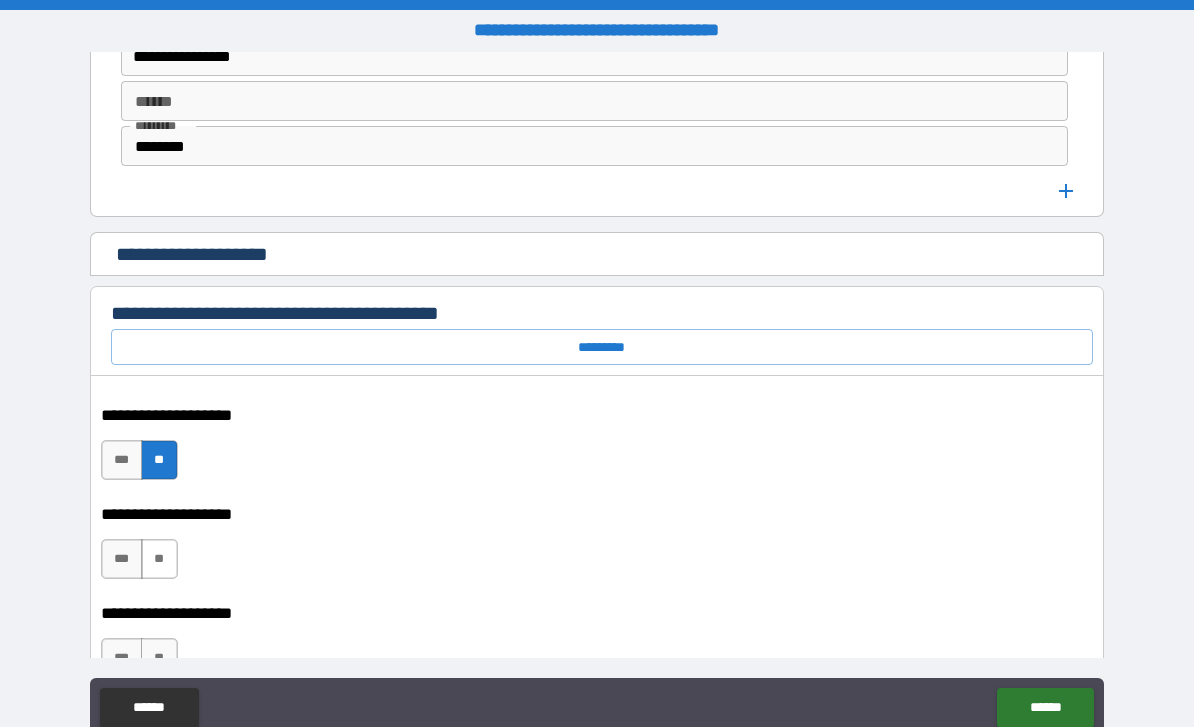 click on "**" at bounding box center (159, 559) 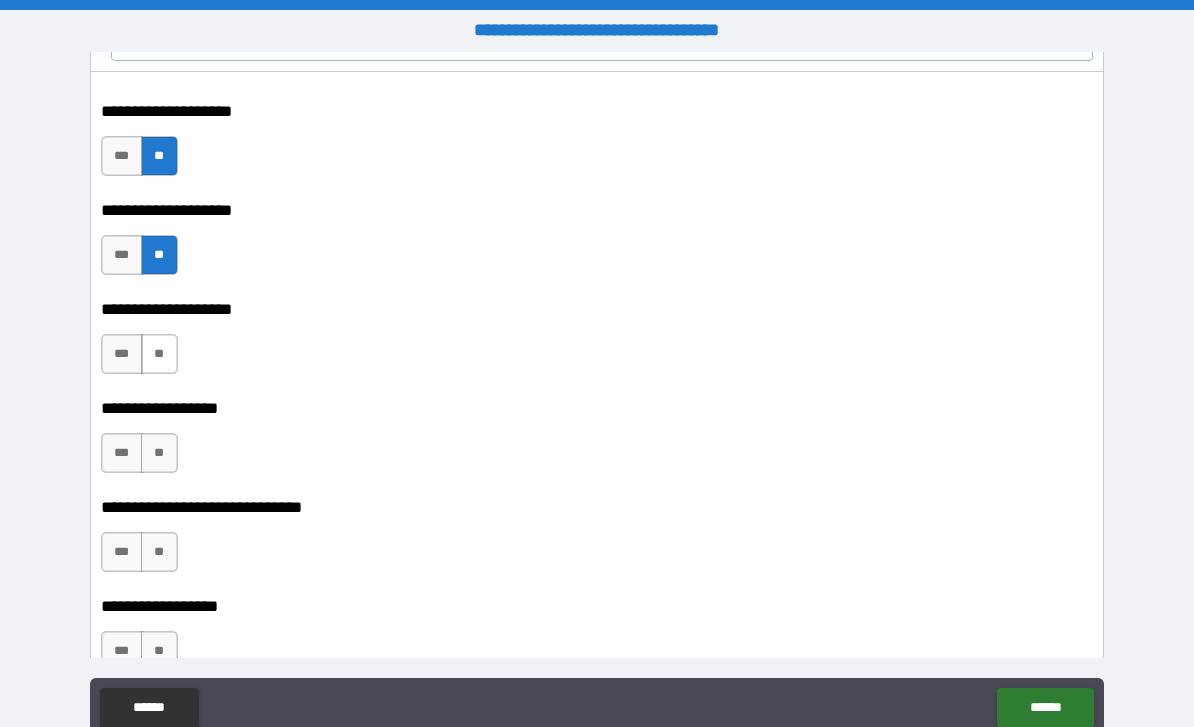 click on "**" at bounding box center (159, 354) 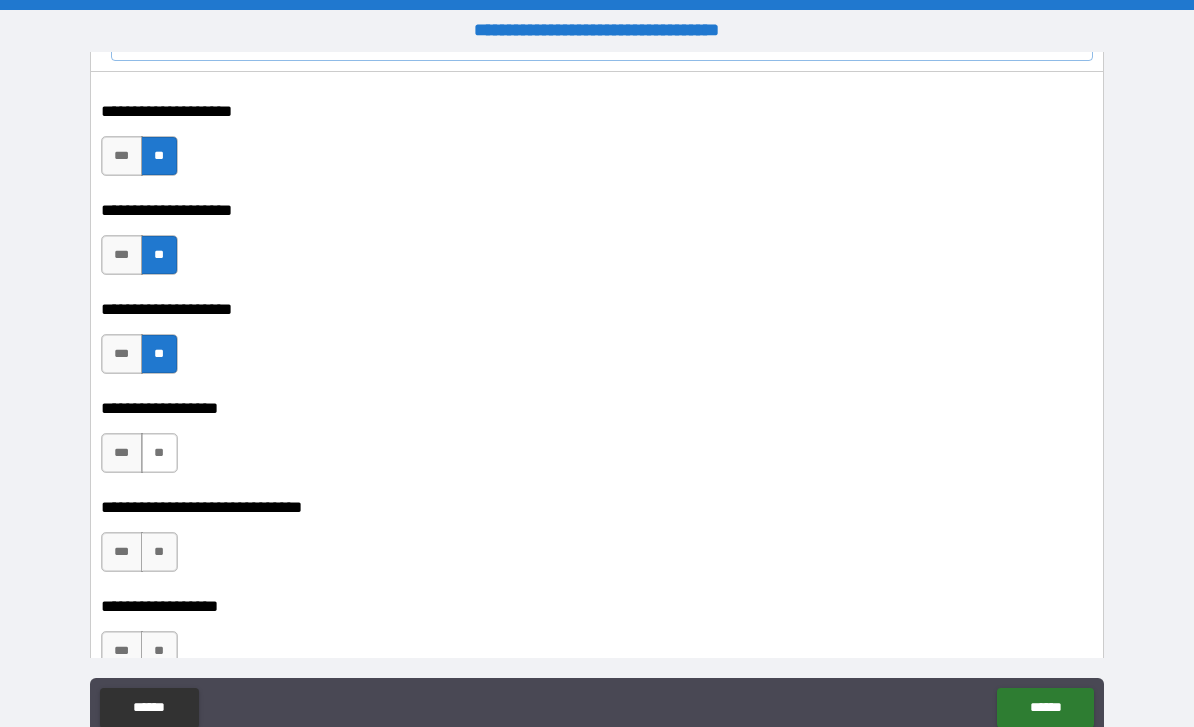 click on "**" at bounding box center [159, 453] 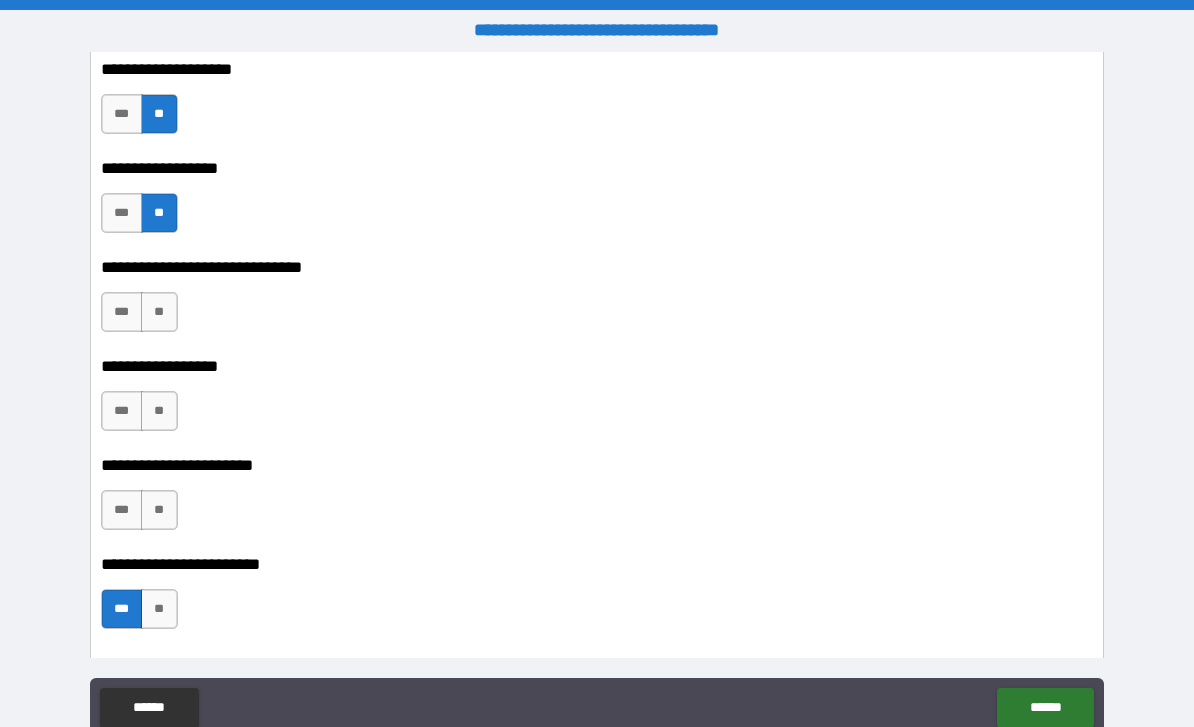 scroll, scrollTop: 1761, scrollLeft: 0, axis: vertical 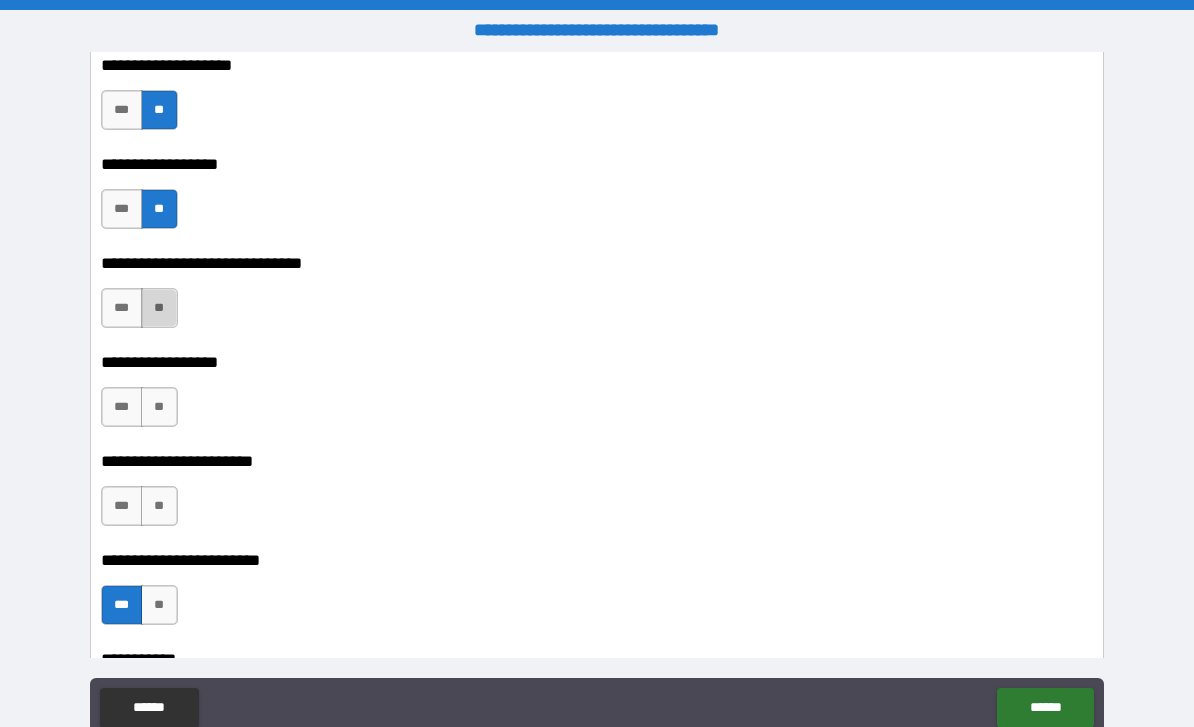 click on "**" at bounding box center (159, 308) 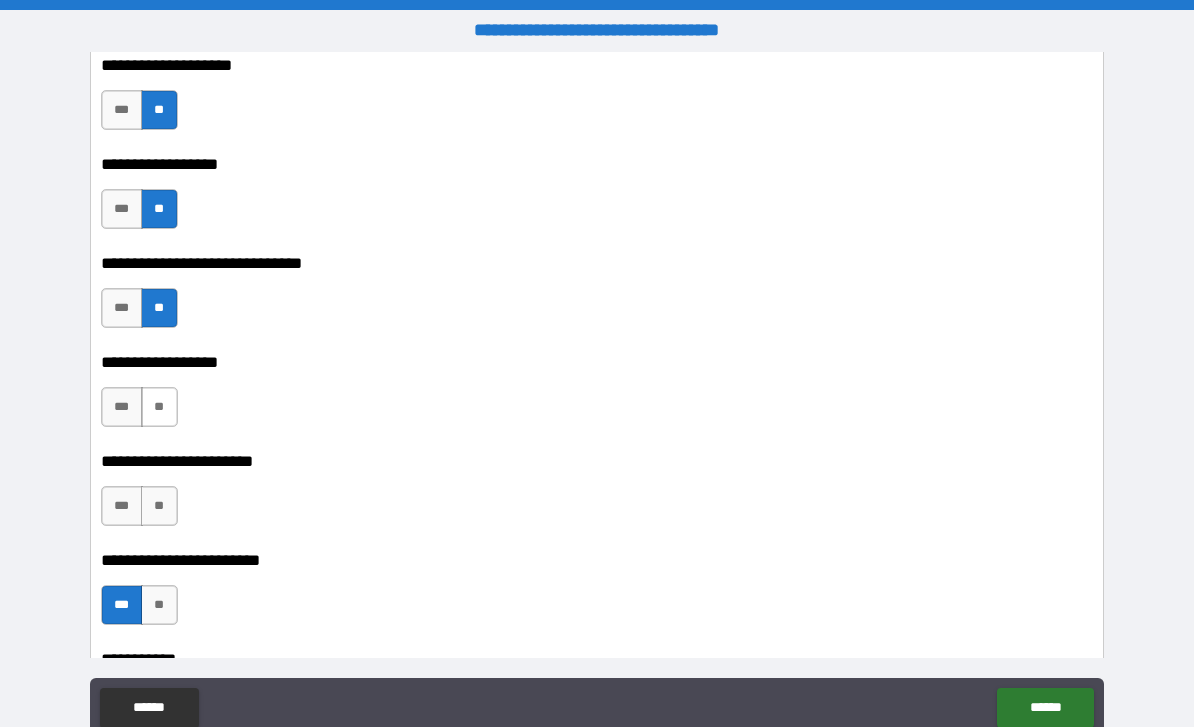 click on "**" at bounding box center (159, 407) 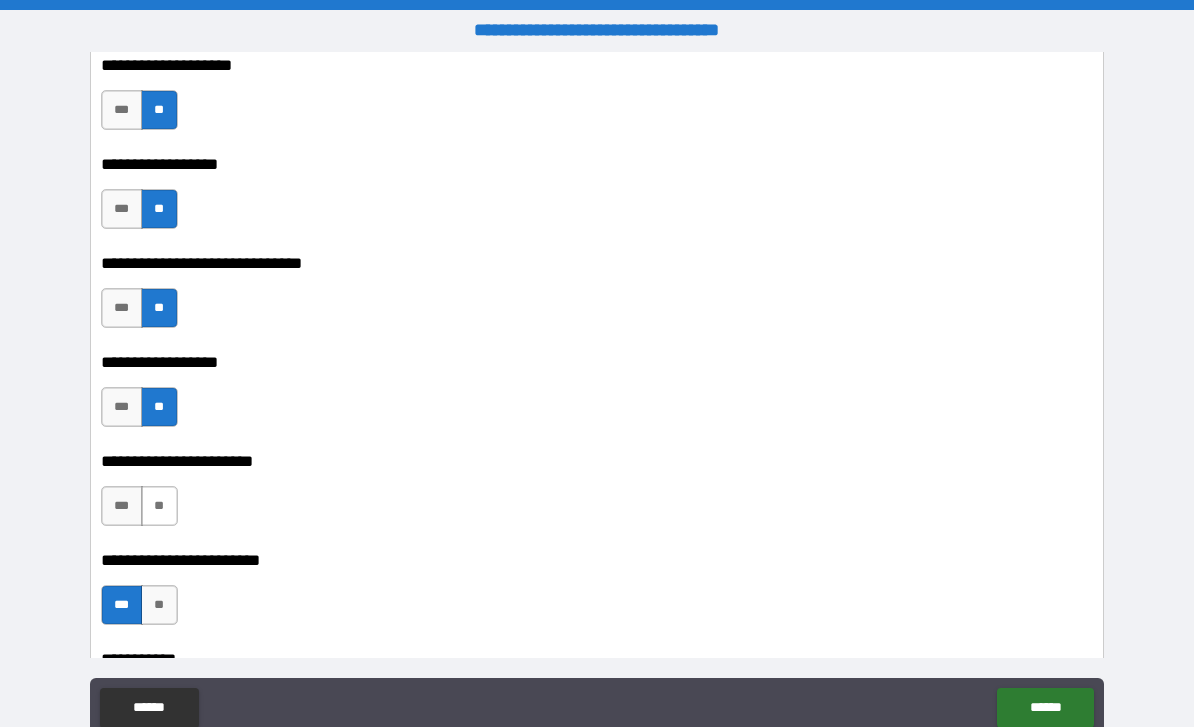 click on "**" at bounding box center [159, 506] 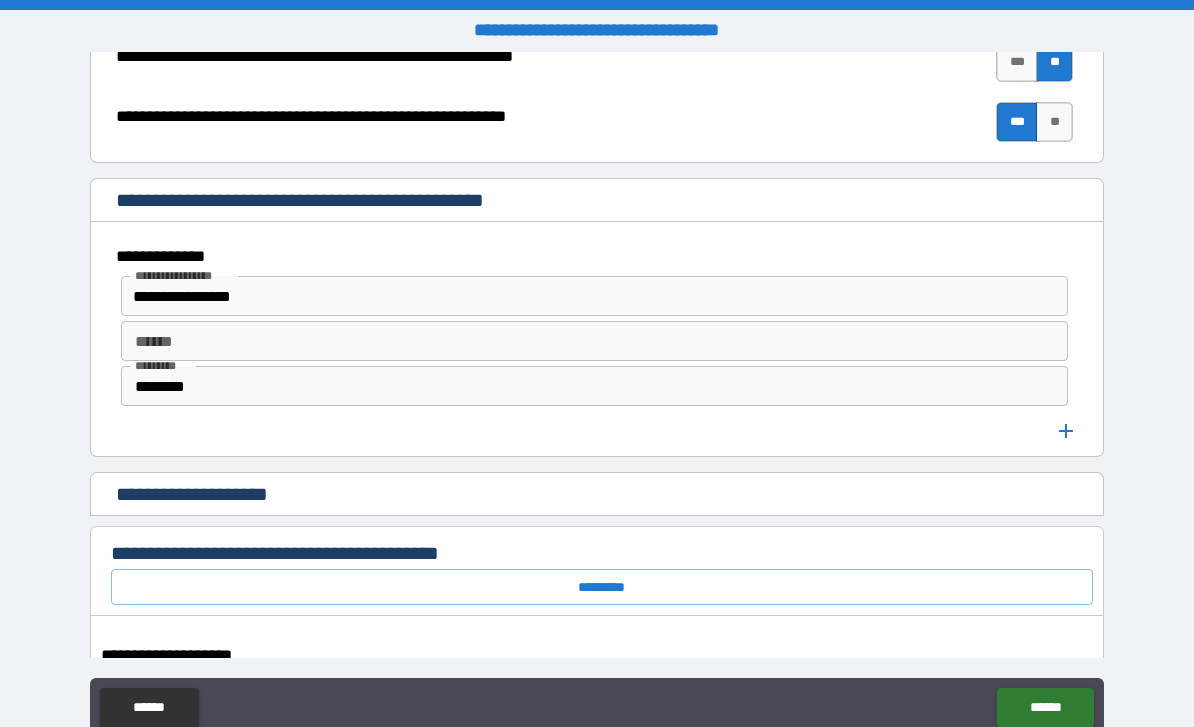 scroll, scrollTop: 960, scrollLeft: 0, axis: vertical 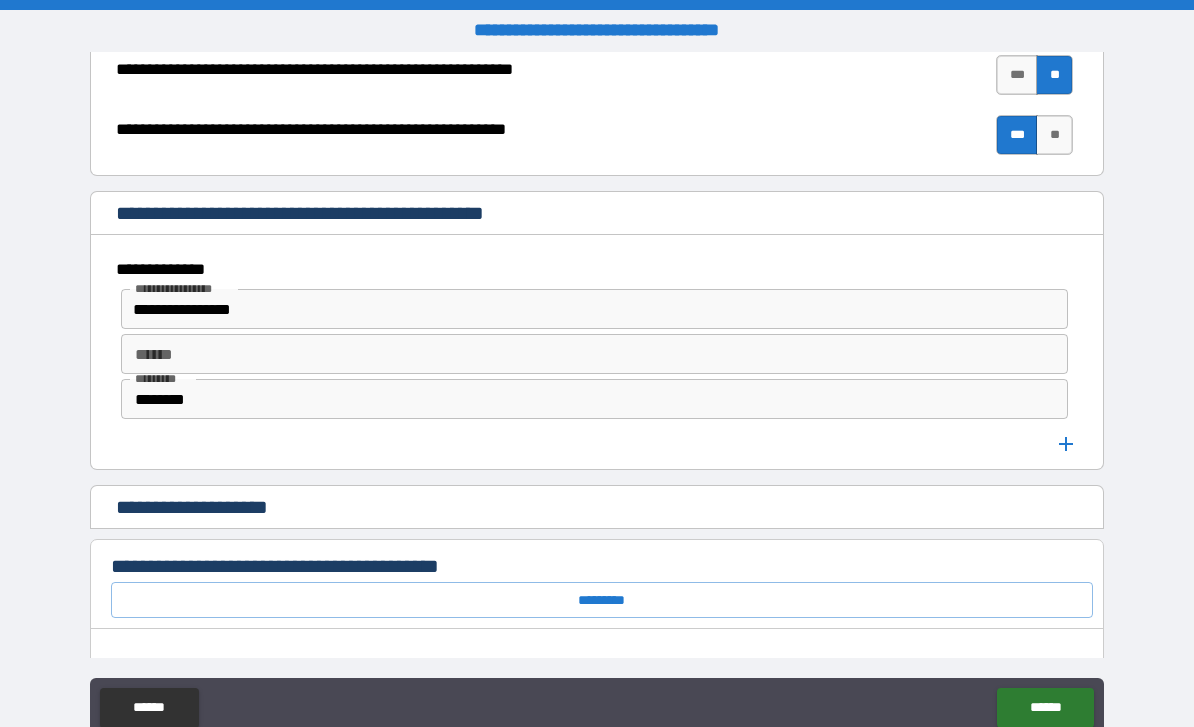 click 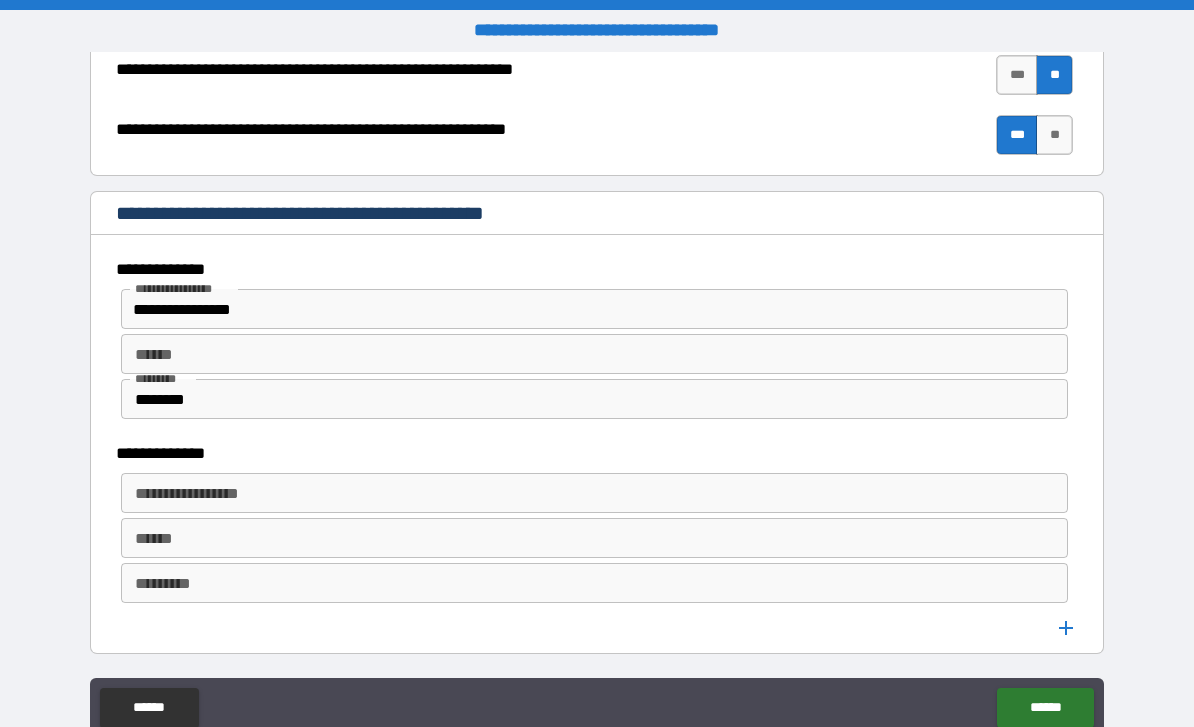 click on "**********" at bounding box center (593, 493) 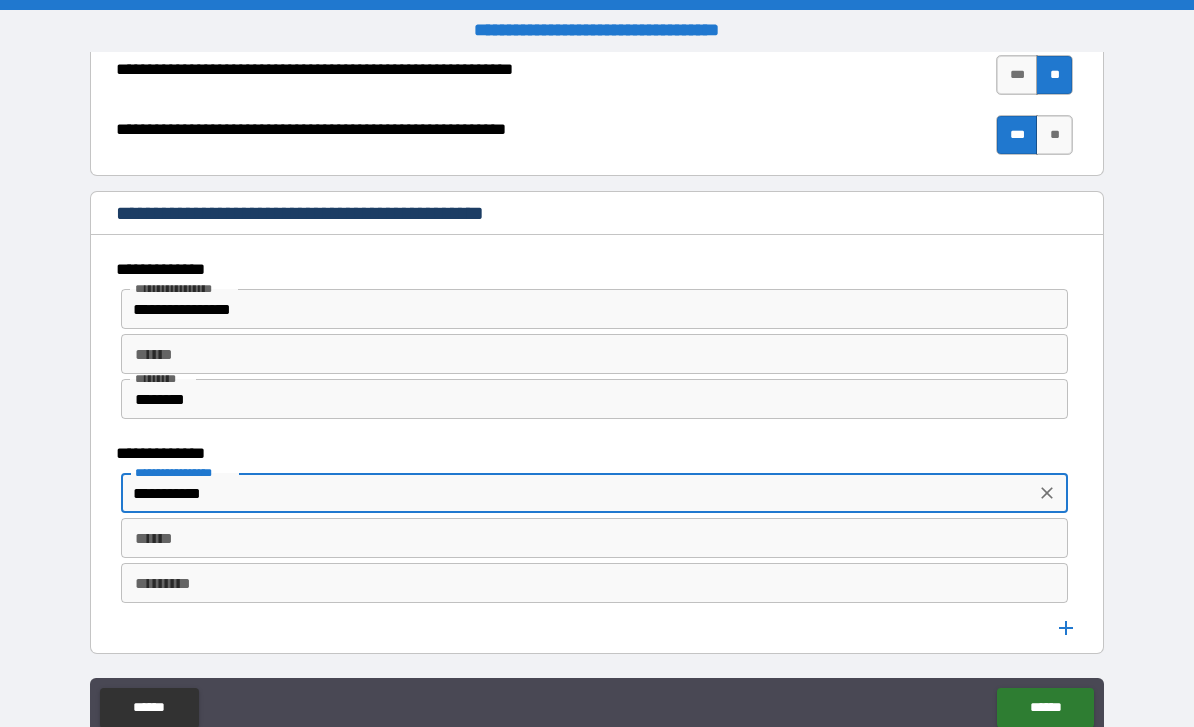 type on "**********" 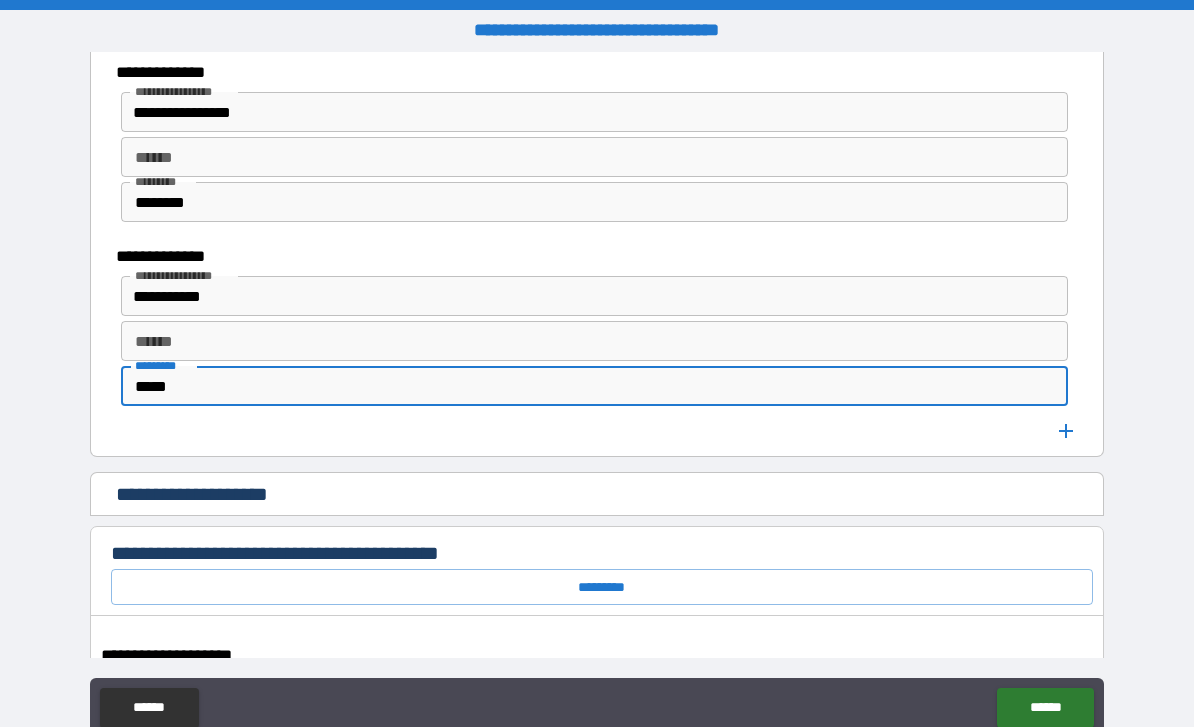 scroll, scrollTop: 1151, scrollLeft: 0, axis: vertical 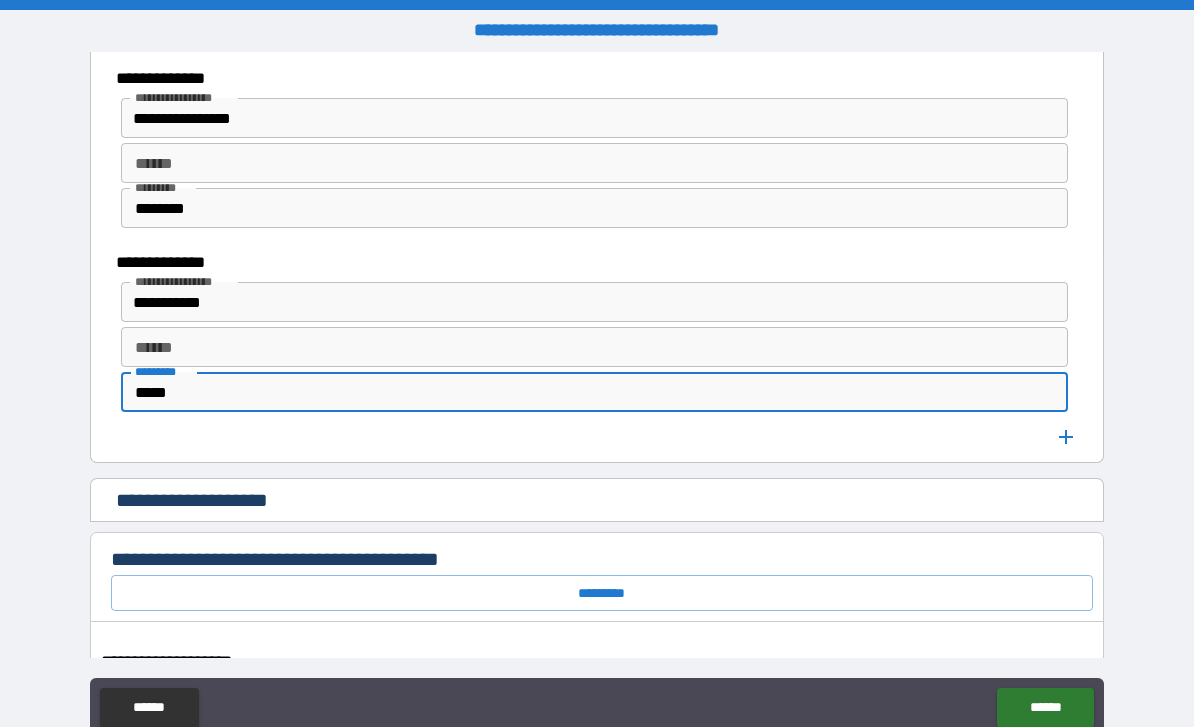 type on "*****" 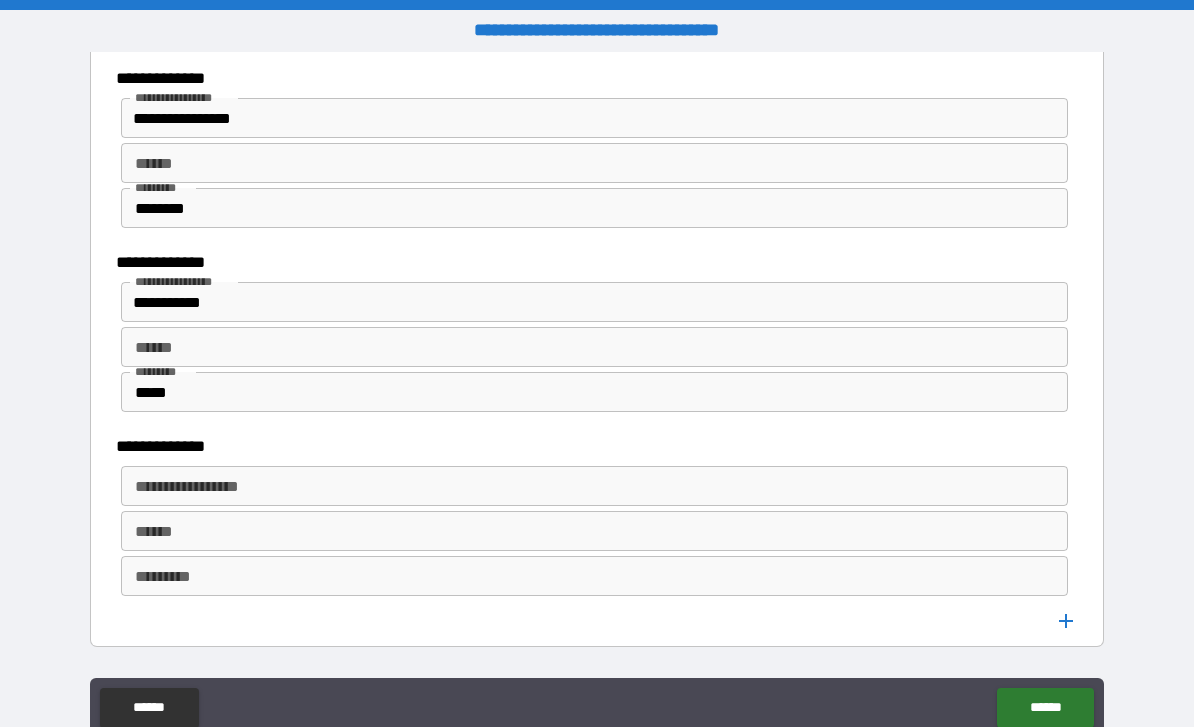 click on "**********" at bounding box center (593, 486) 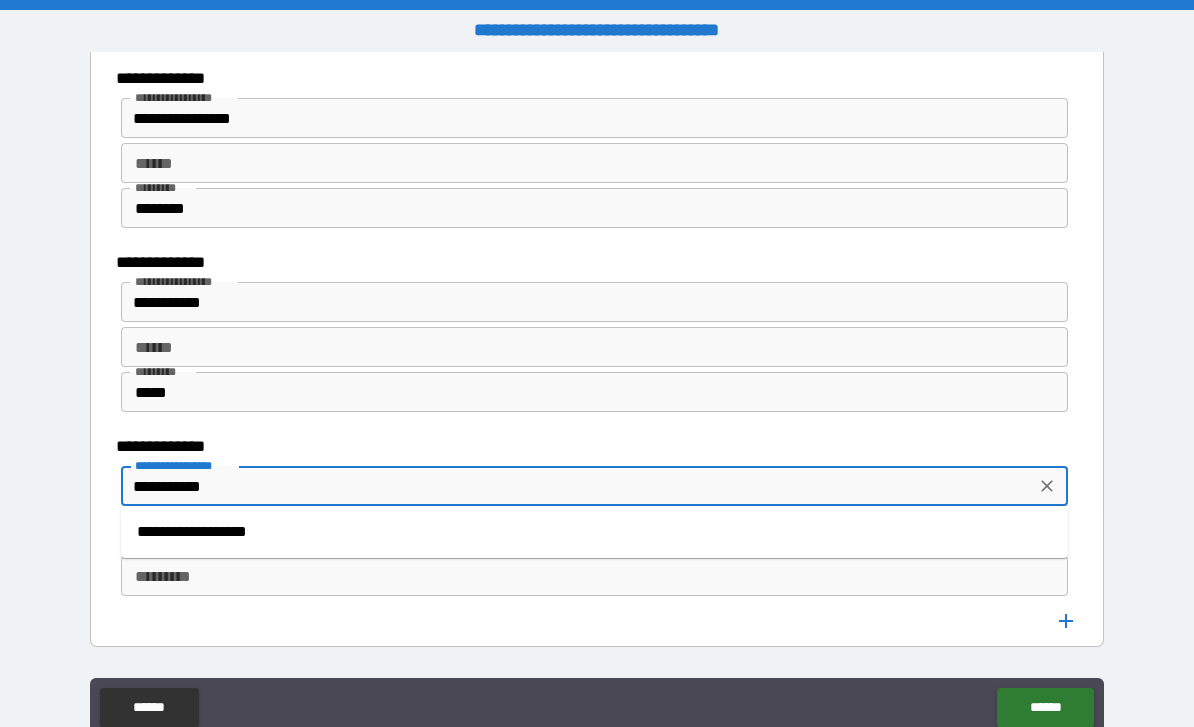 type on "**********" 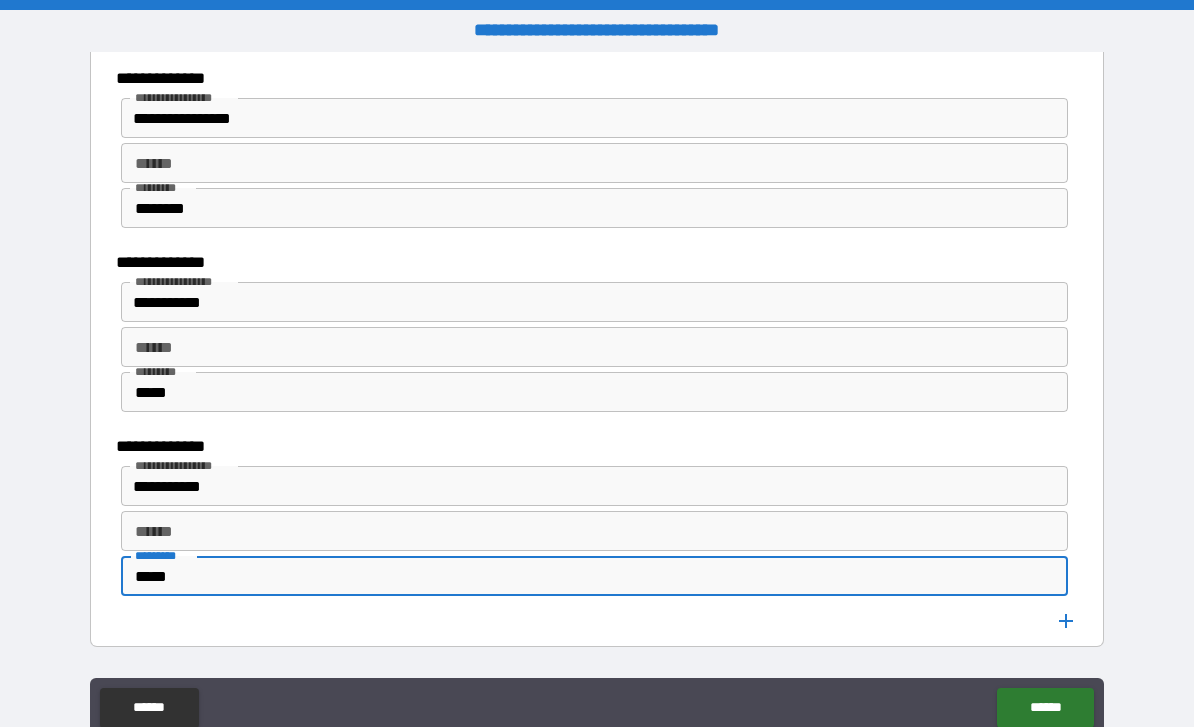 type on "*****" 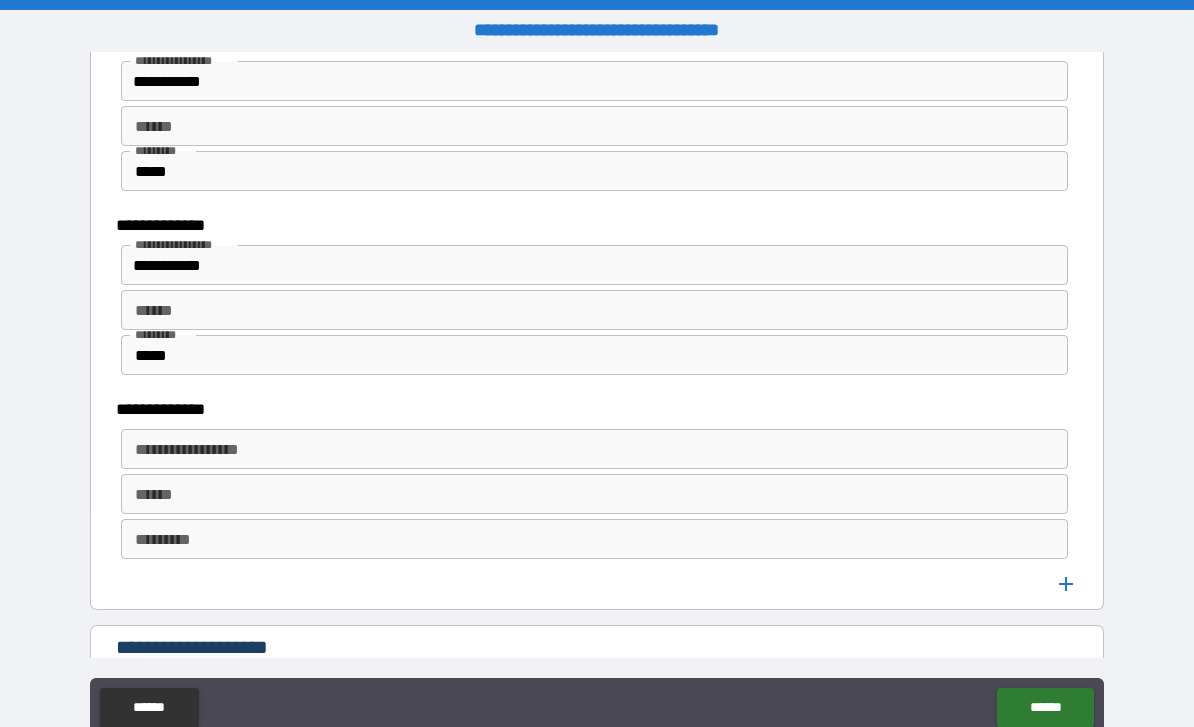 scroll, scrollTop: 1371, scrollLeft: 0, axis: vertical 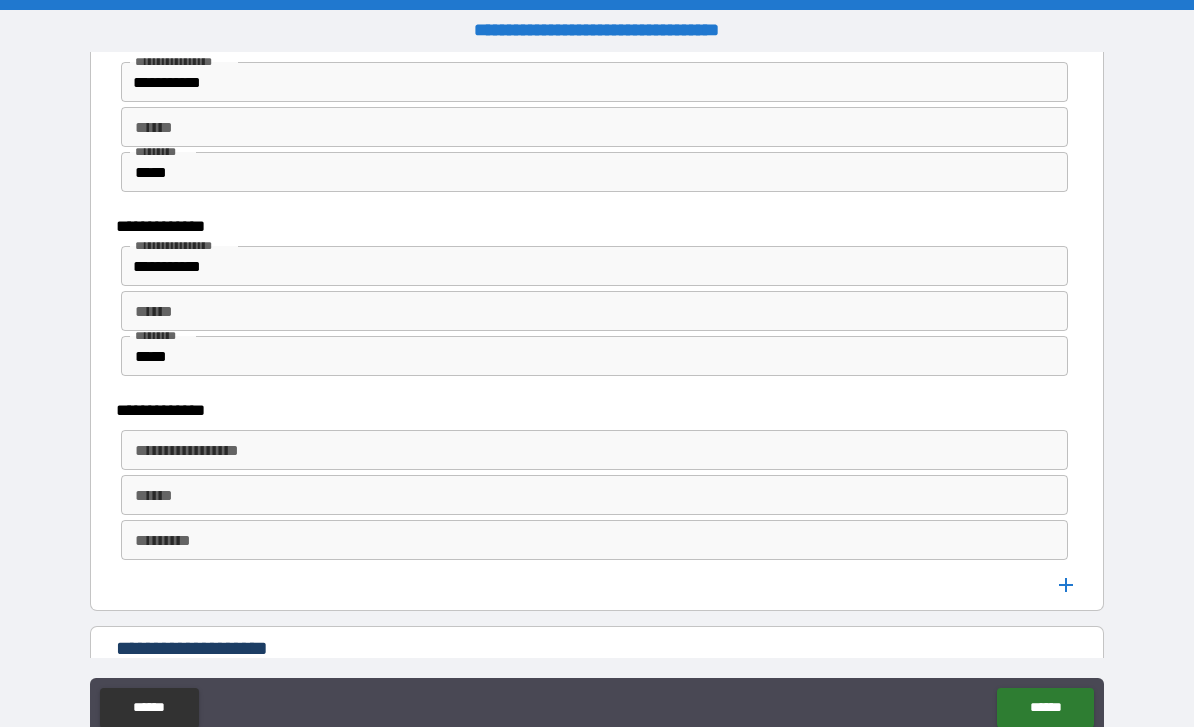 click on "**********" at bounding box center [593, 450] 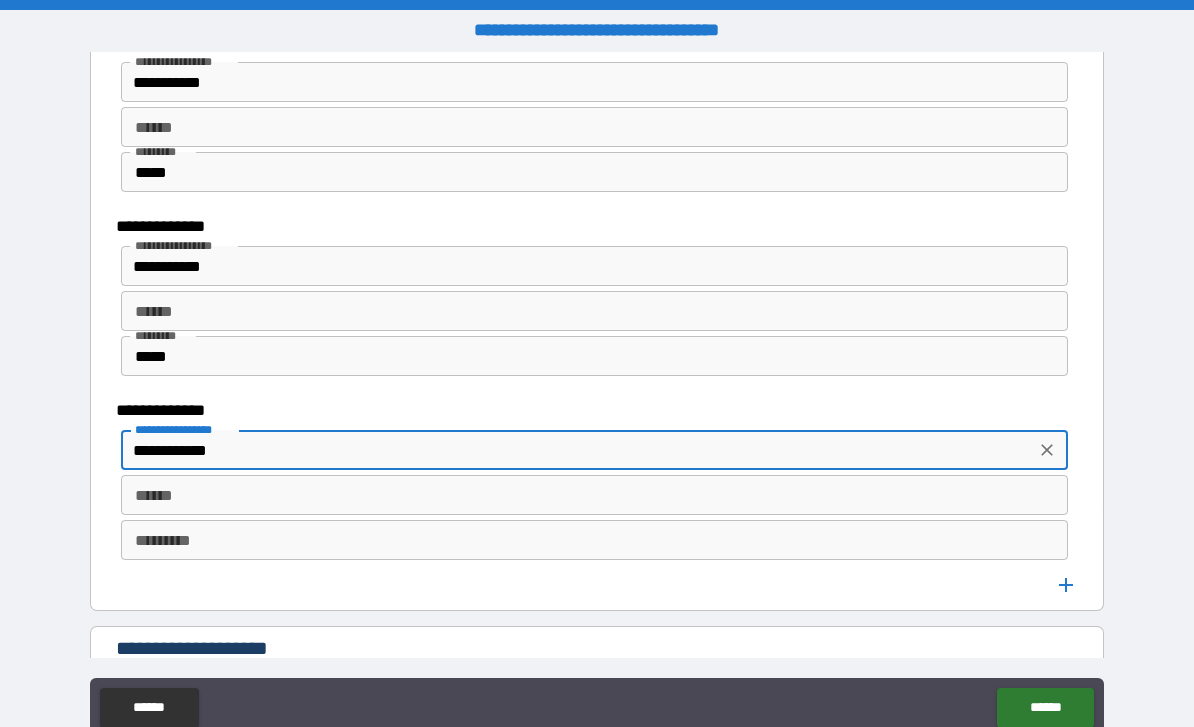type on "**********" 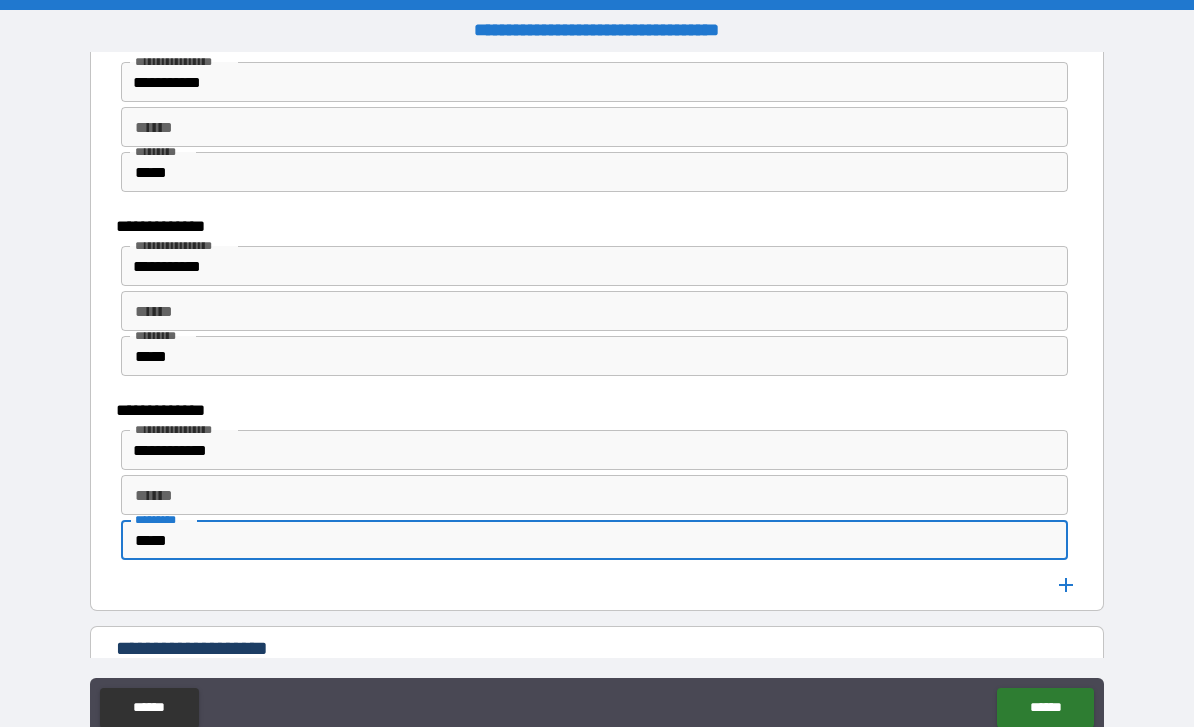 type on "*****" 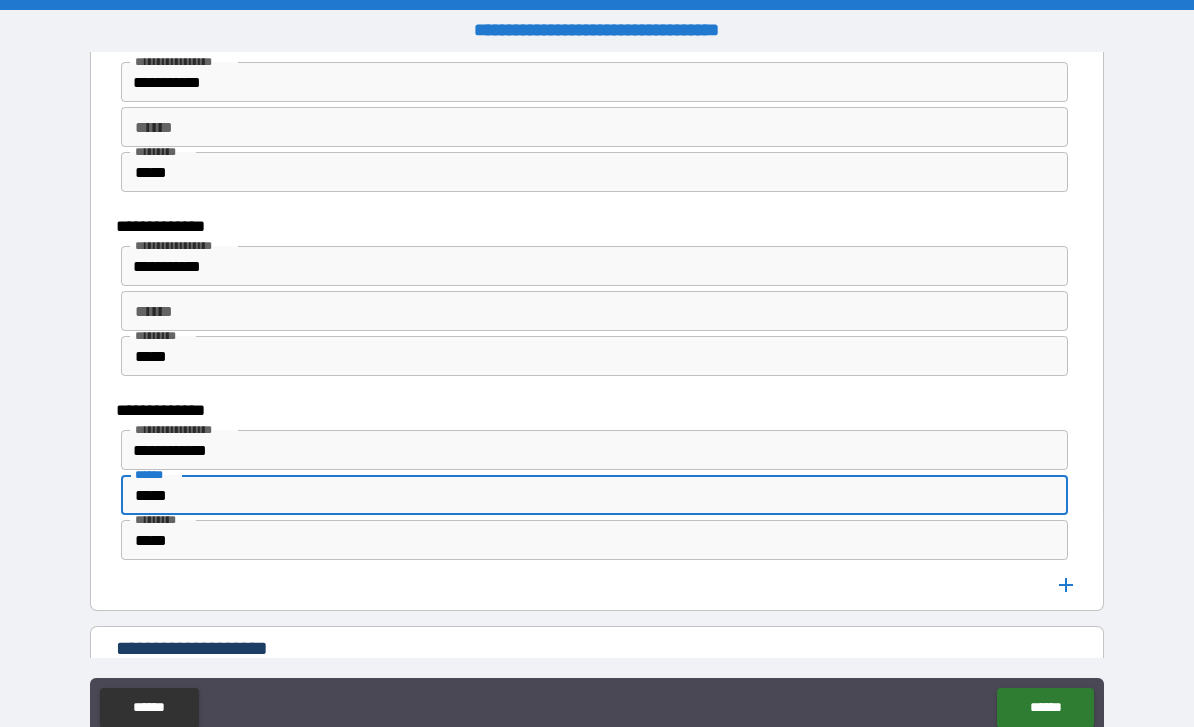 type on "*****" 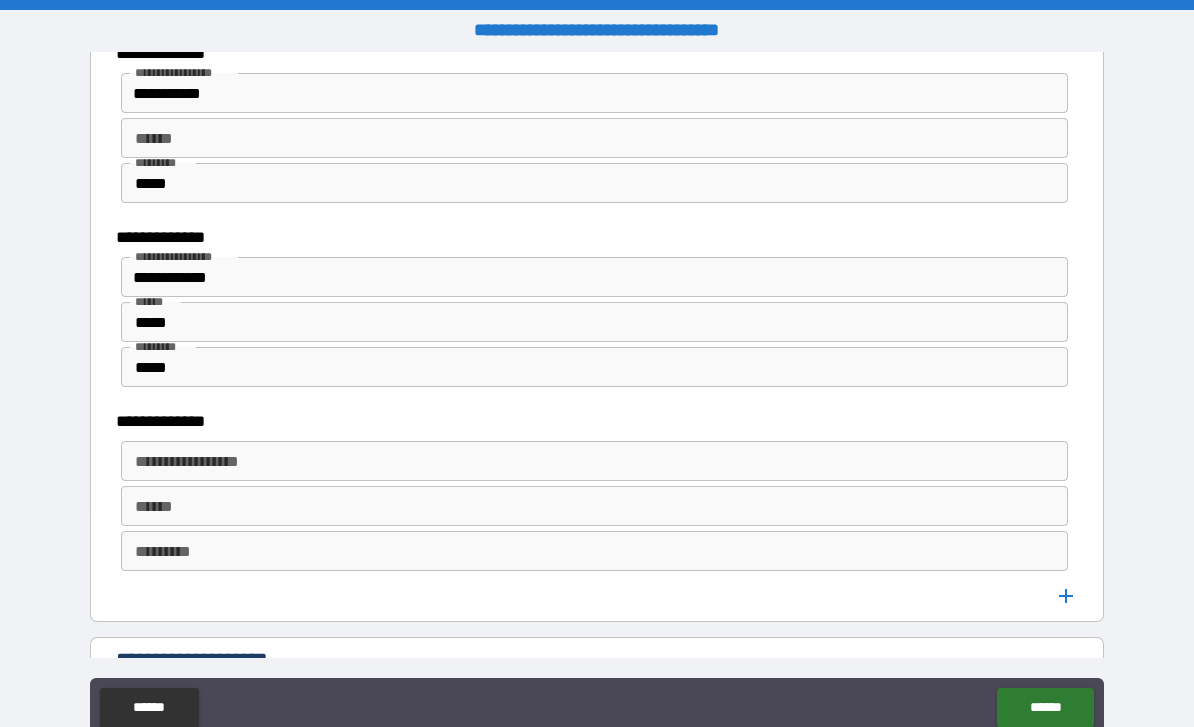 scroll, scrollTop: 1568, scrollLeft: 0, axis: vertical 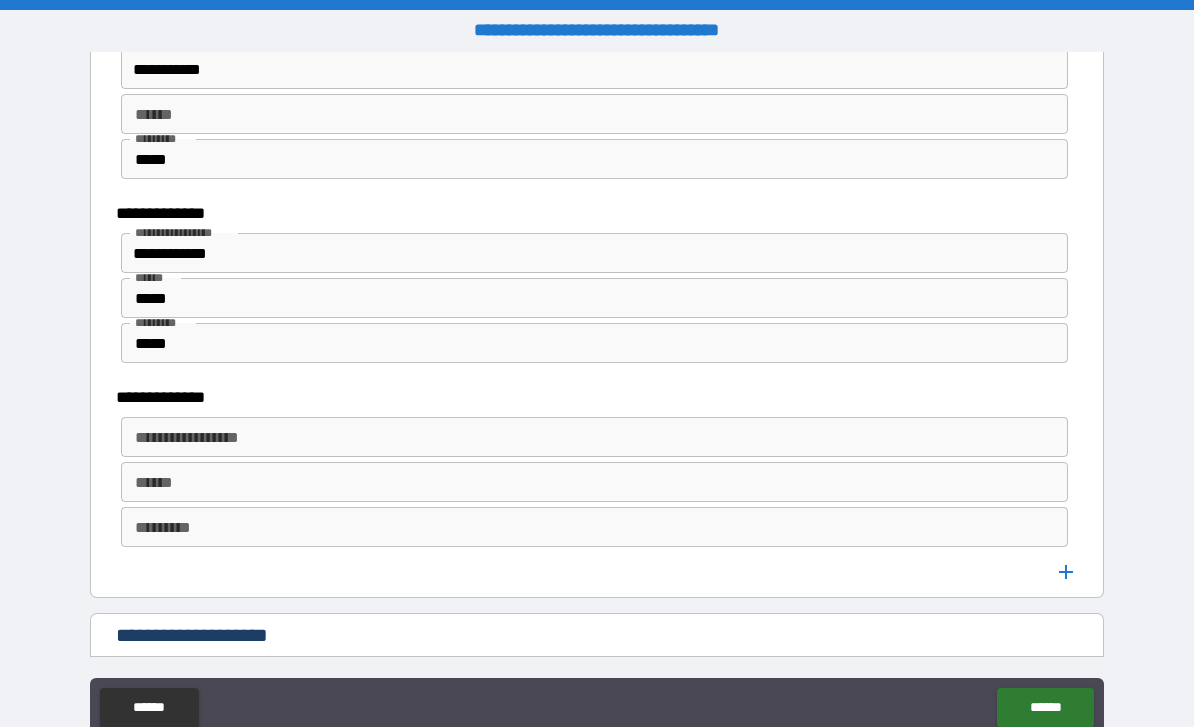 click on "**********" at bounding box center (593, 437) 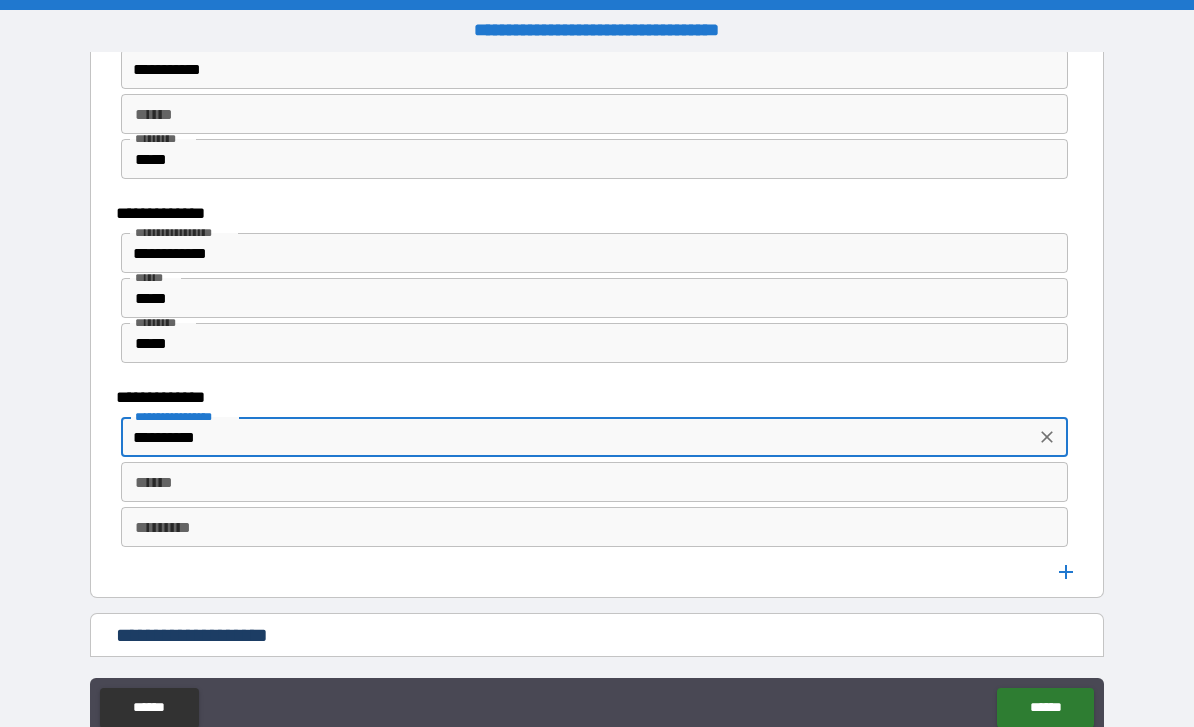 type on "**********" 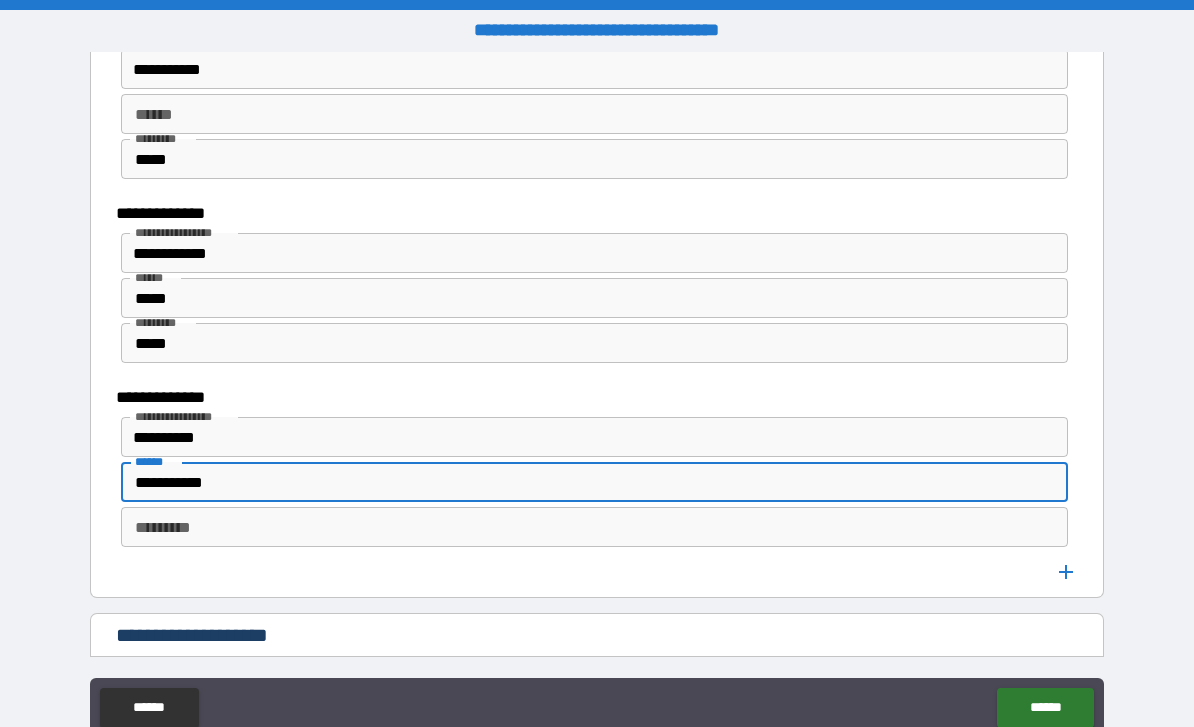 type on "**********" 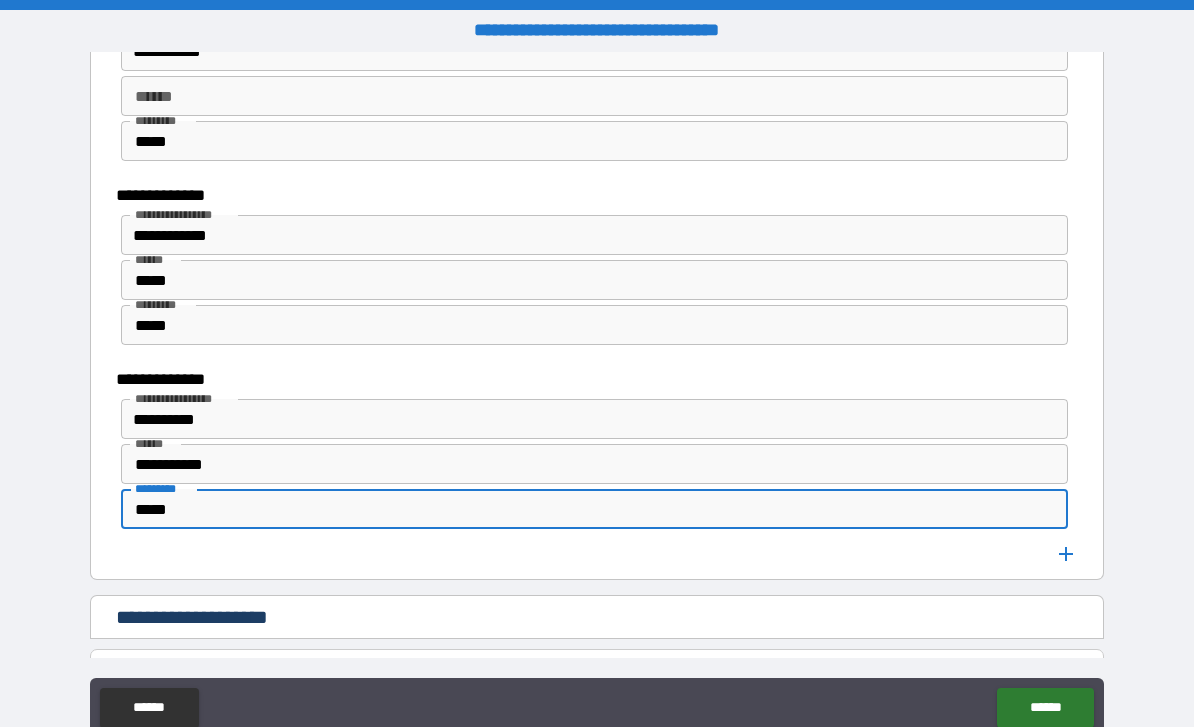 scroll, scrollTop: 1635, scrollLeft: 0, axis: vertical 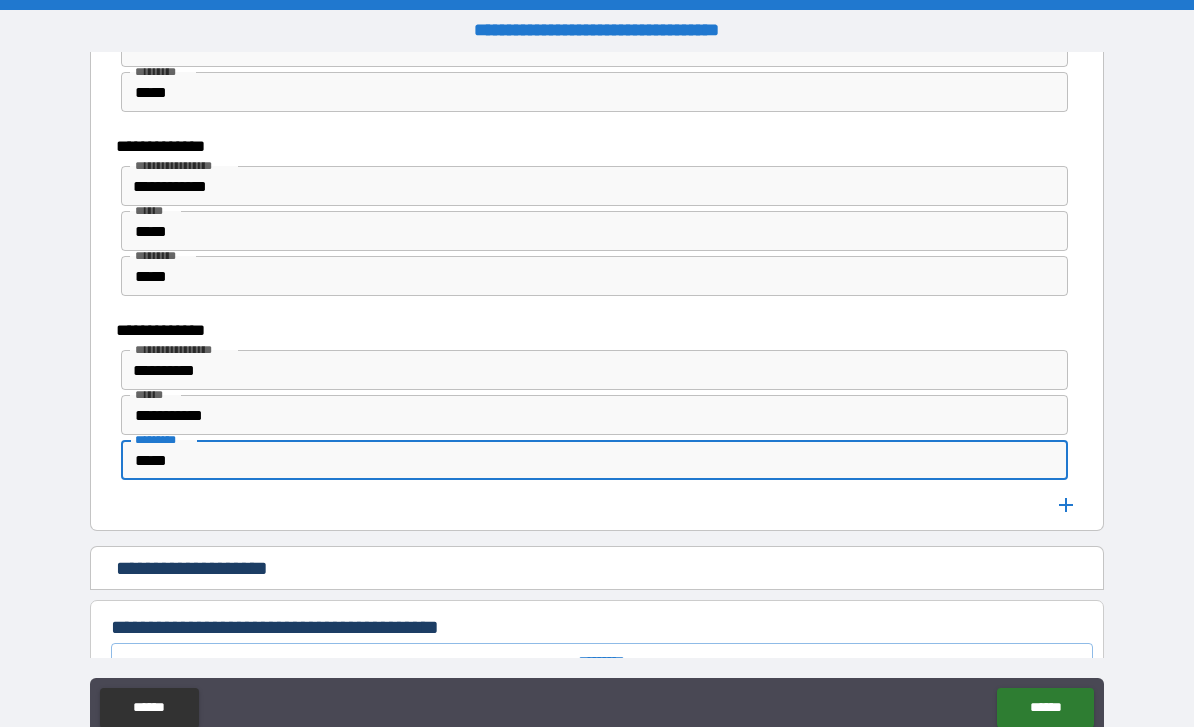type on "*****" 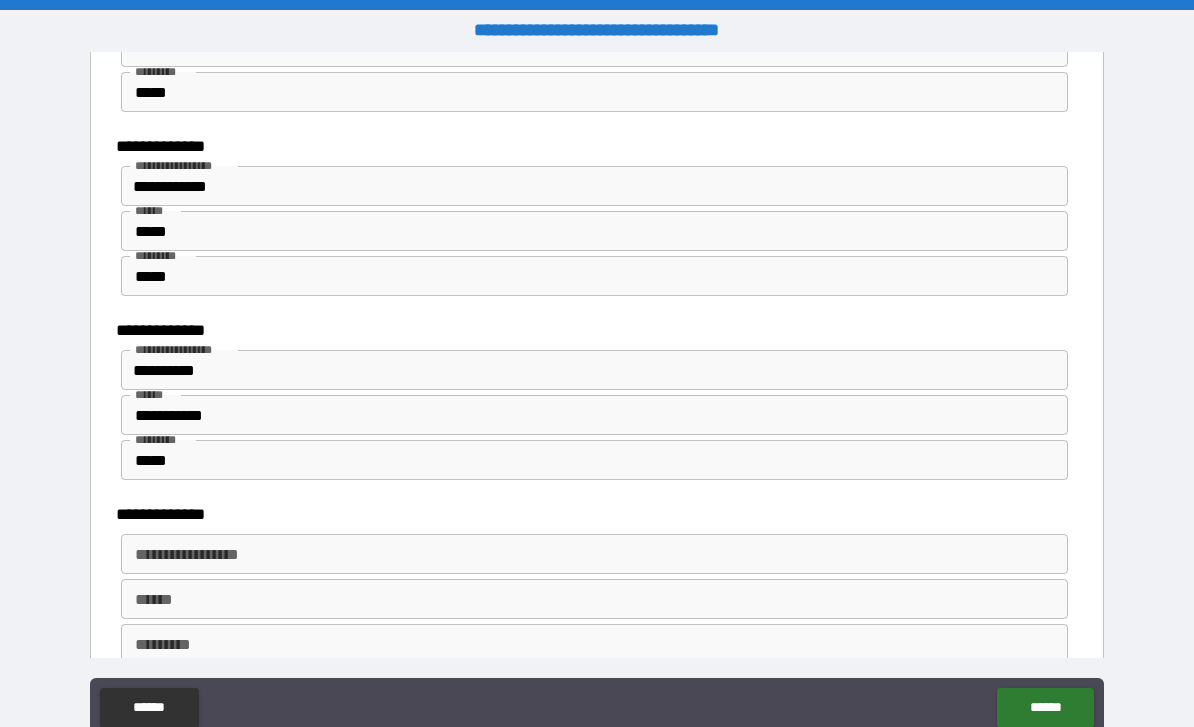 click on "**********" at bounding box center [593, 554] 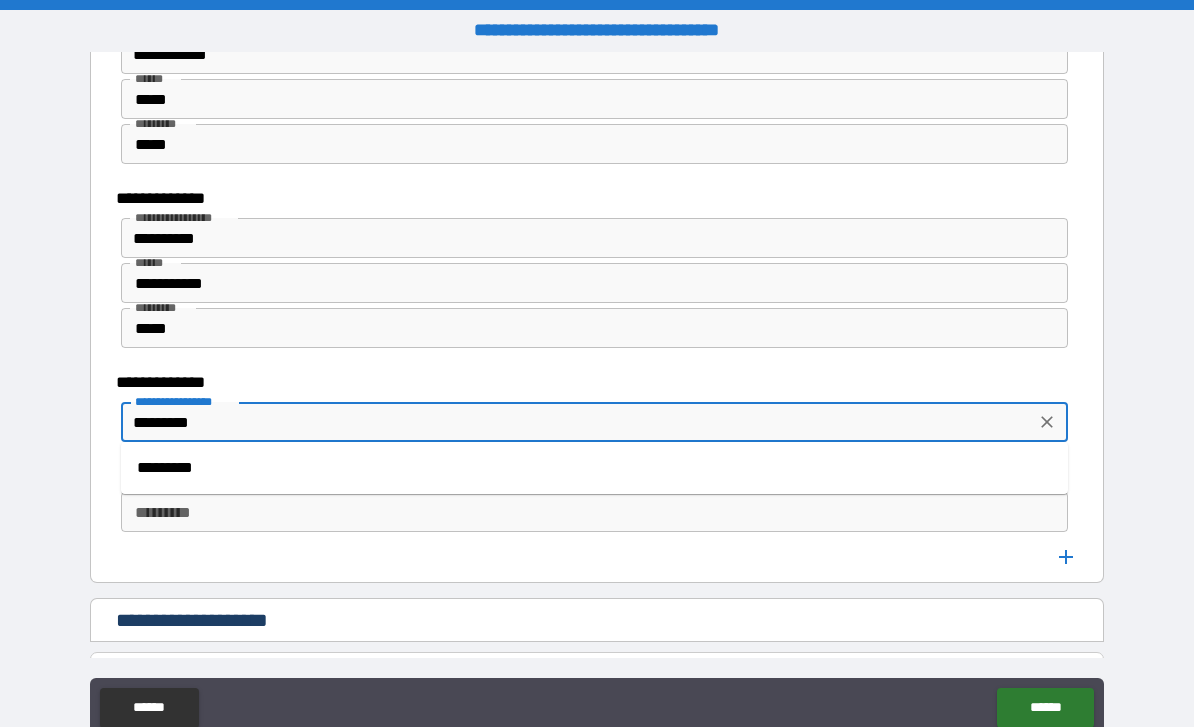scroll, scrollTop: 1764, scrollLeft: 0, axis: vertical 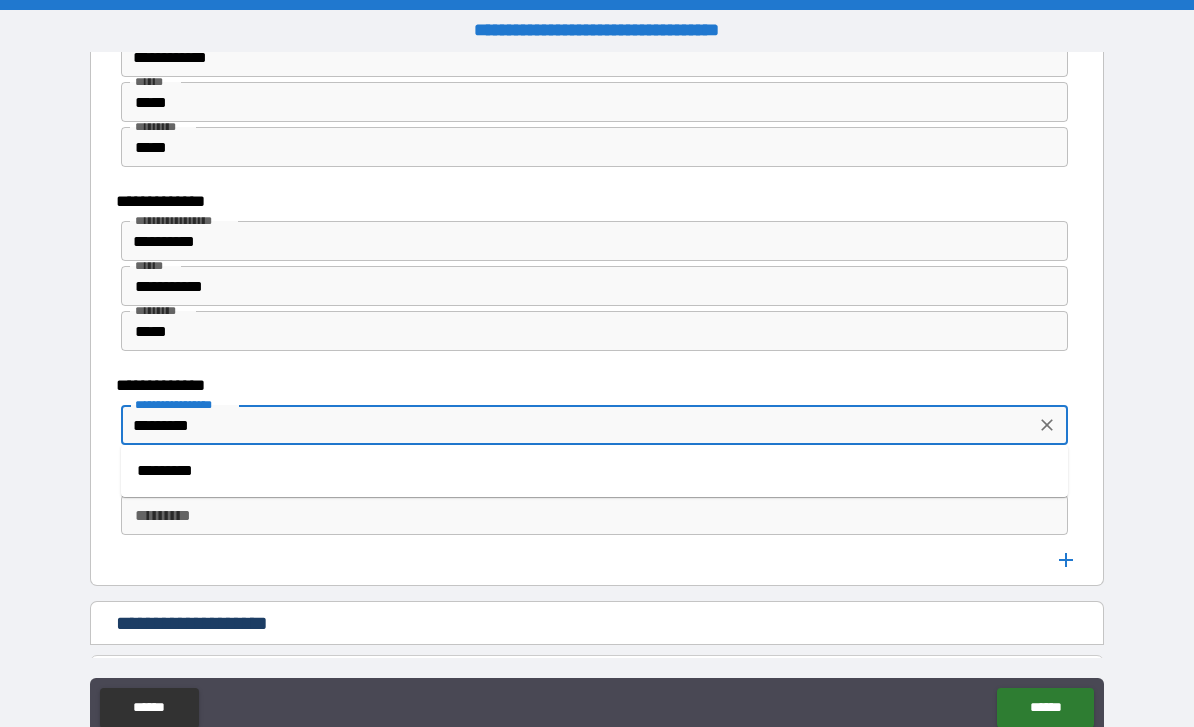 type on "*********" 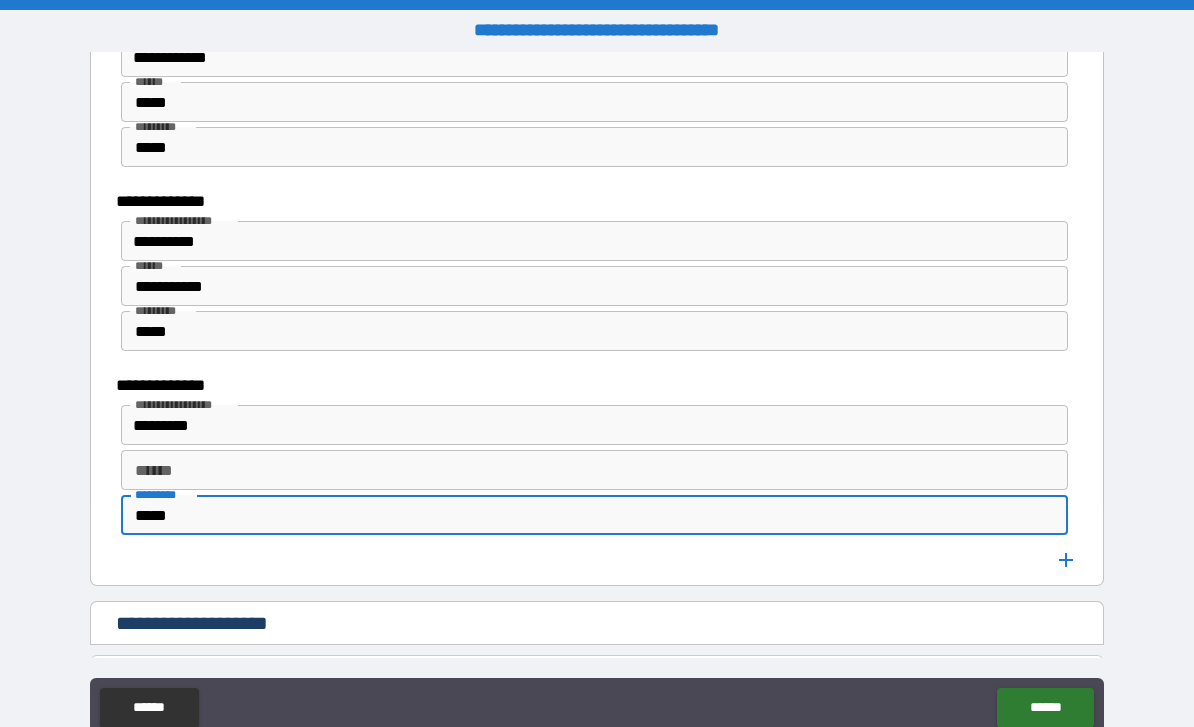 type on "*****" 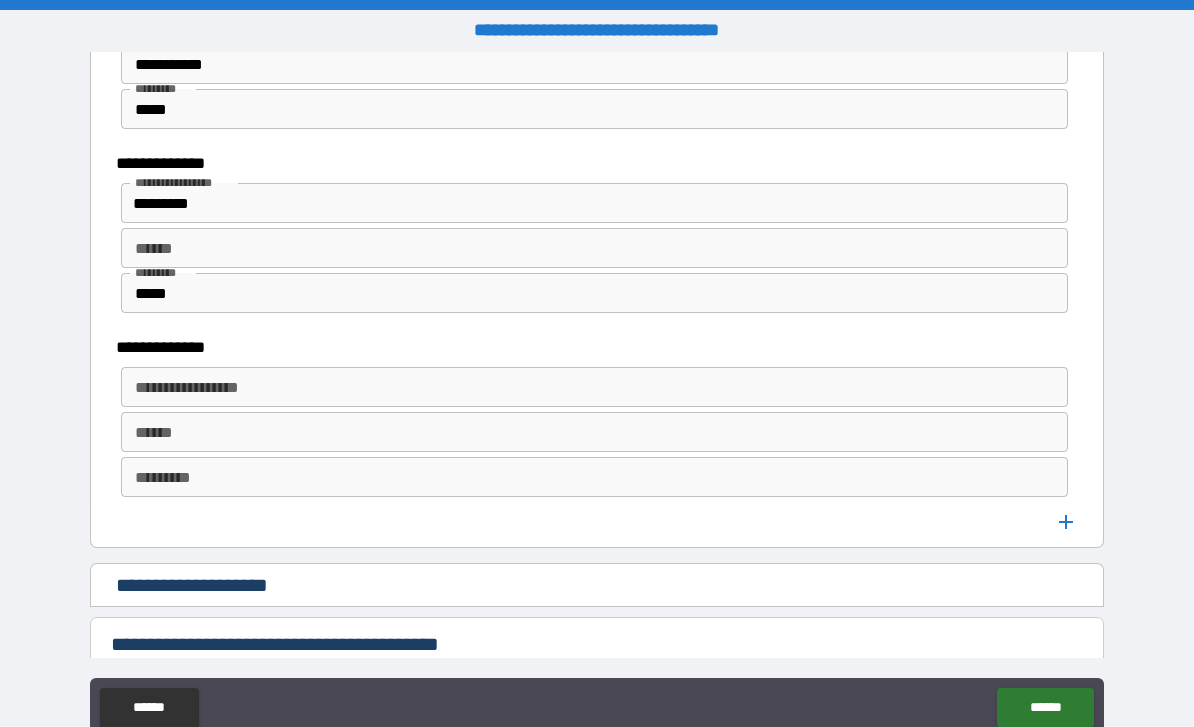 scroll, scrollTop: 1985, scrollLeft: 0, axis: vertical 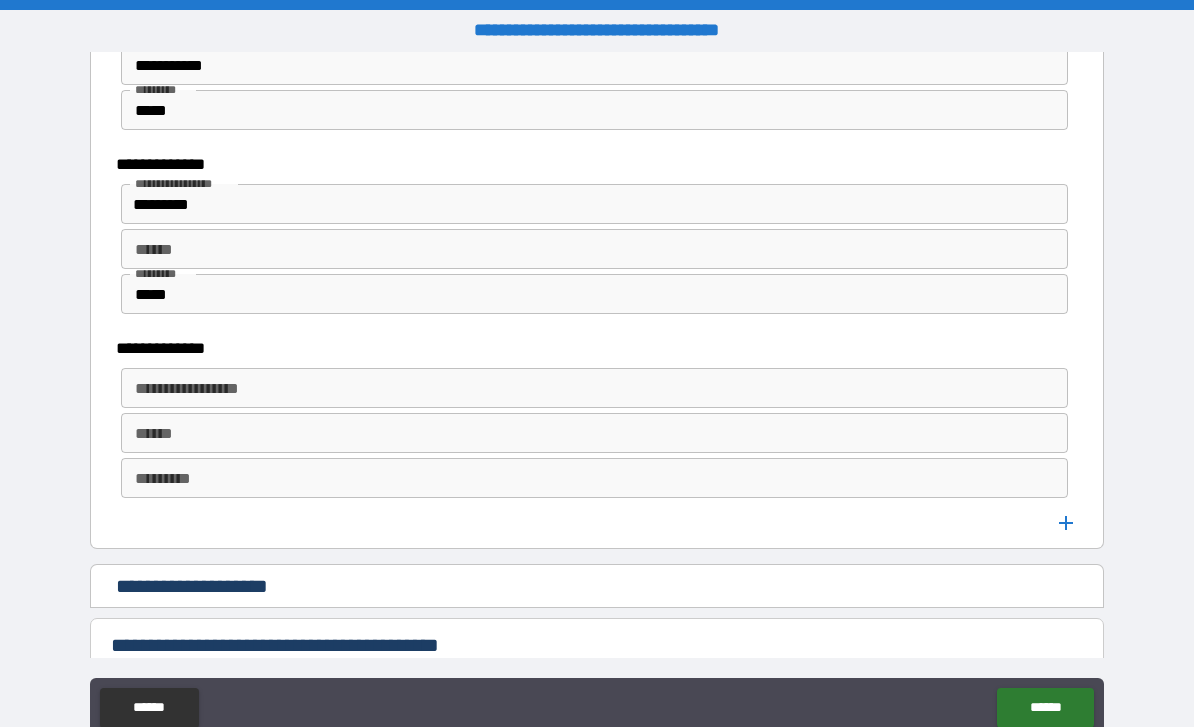 click on "**********" at bounding box center [593, 388] 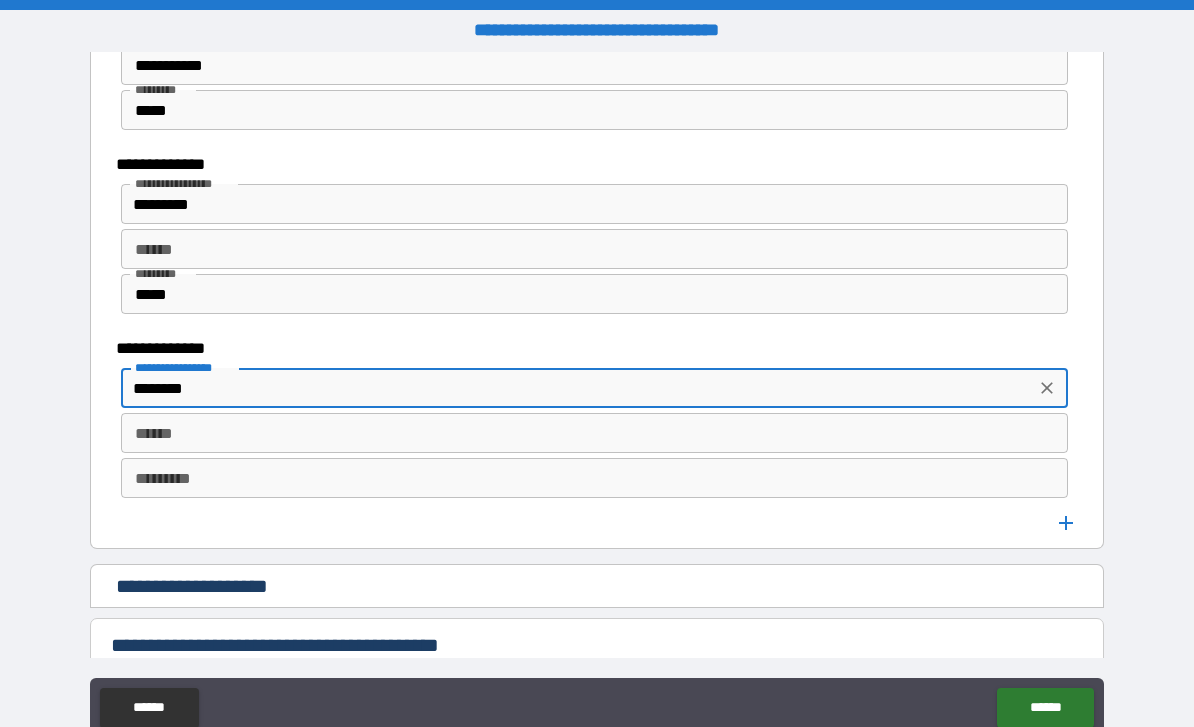 type on "********" 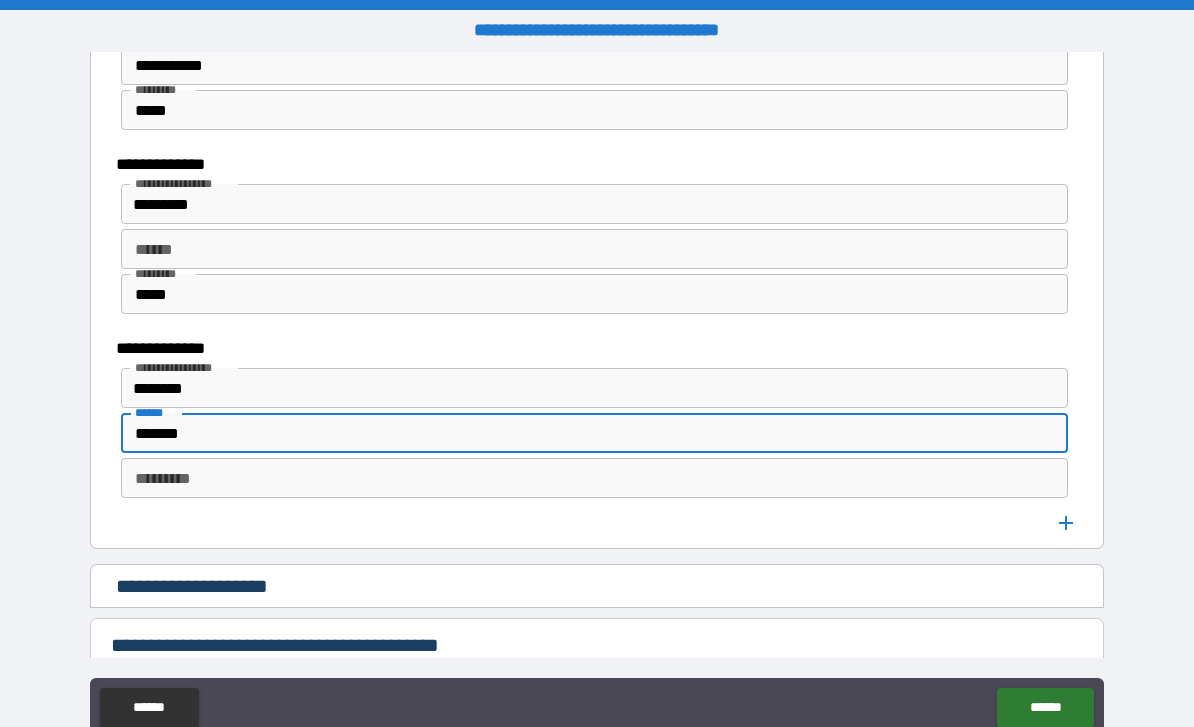 type on "*******" 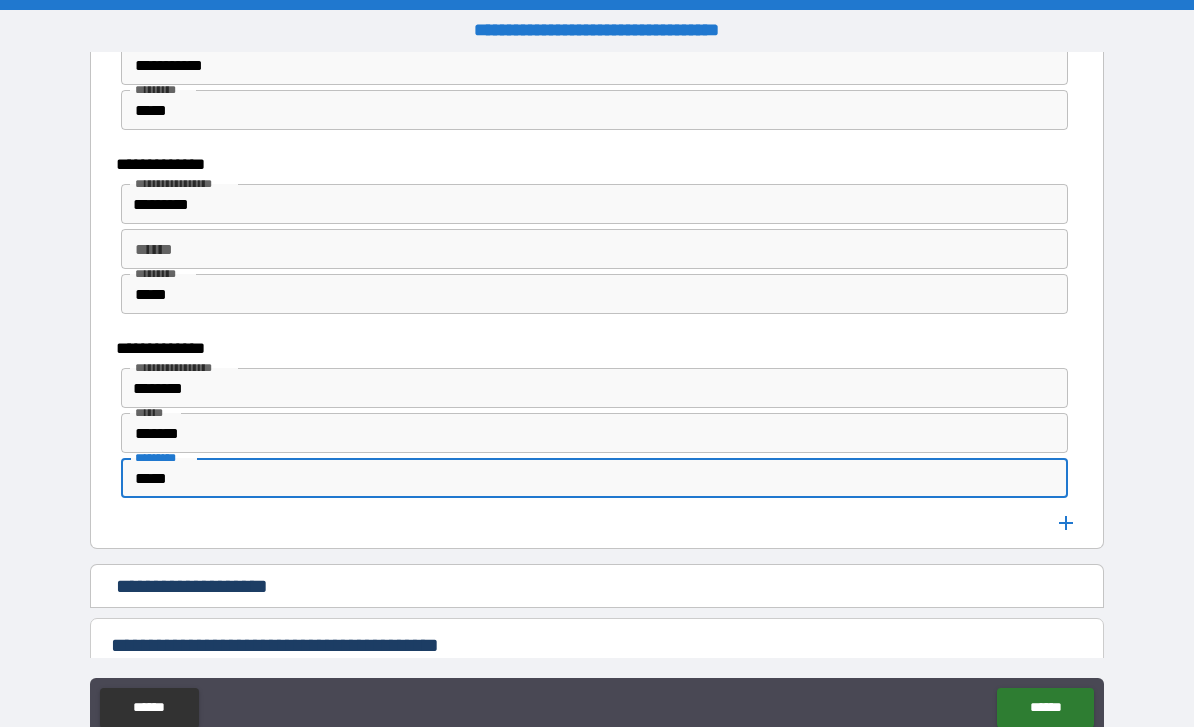 type on "*****" 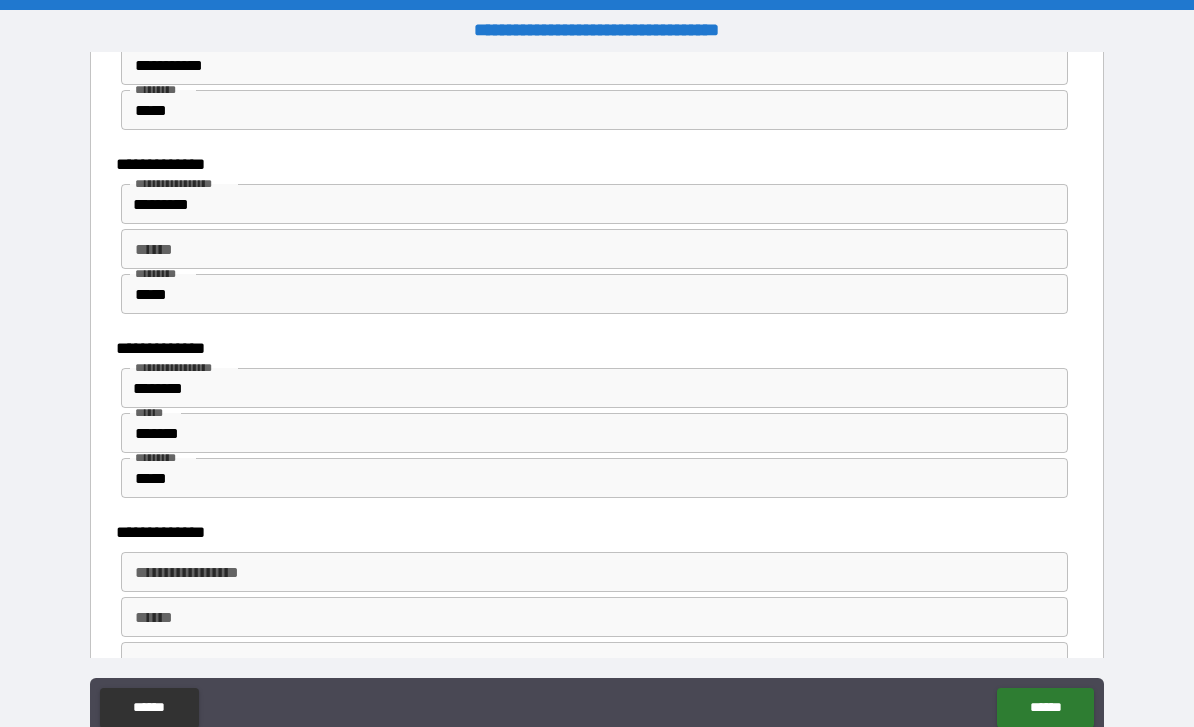 click on "**********" at bounding box center (593, 572) 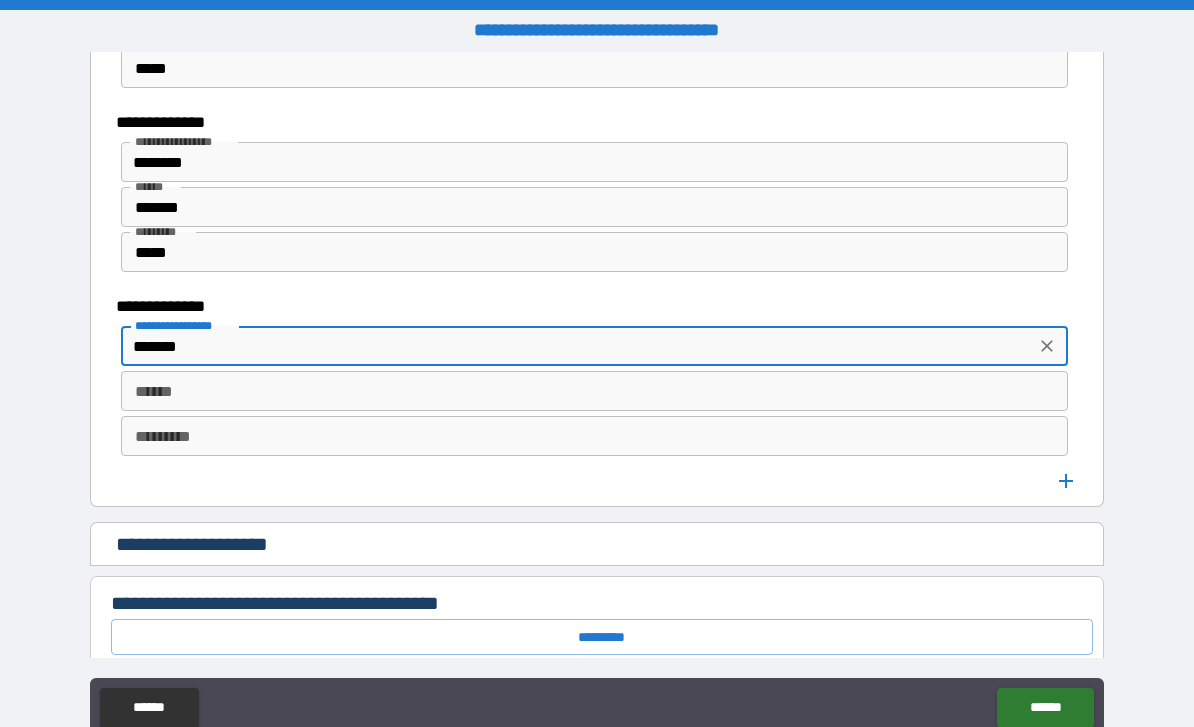 scroll, scrollTop: 2213, scrollLeft: 0, axis: vertical 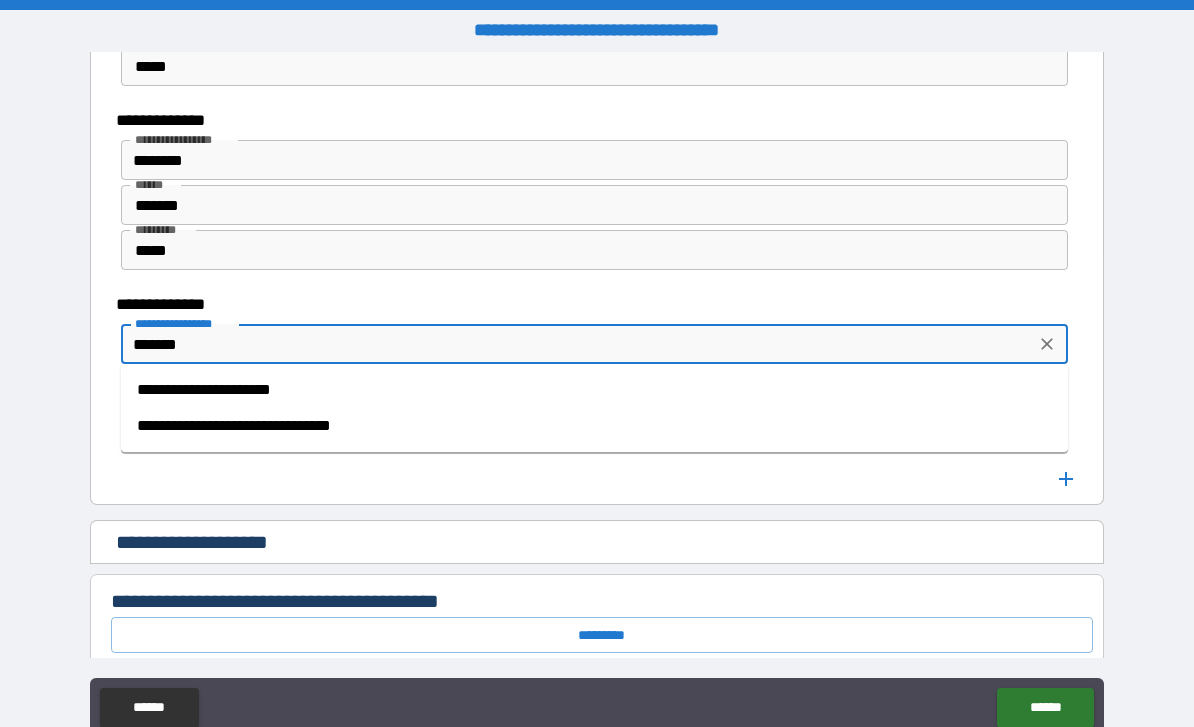 click on "**********" at bounding box center (594, 426) 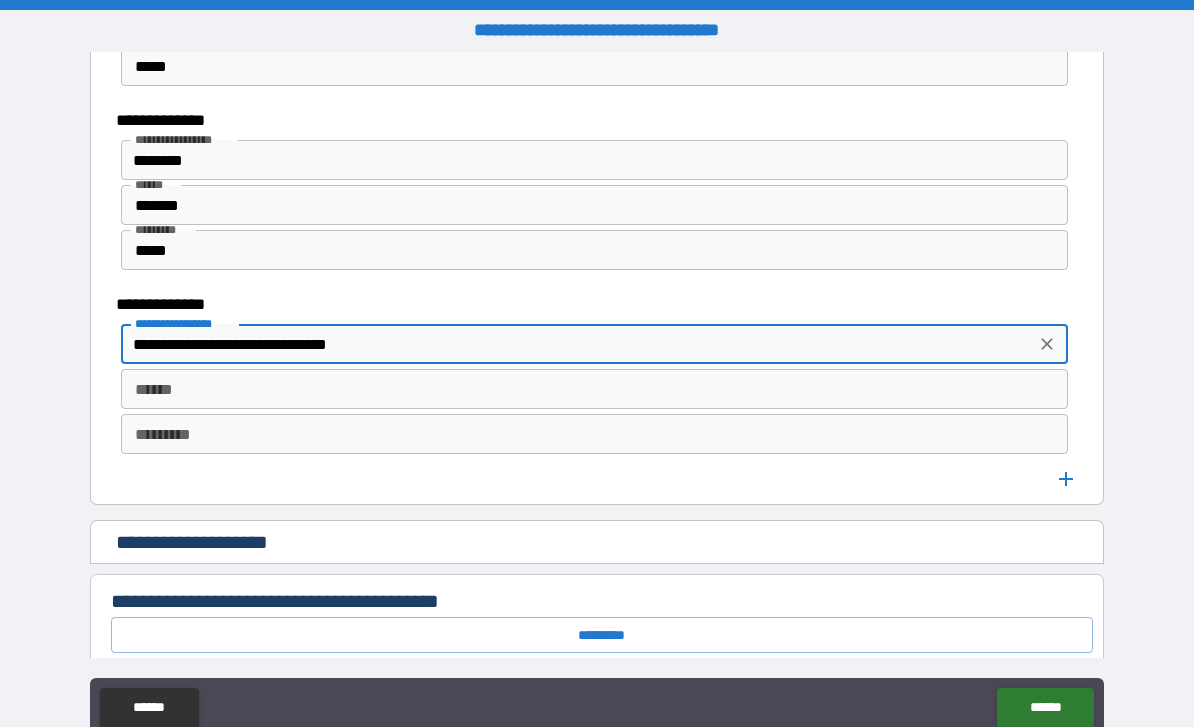 click on "*********" at bounding box center [594, 434] 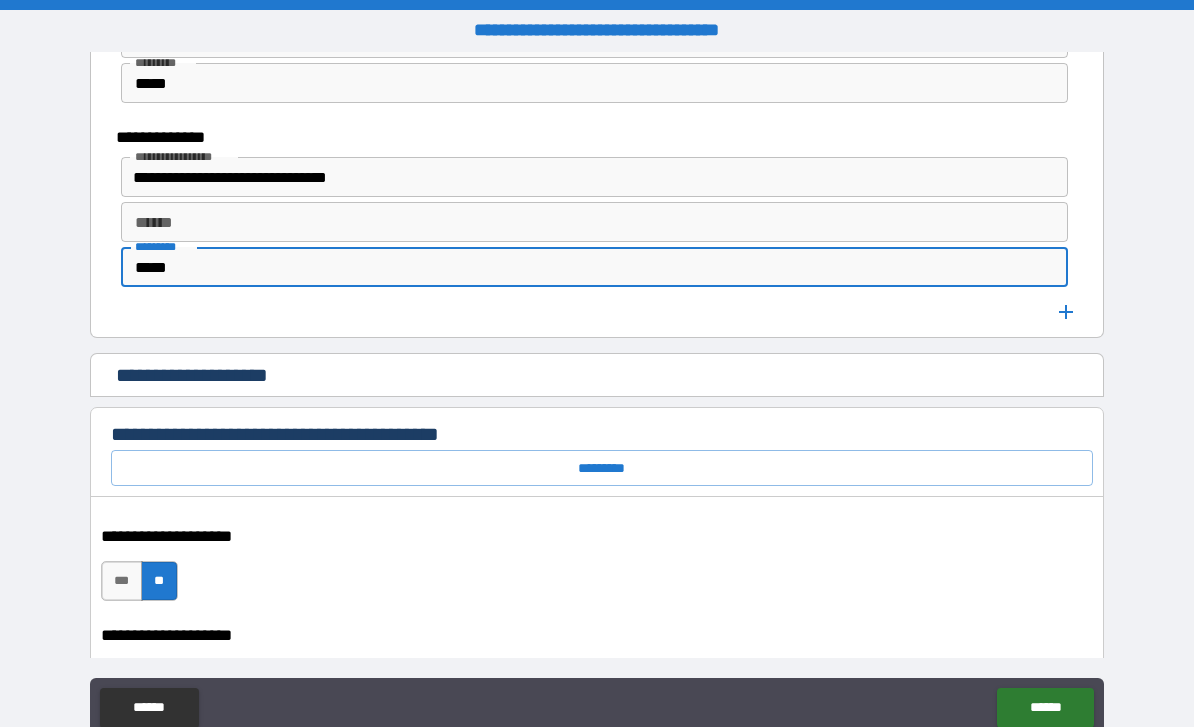 scroll, scrollTop: 2411, scrollLeft: 0, axis: vertical 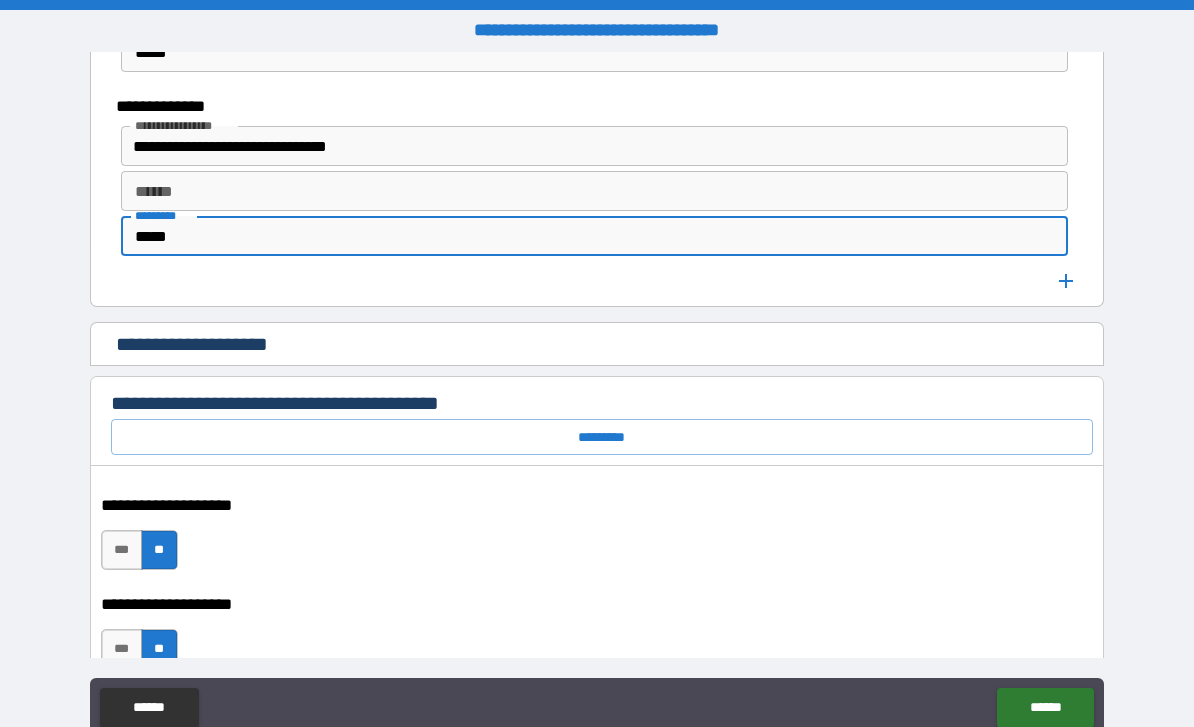 type on "*****" 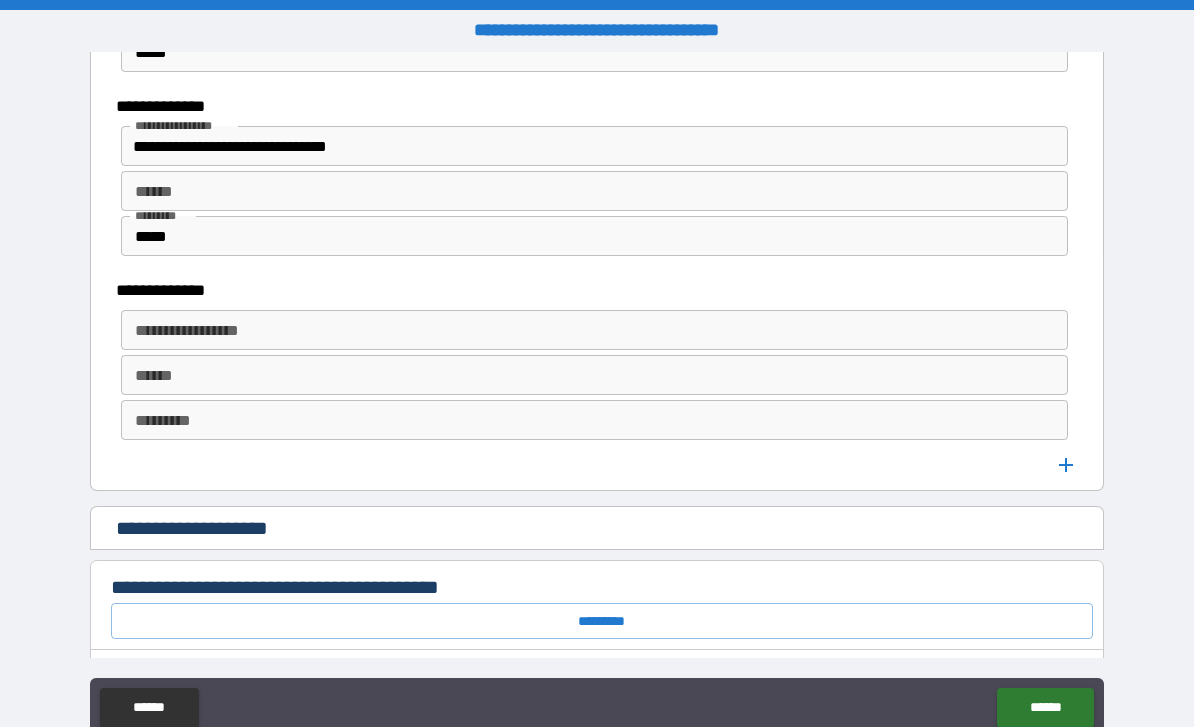 click on "**********" at bounding box center [593, 330] 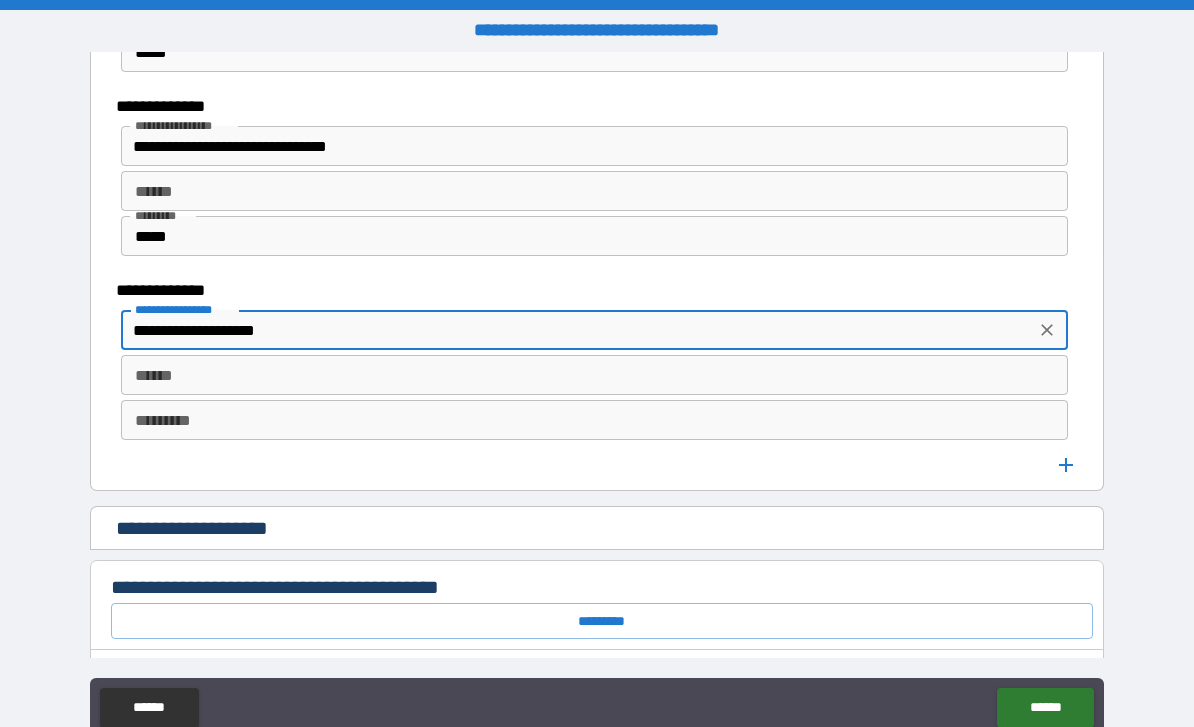 type on "**********" 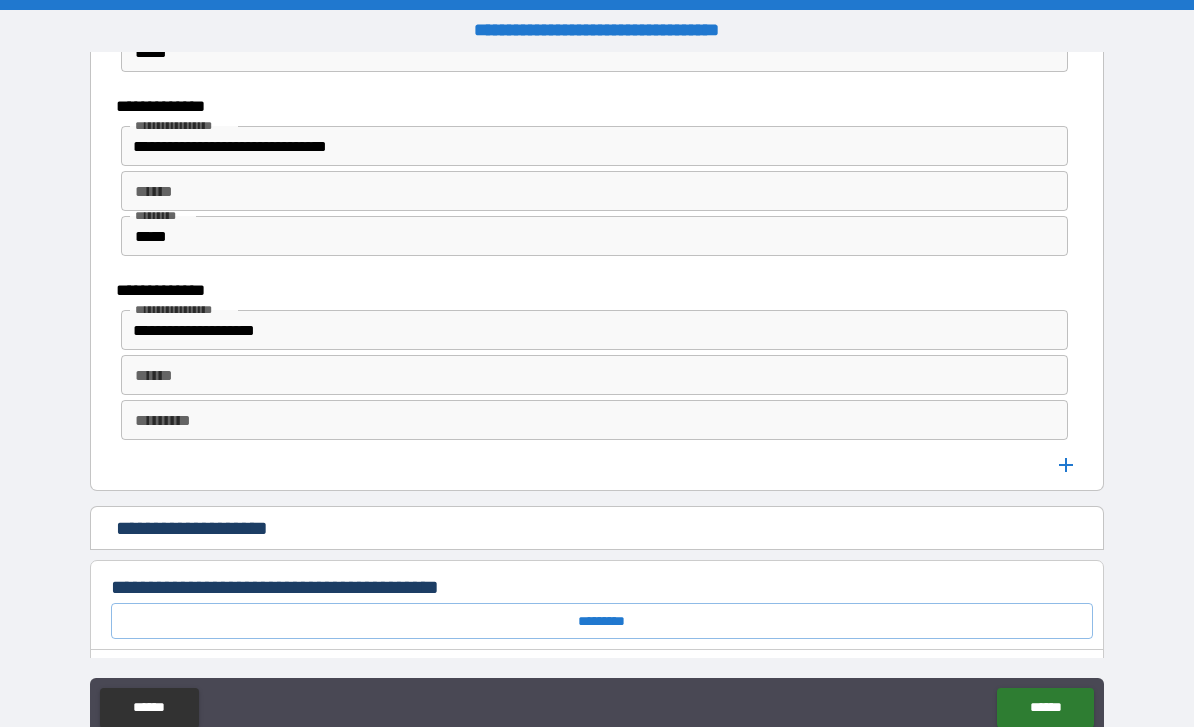 click on "*********" at bounding box center [594, 420] 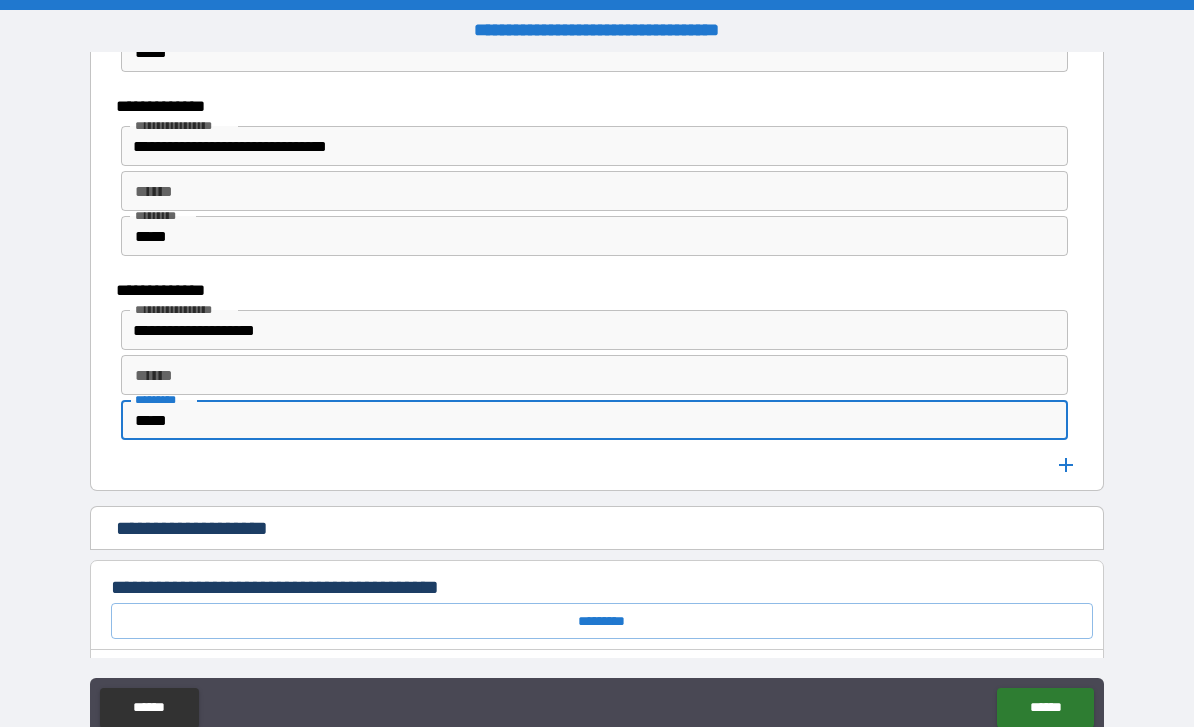 type on "*****" 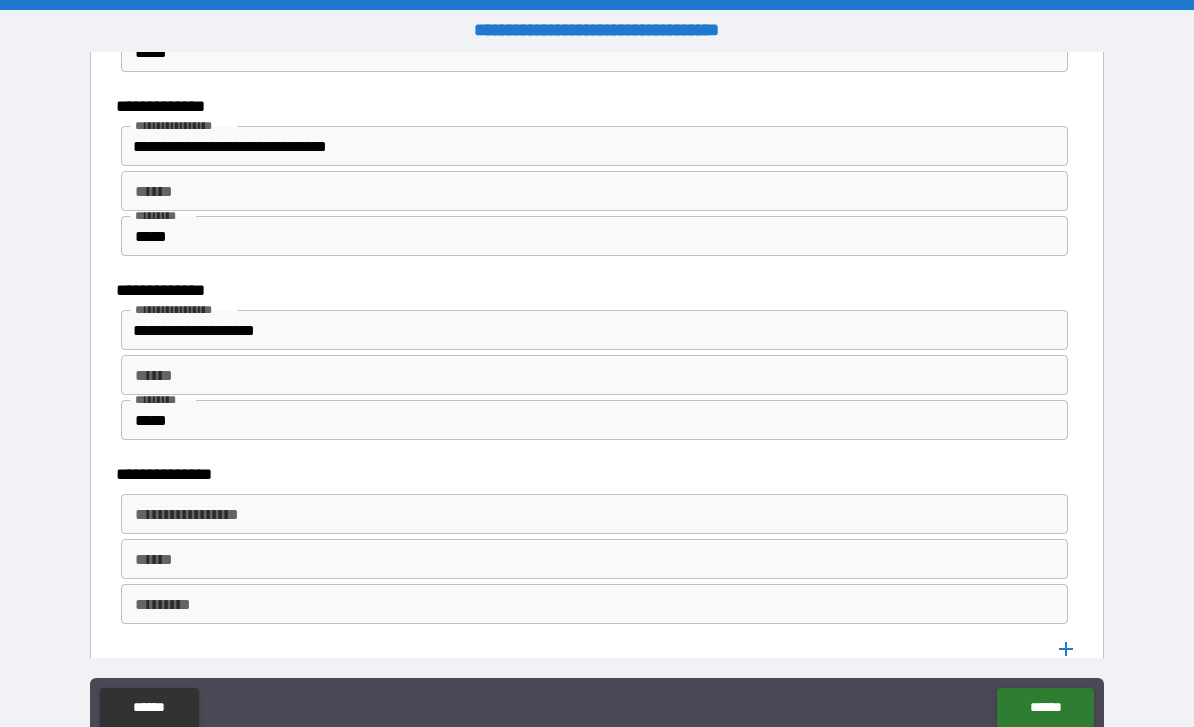 click on "**********" at bounding box center (593, 514) 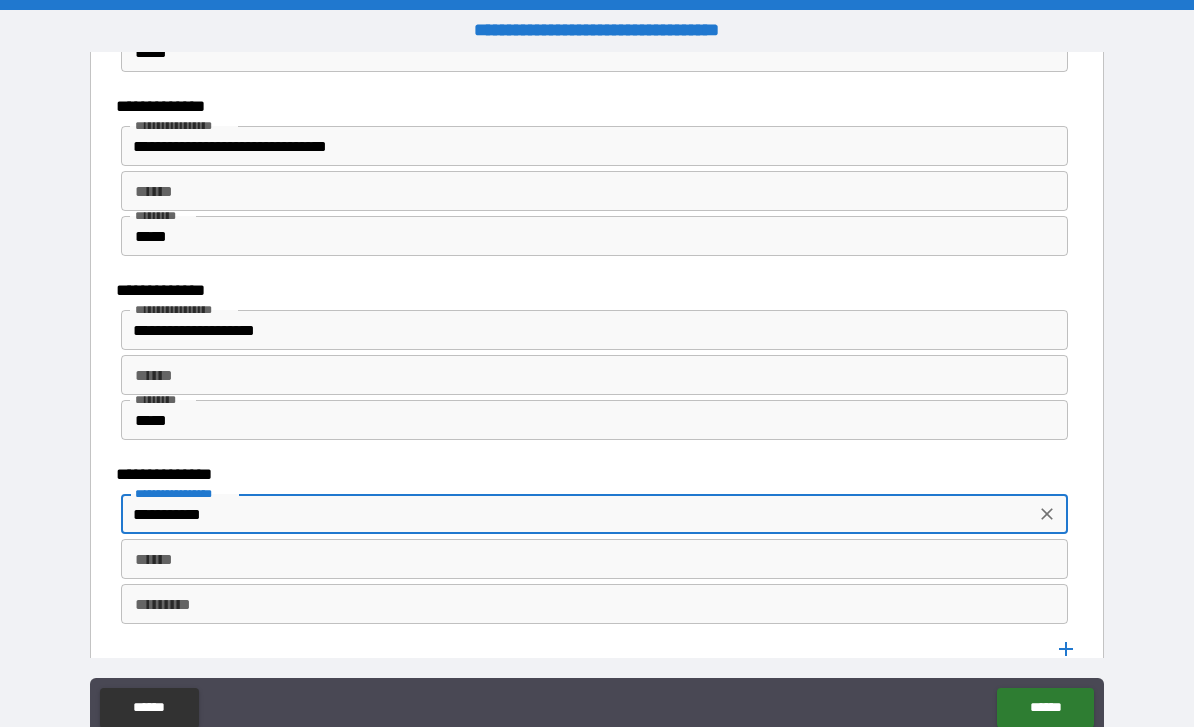 type on "**********" 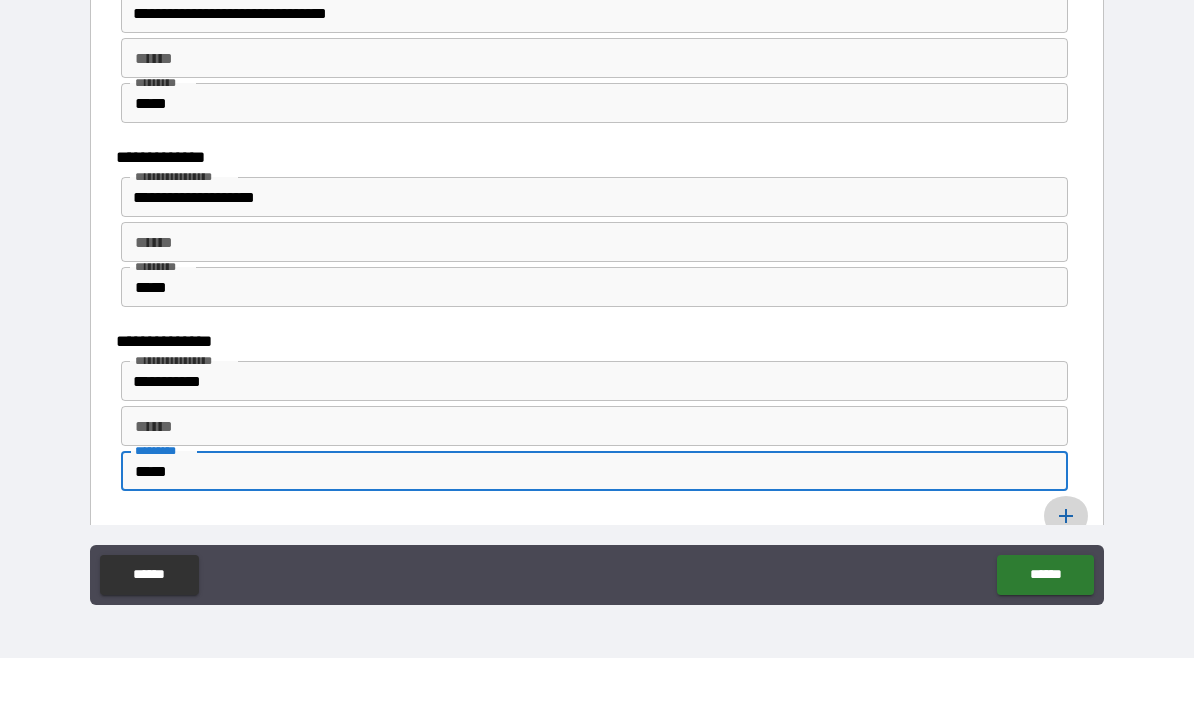 type on "*****" 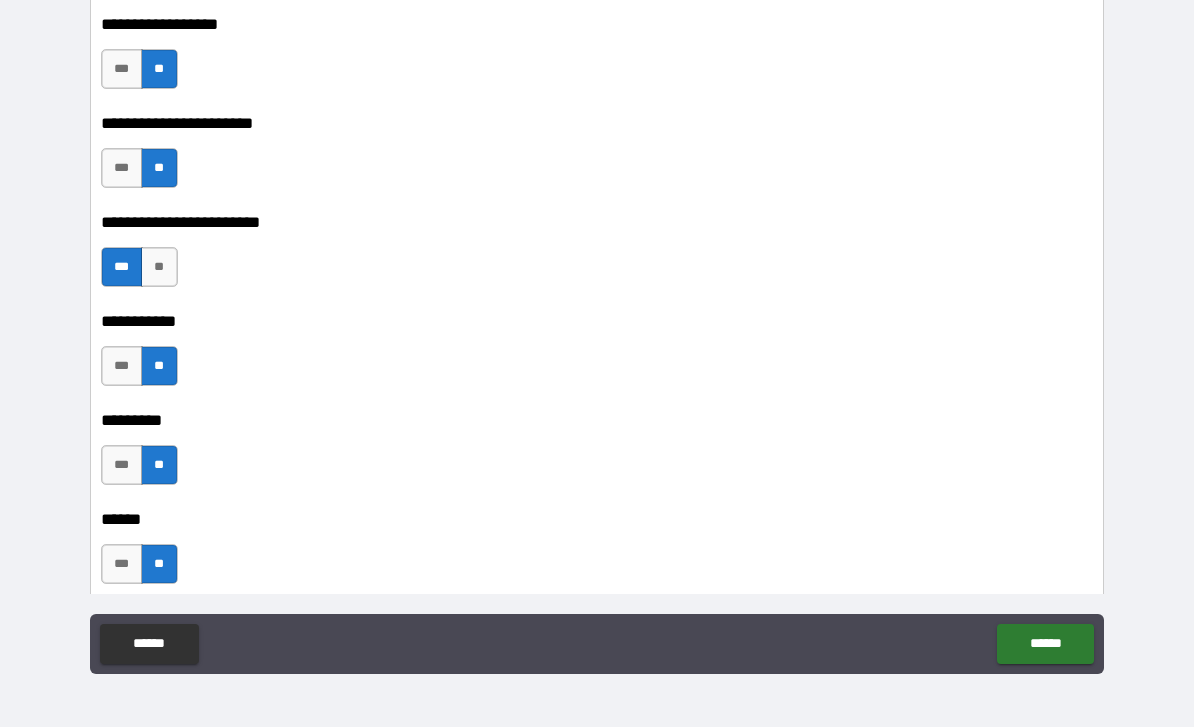 scroll, scrollTop: 3877, scrollLeft: 0, axis: vertical 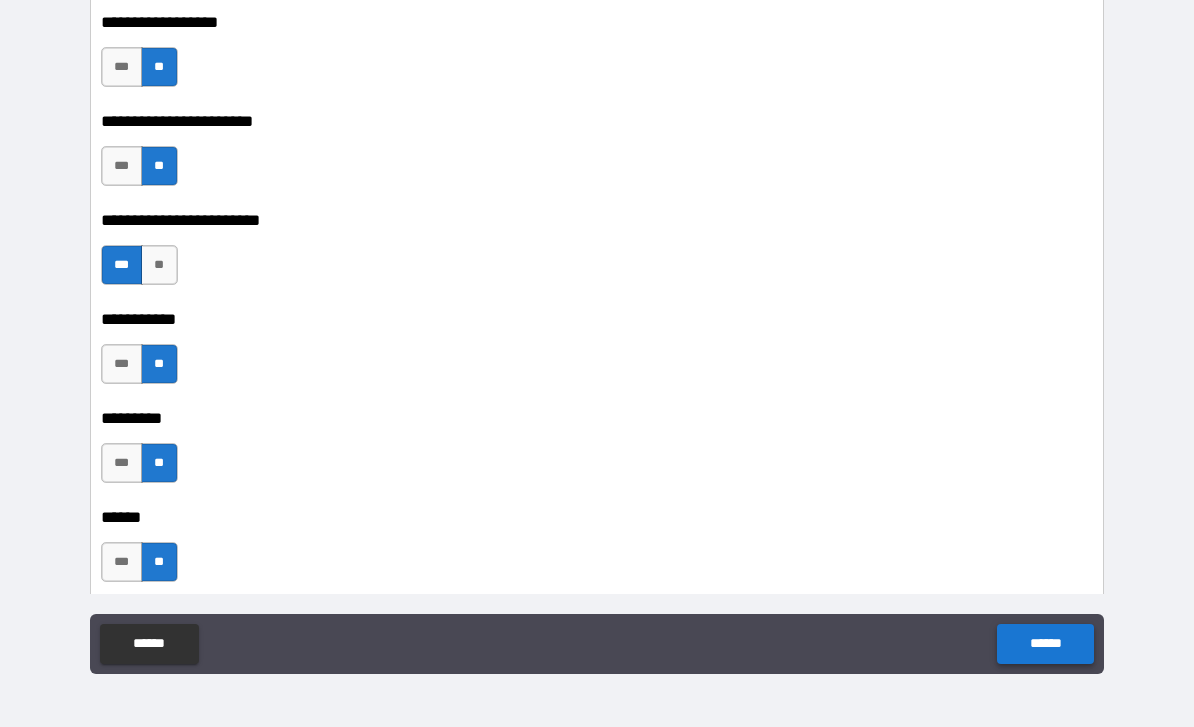 click on "******" at bounding box center [1045, 644] 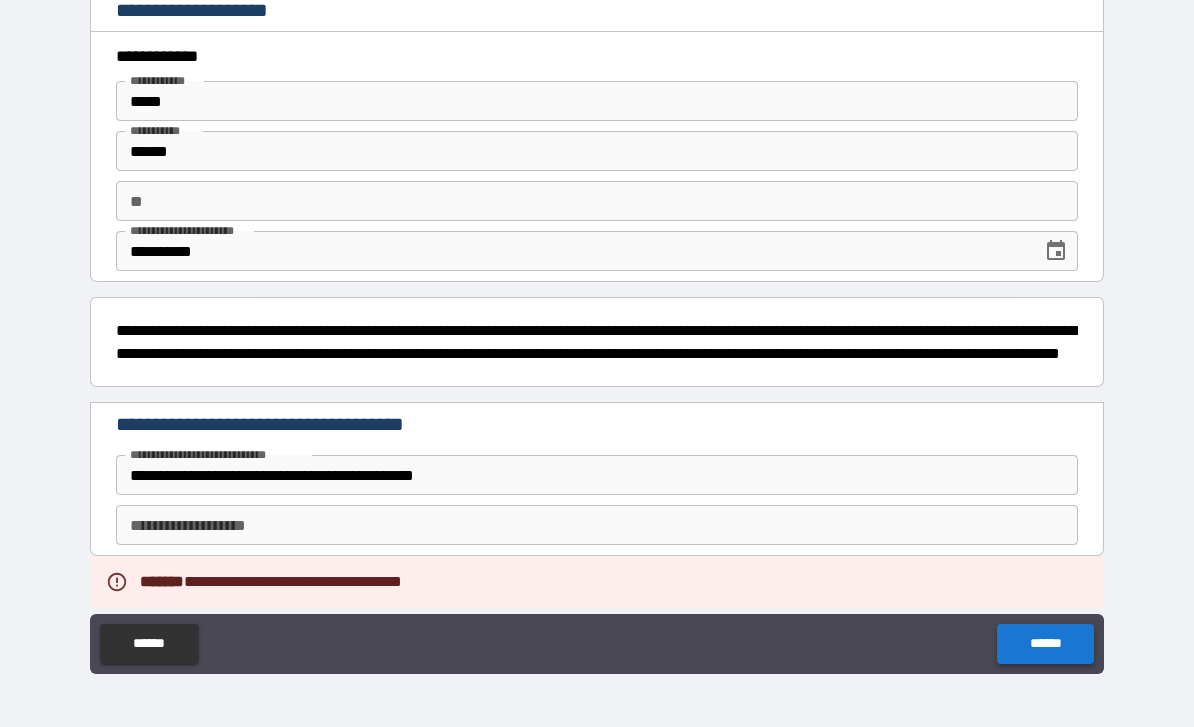 scroll, scrollTop: 0, scrollLeft: 0, axis: both 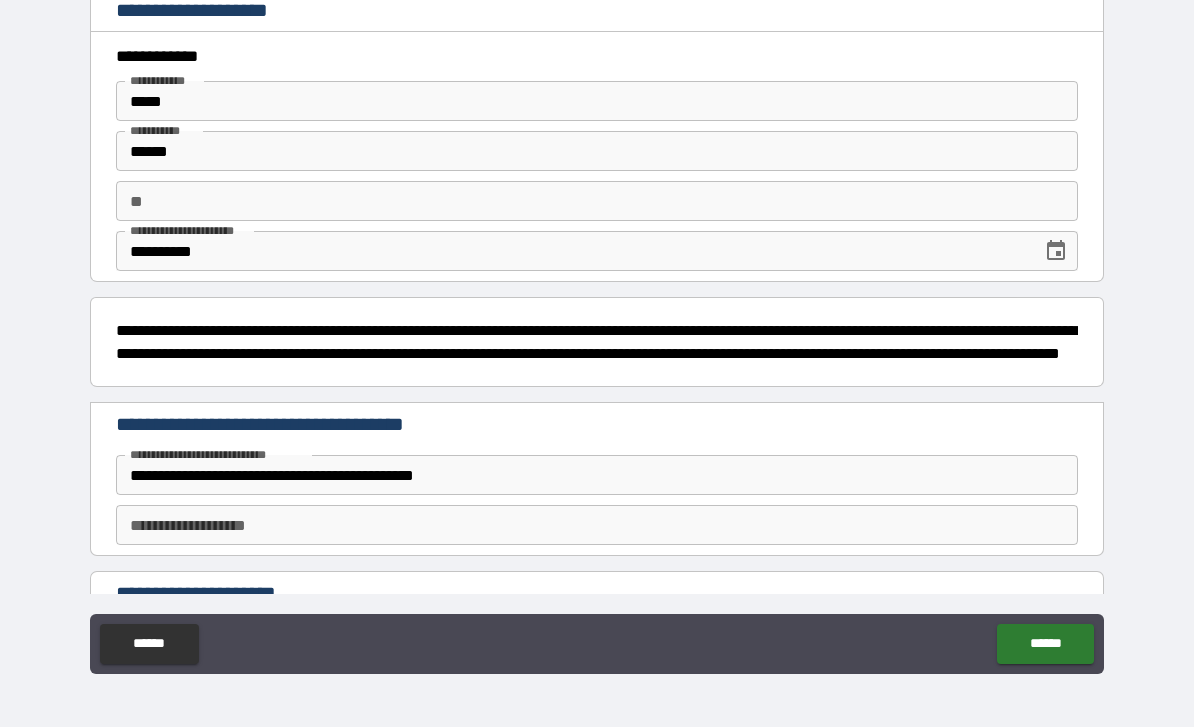click on "**" at bounding box center [597, 201] 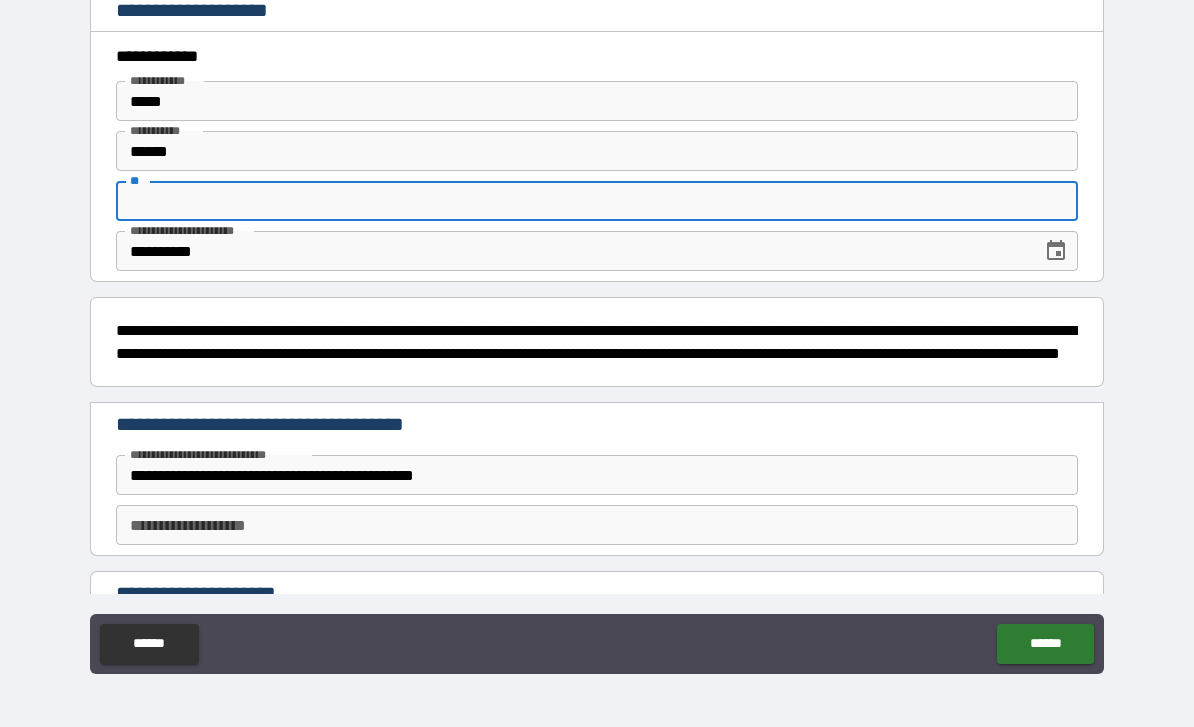 type on "*" 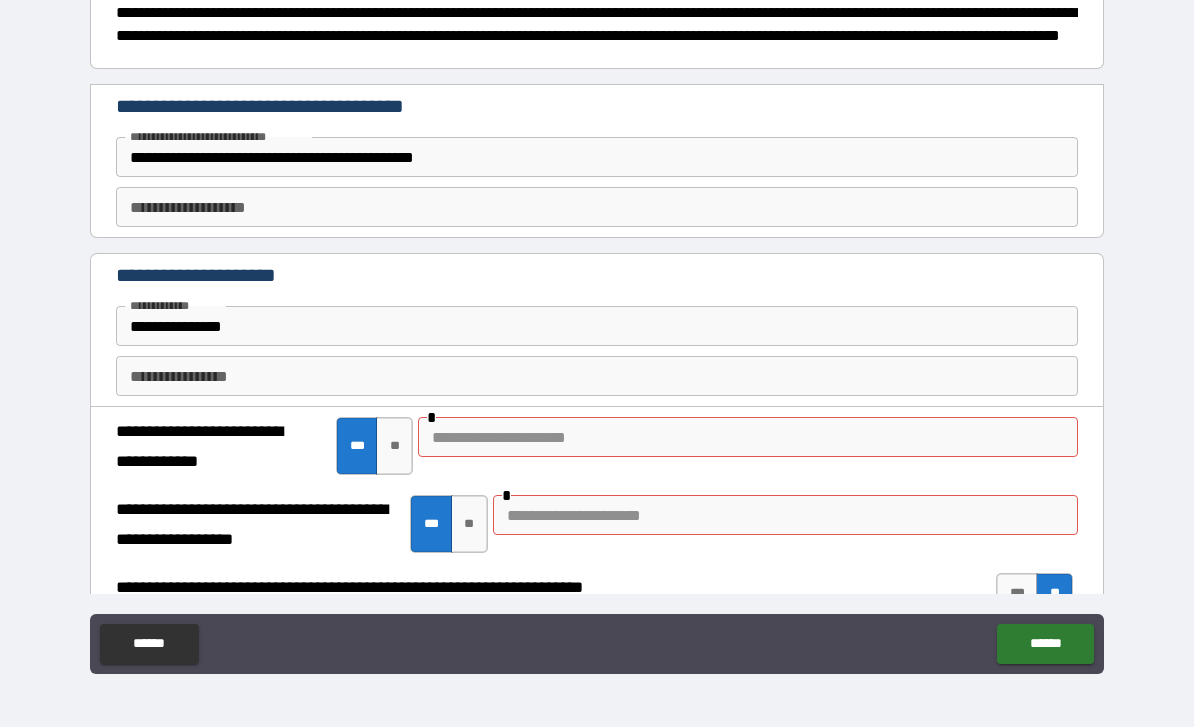 scroll, scrollTop: 319, scrollLeft: 0, axis: vertical 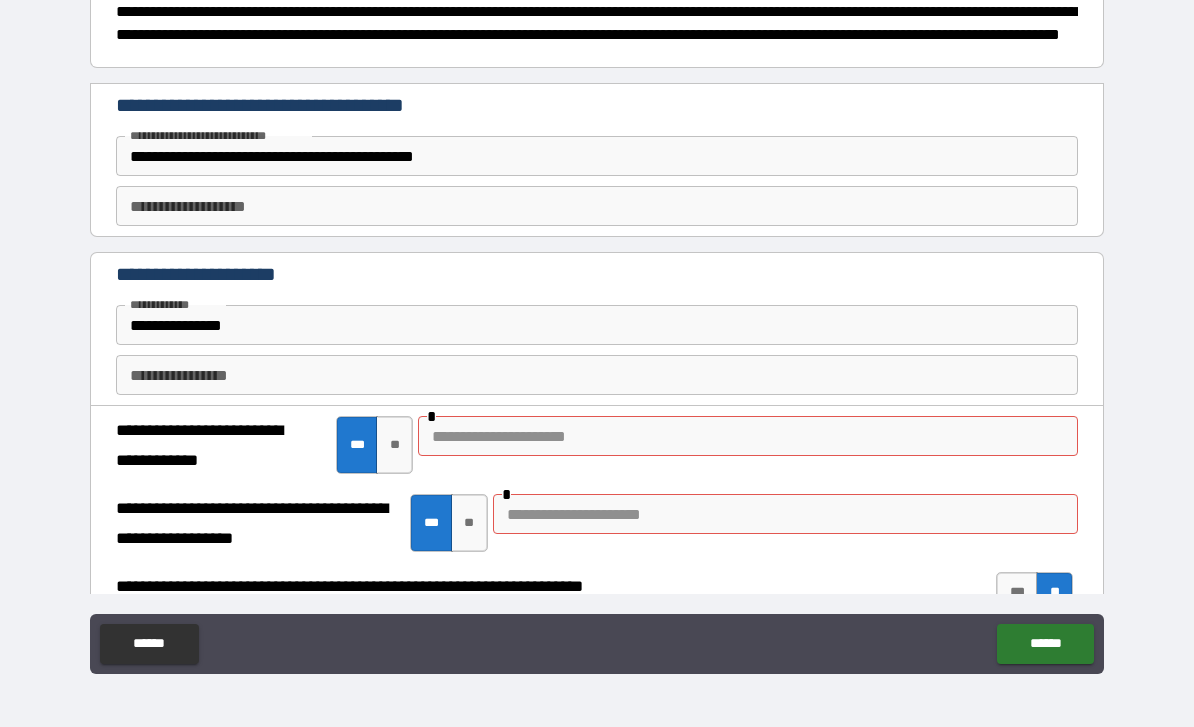type on "*" 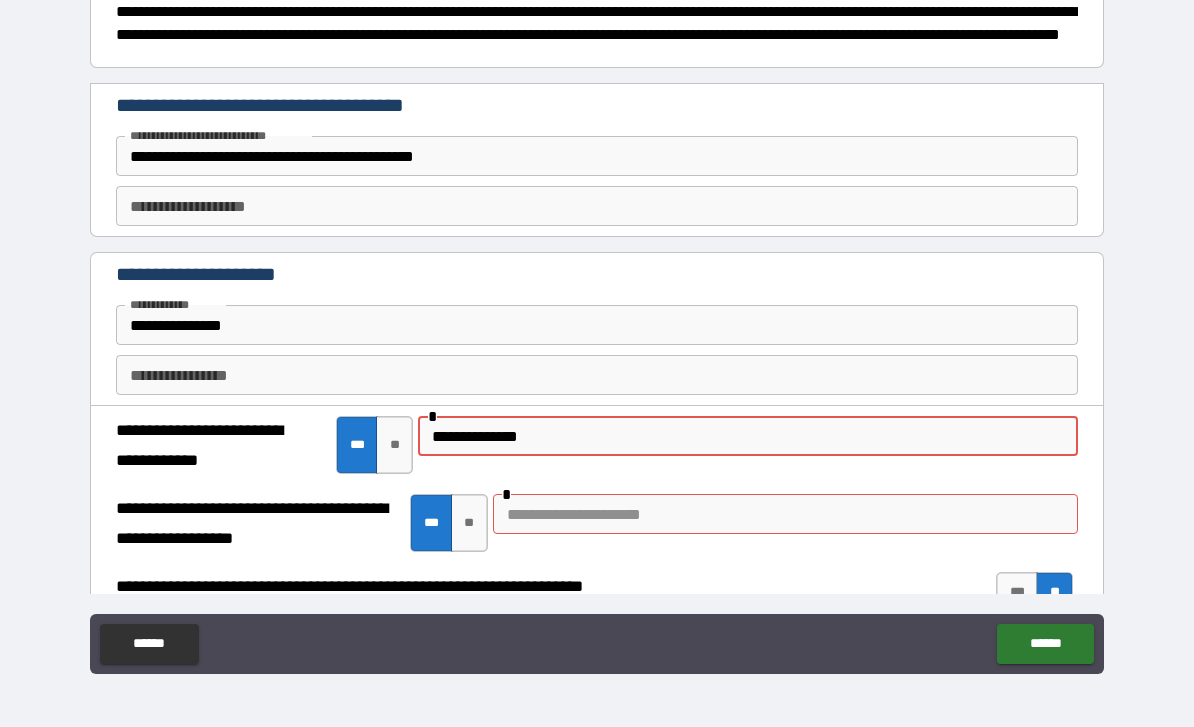 type on "**********" 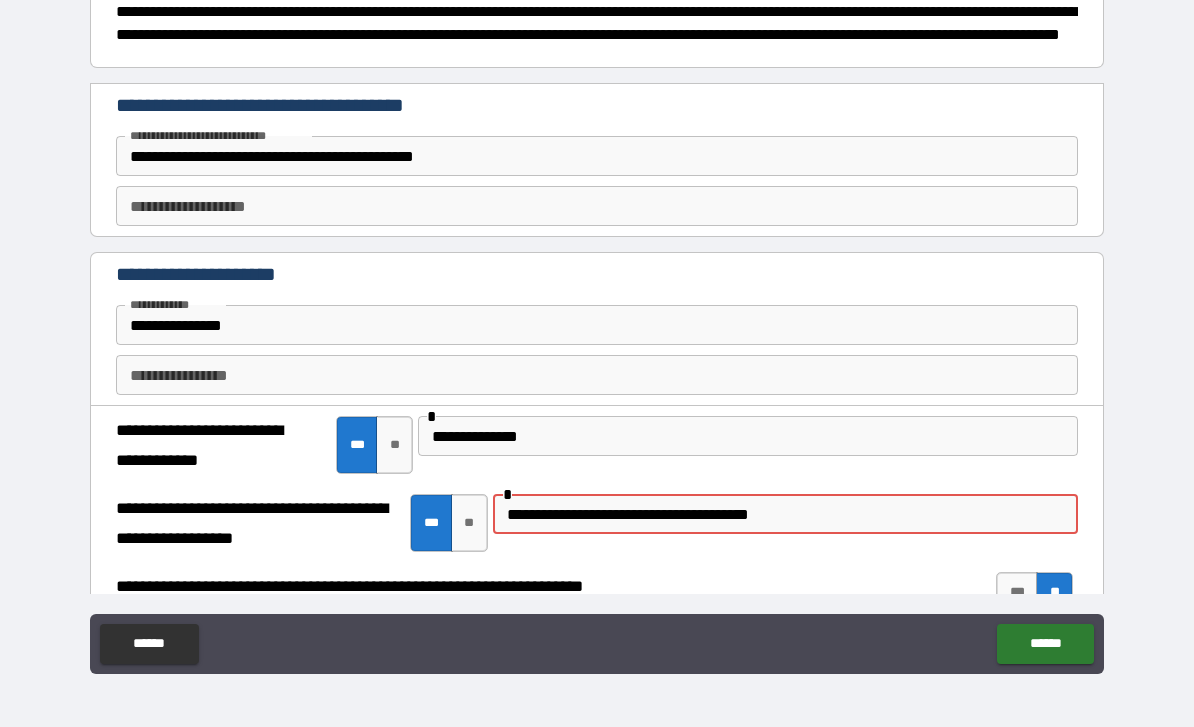 type on "**********" 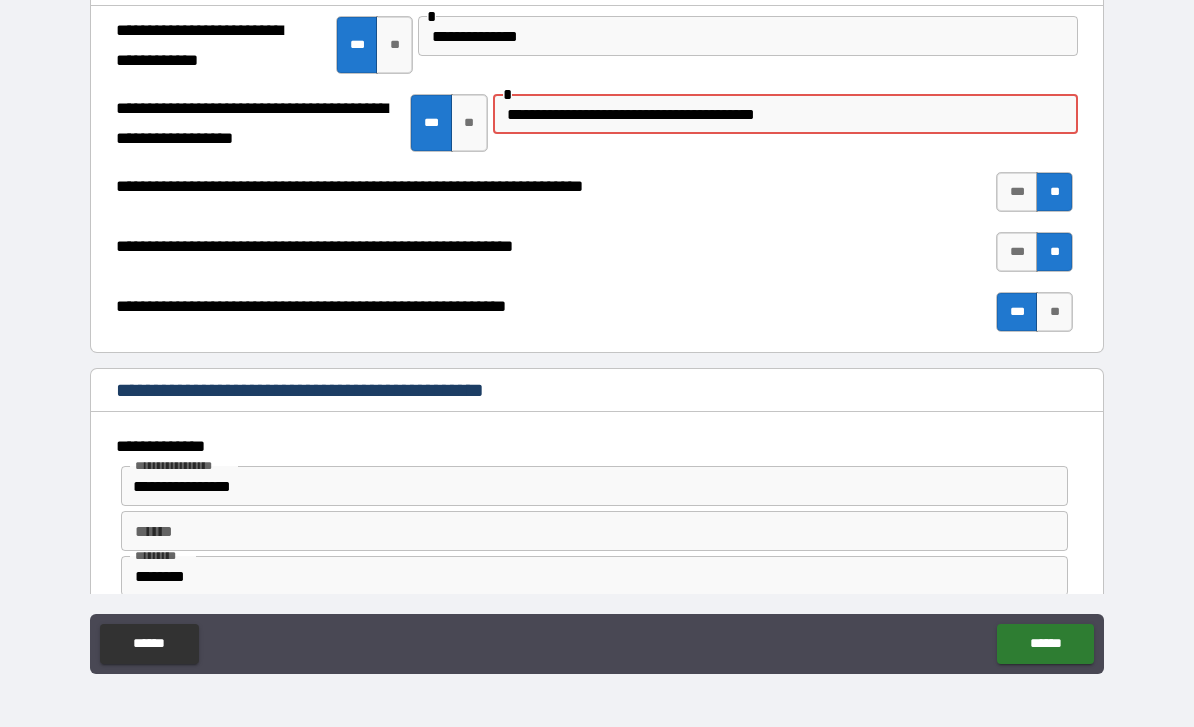 scroll, scrollTop: 720, scrollLeft: 0, axis: vertical 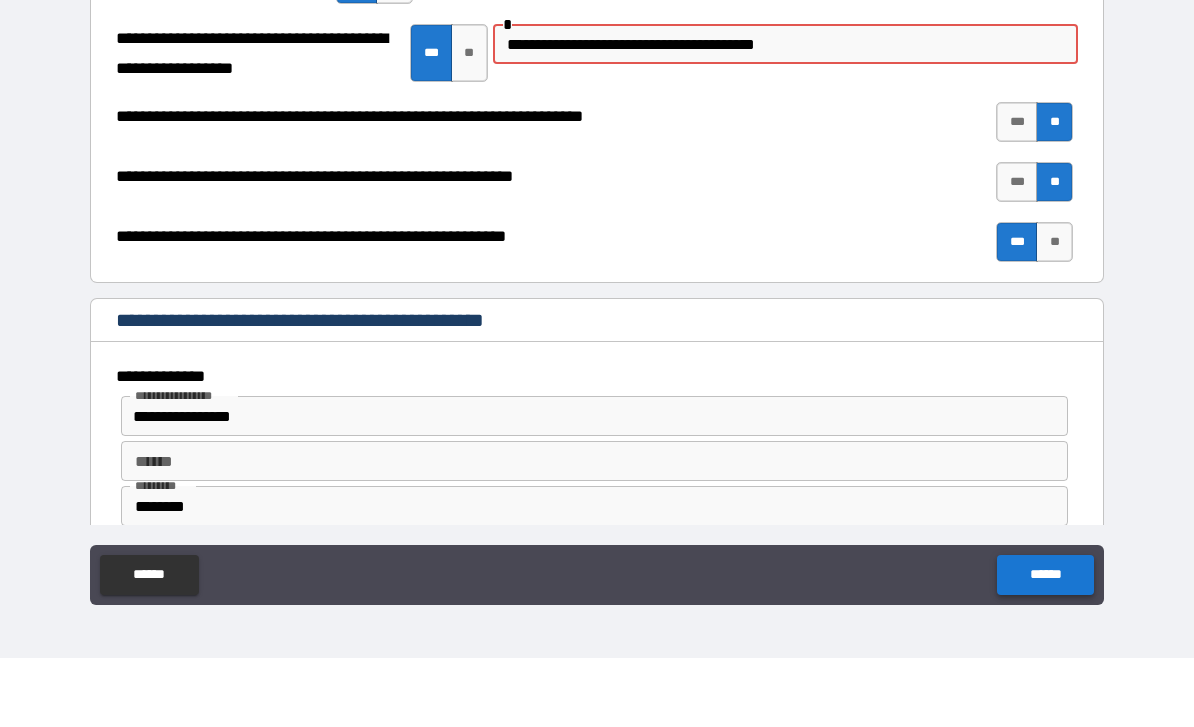 click on "******" at bounding box center (1045, 644) 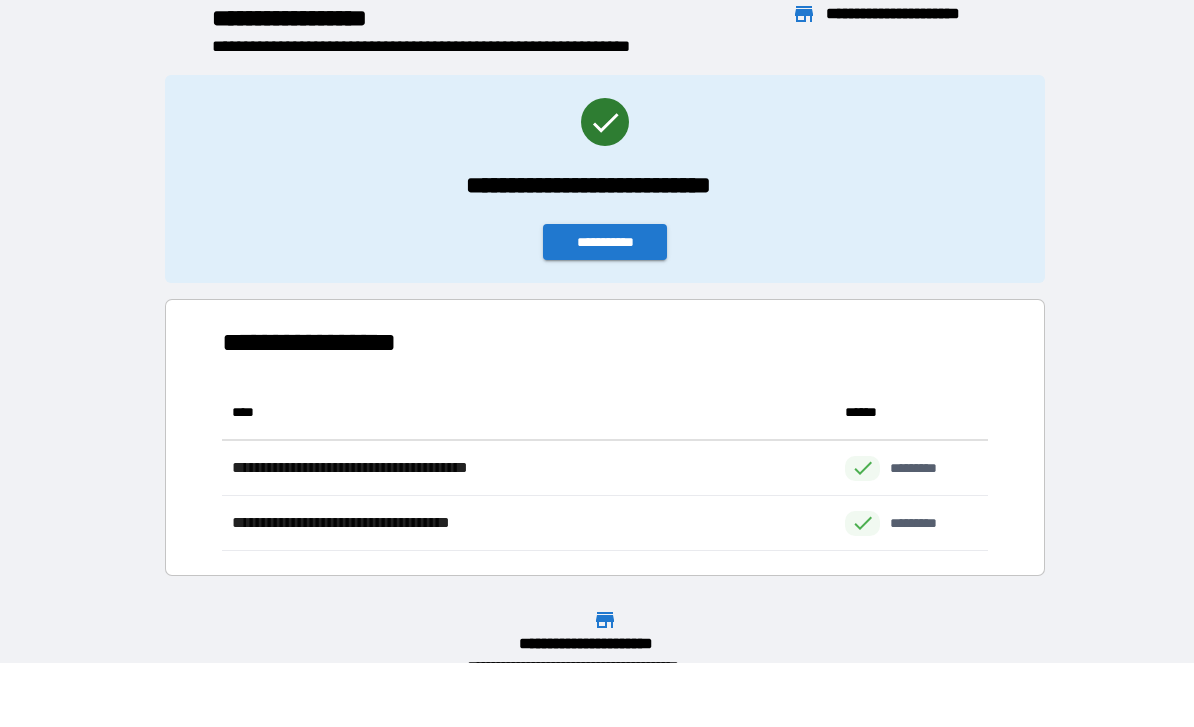 scroll, scrollTop: 166, scrollLeft: 765, axis: both 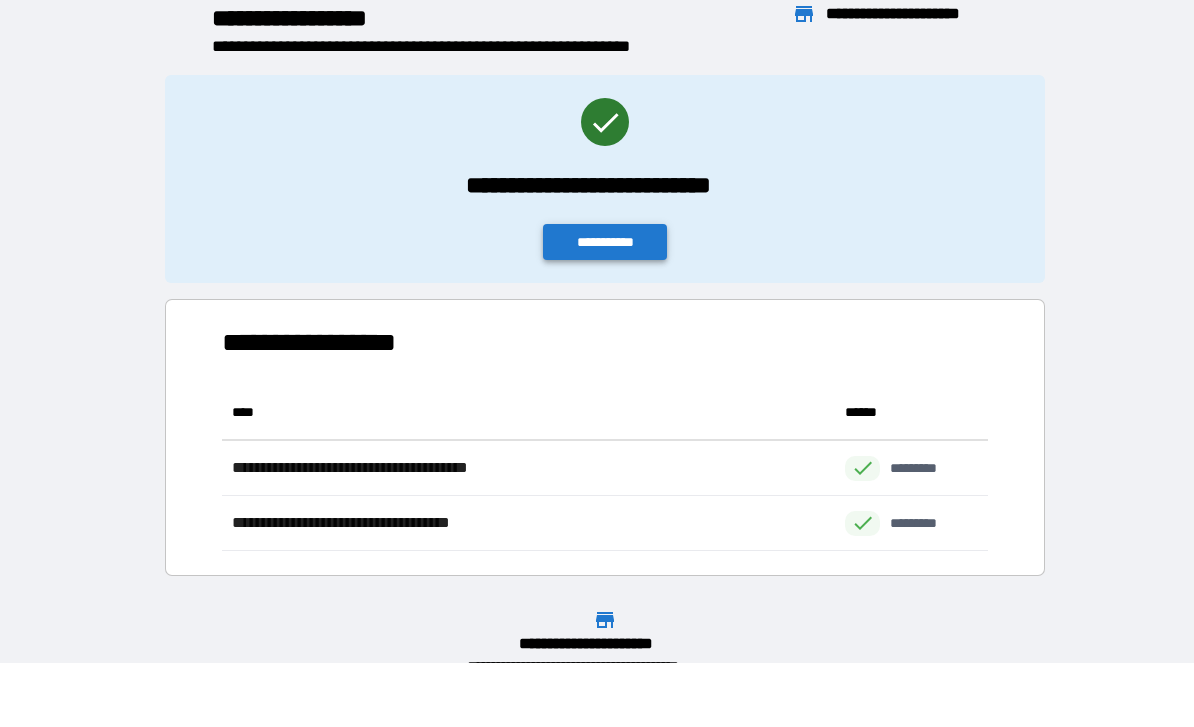click on "**********" at bounding box center [605, 242] 